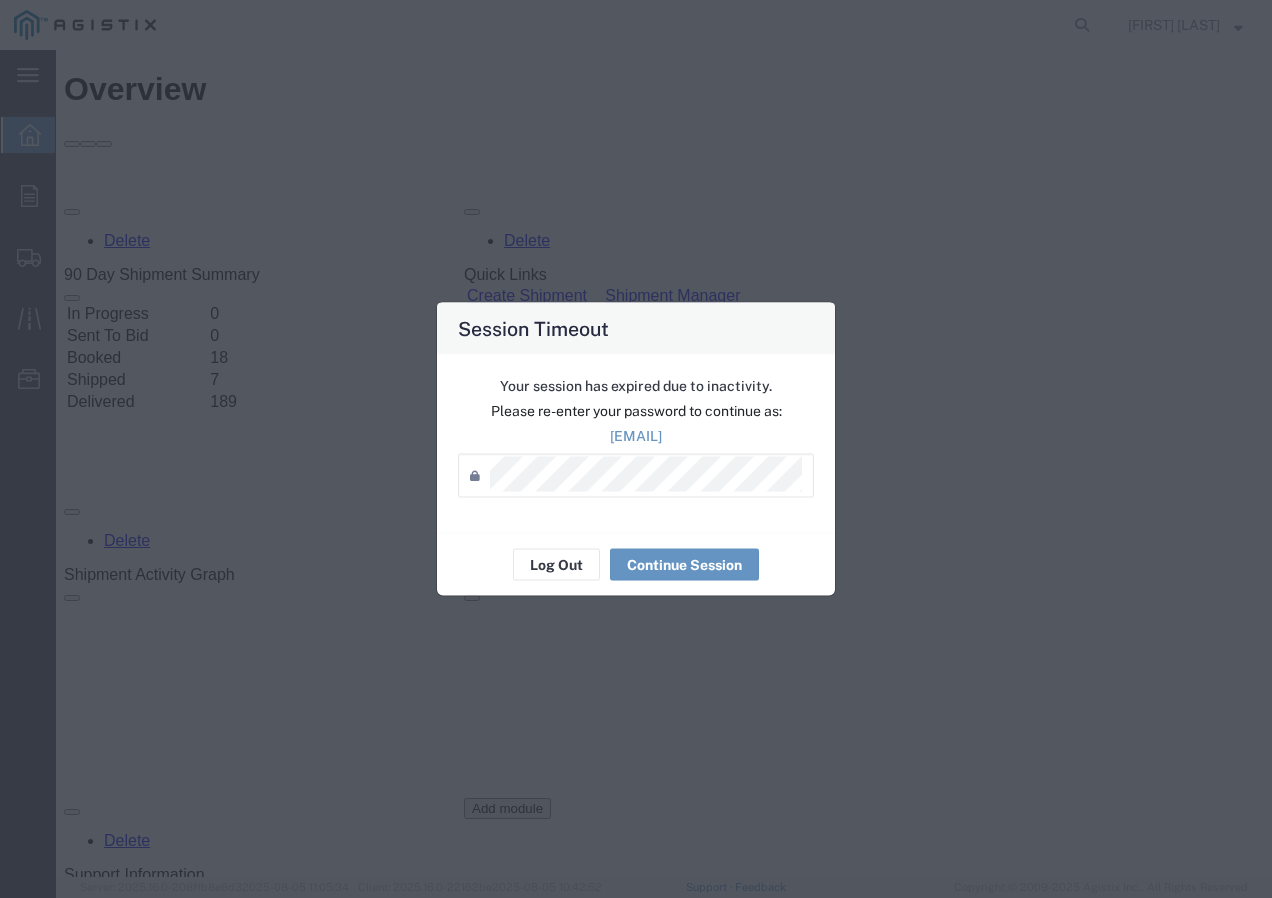 scroll, scrollTop: 0, scrollLeft: 0, axis: both 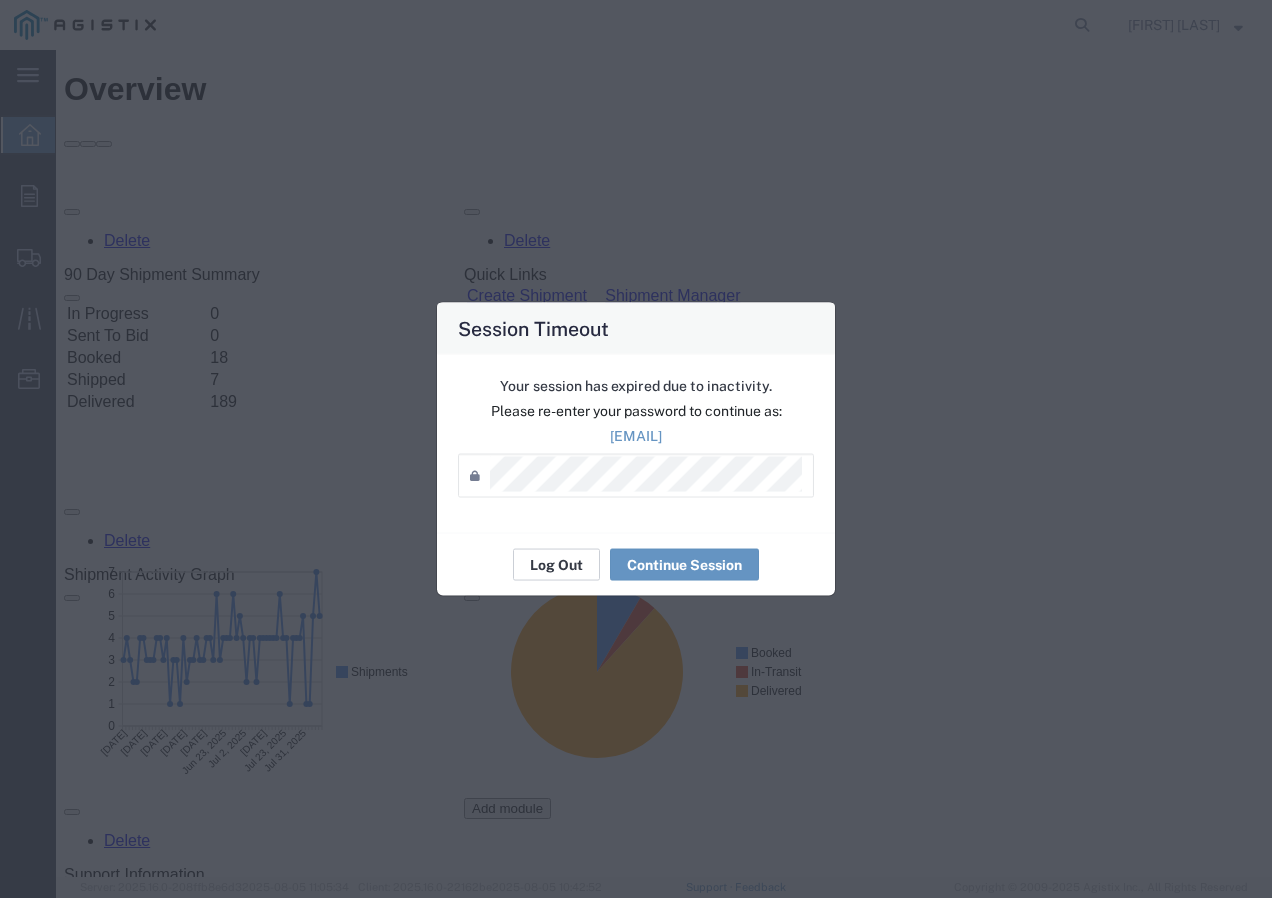 click on "Log Out" 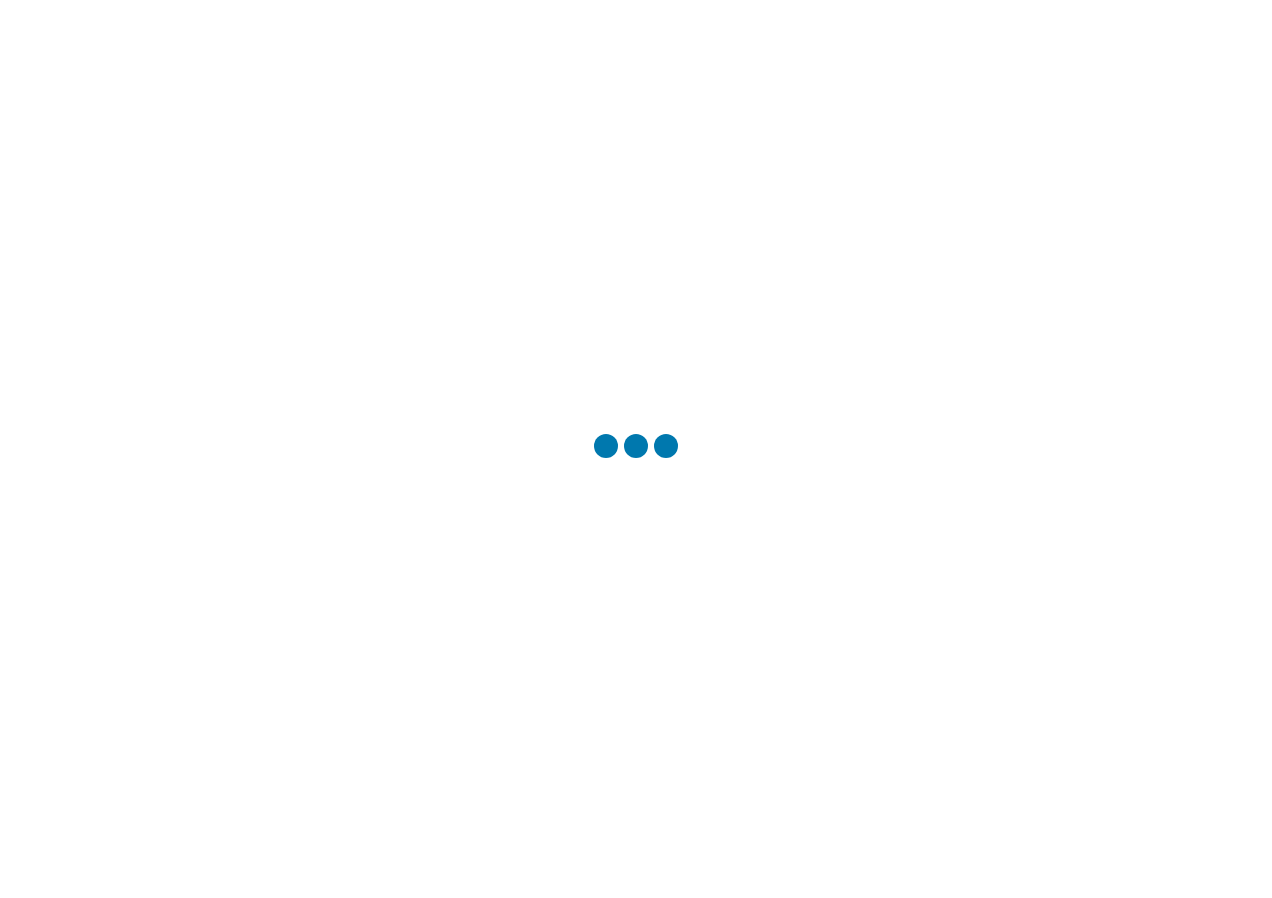 scroll, scrollTop: 0, scrollLeft: 0, axis: both 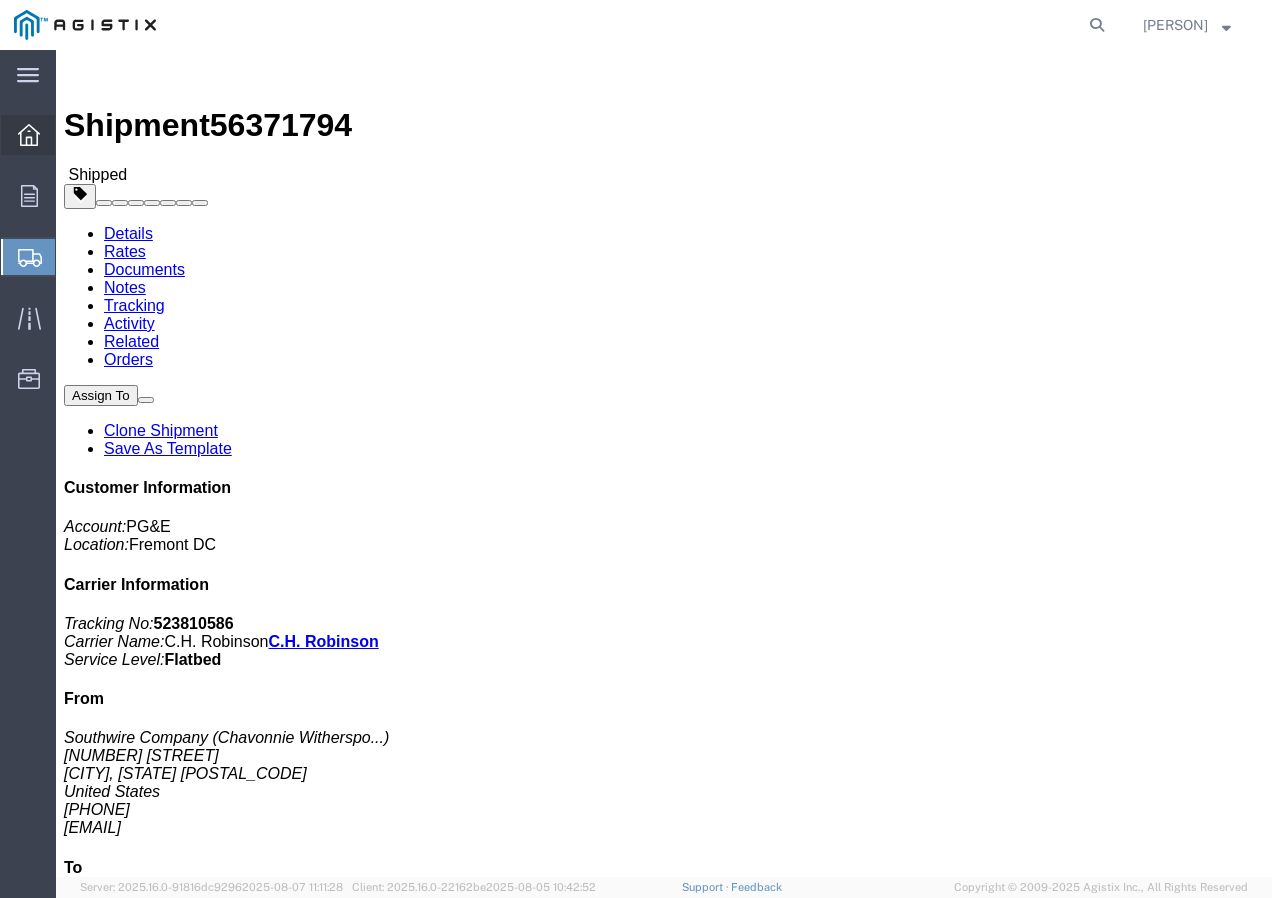 click 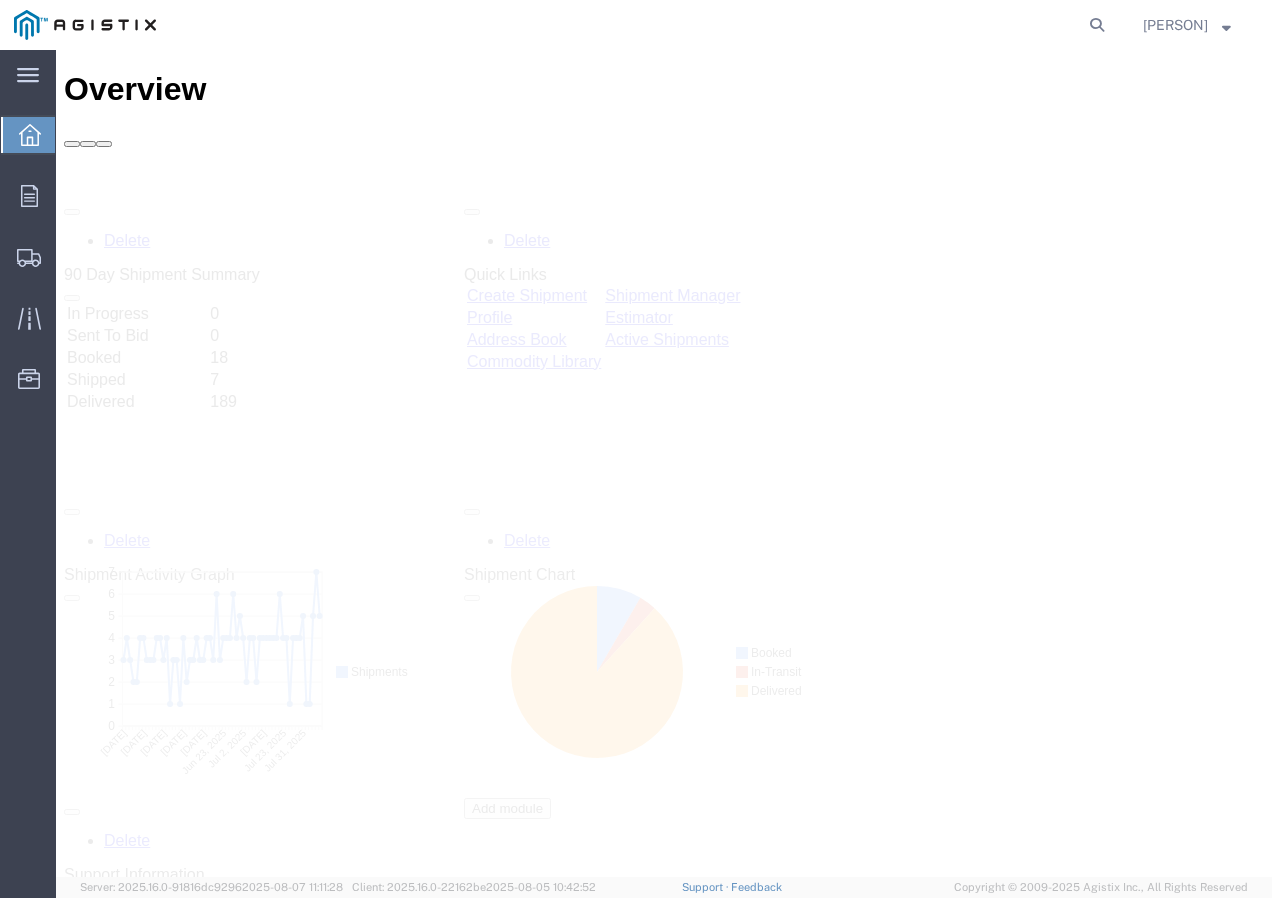 scroll, scrollTop: 0, scrollLeft: 0, axis: both 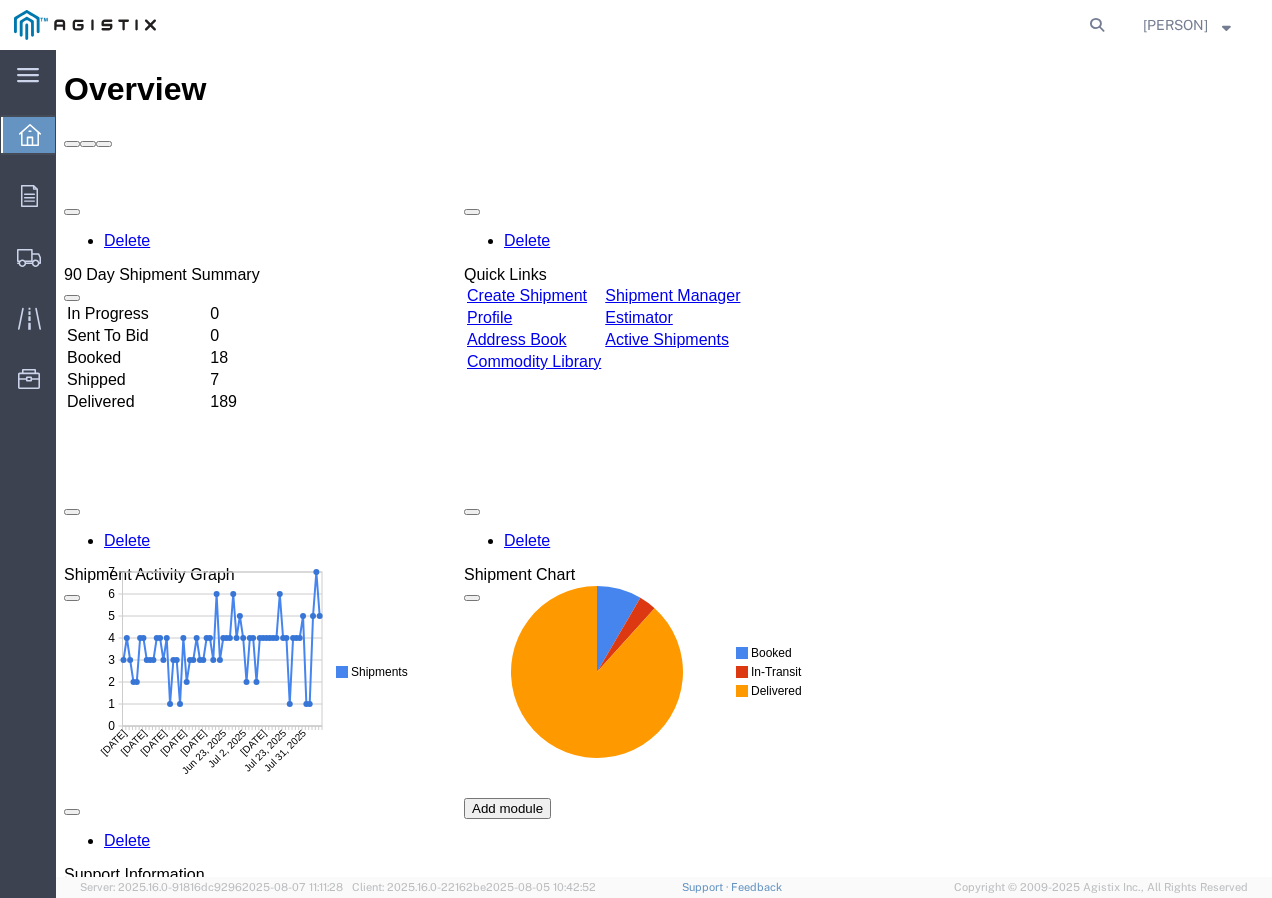 click on "Create Shipment" at bounding box center [527, 295] 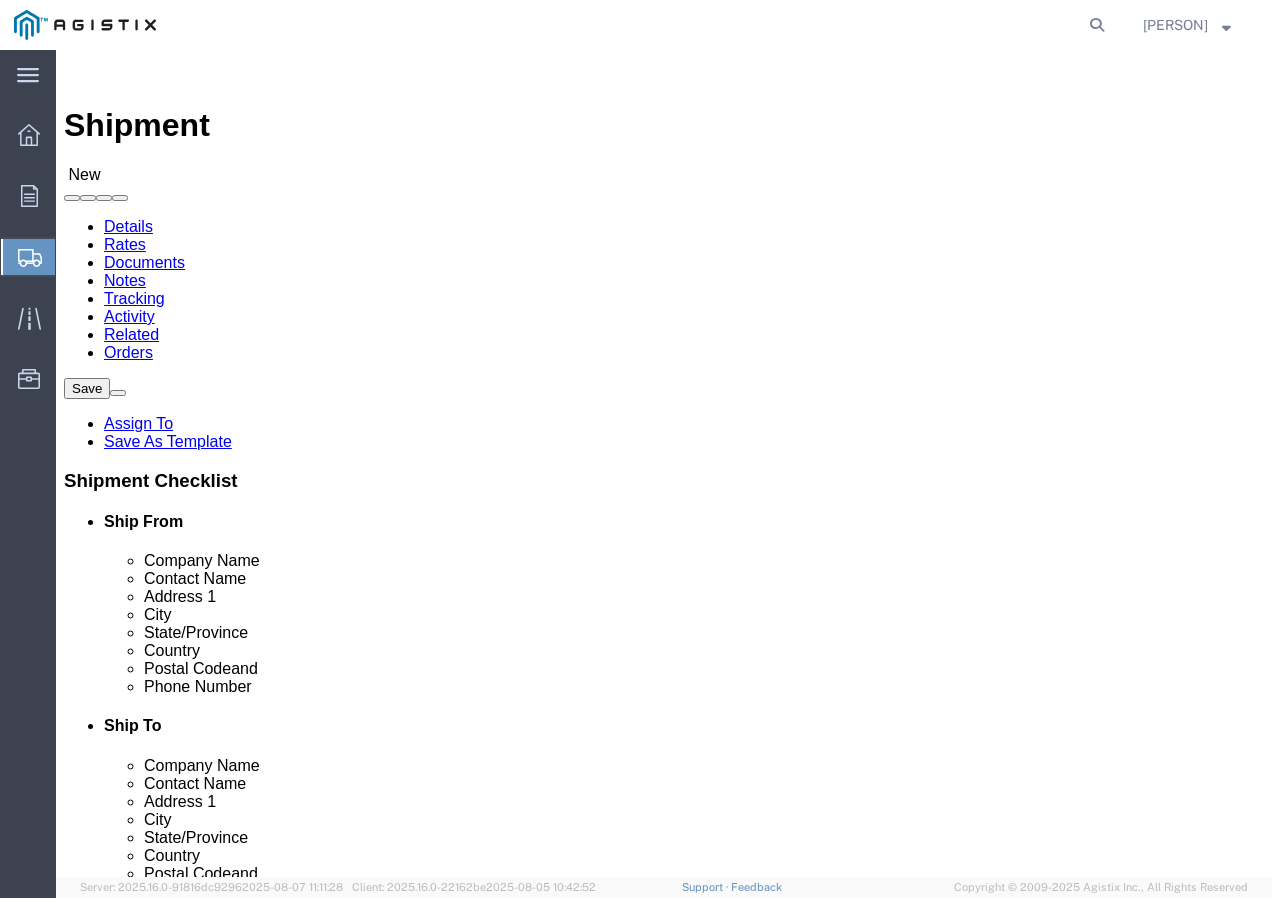 select 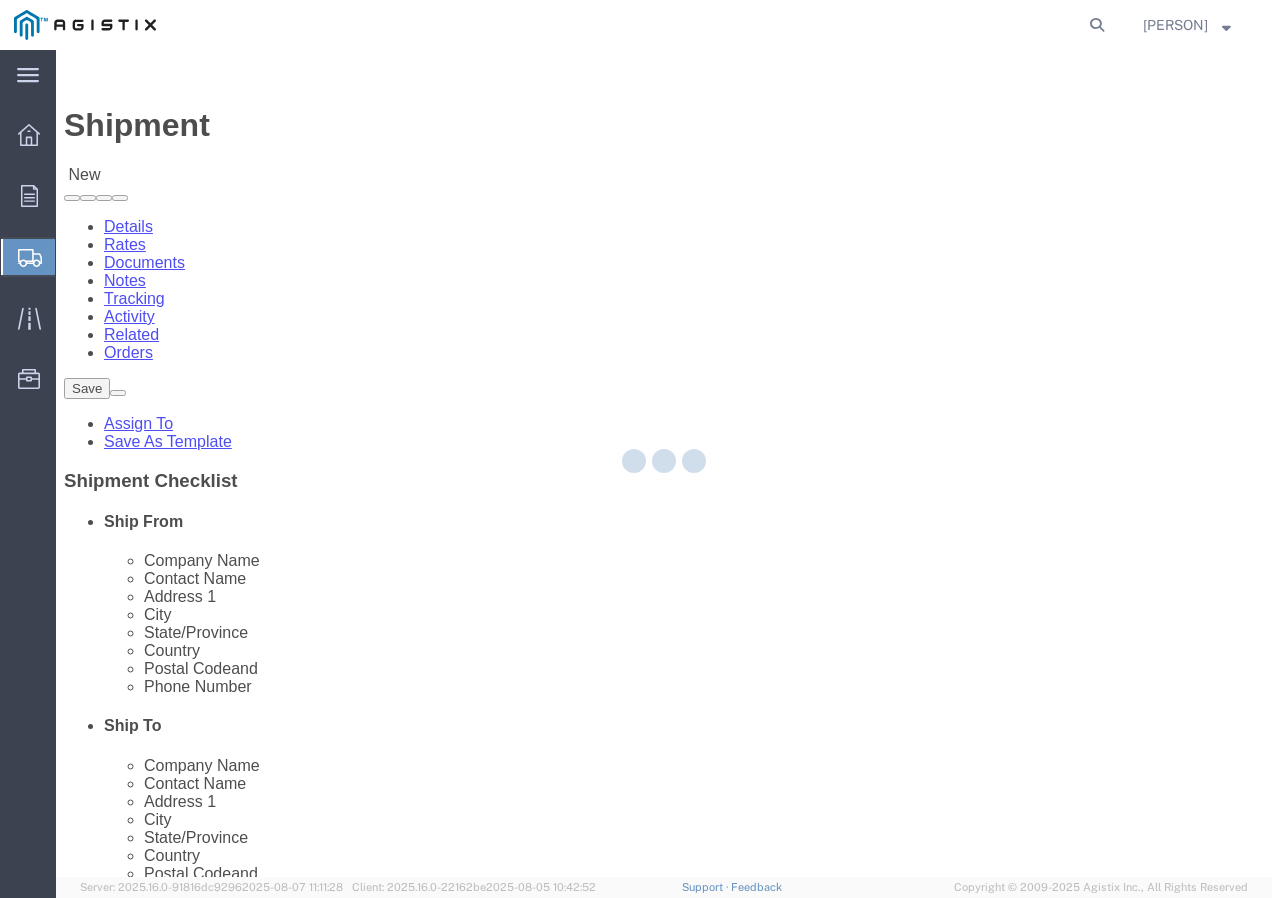 type on "Southwire Company" 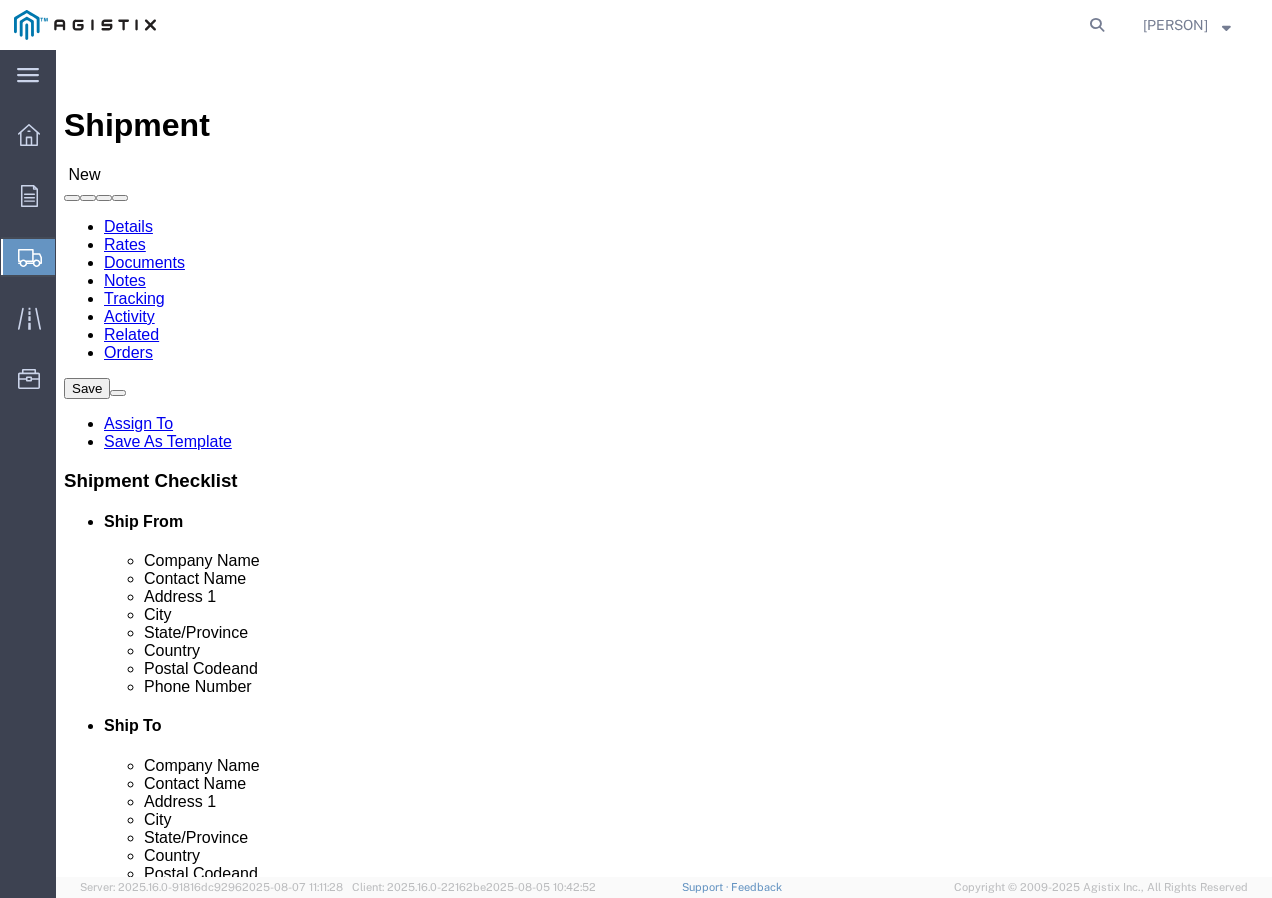 select on "CA" 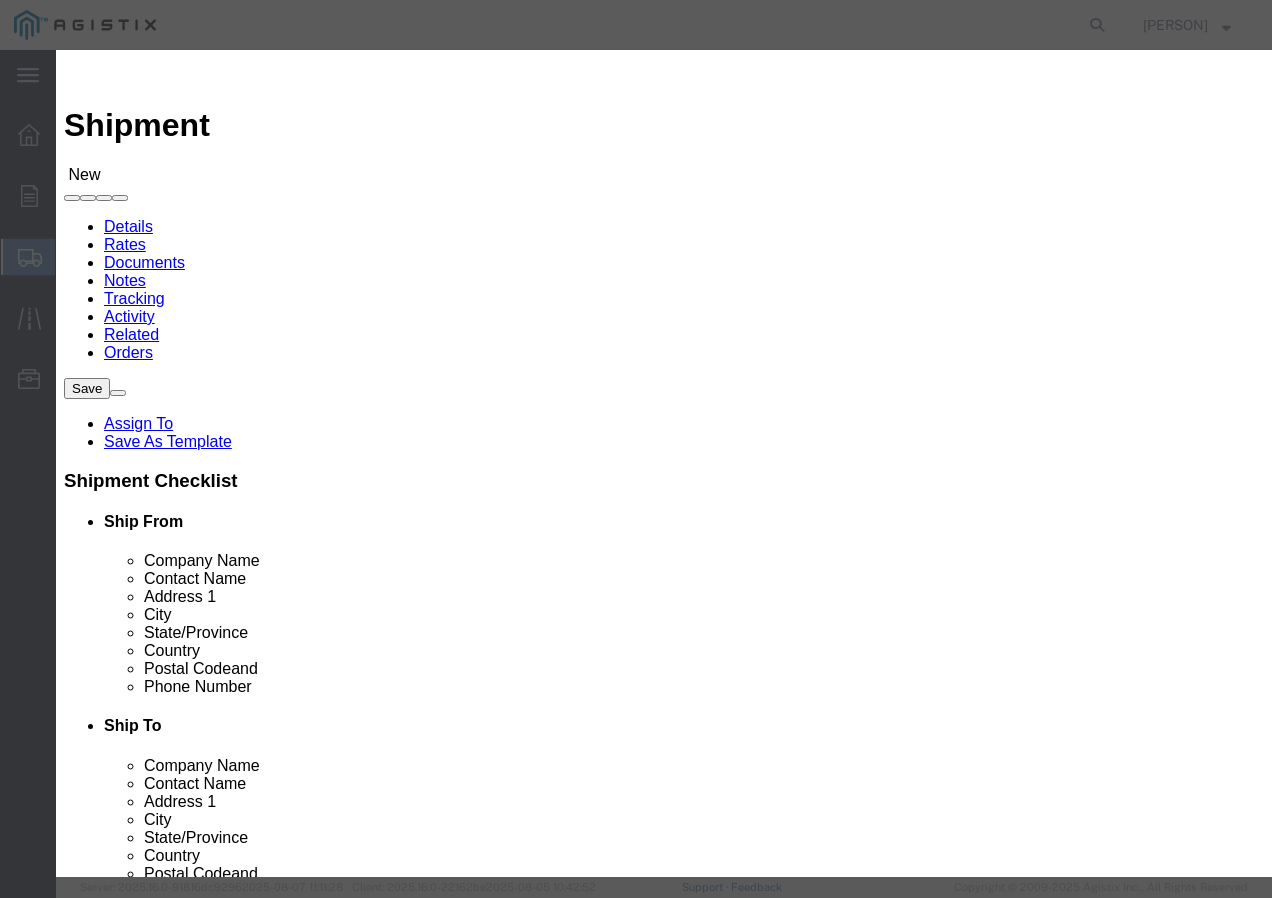 click on "Search by Address Book Name City Company Name Contact Name Country CustomerAlias DPL Days To Expire DPL Last Update DPL Status Email Address Location Type Notes Phone Number Role State Zip" 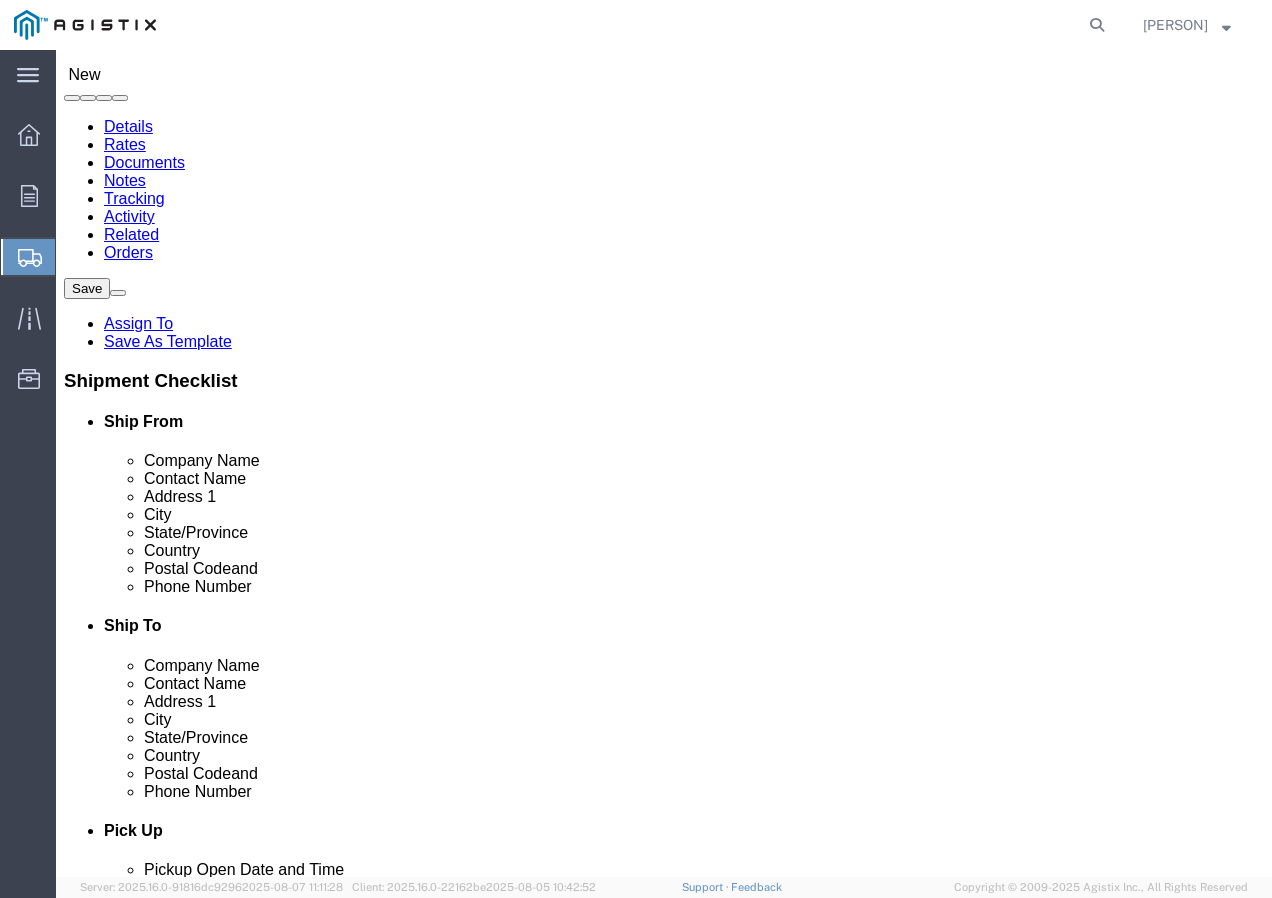 scroll, scrollTop: 200, scrollLeft: 0, axis: vertical 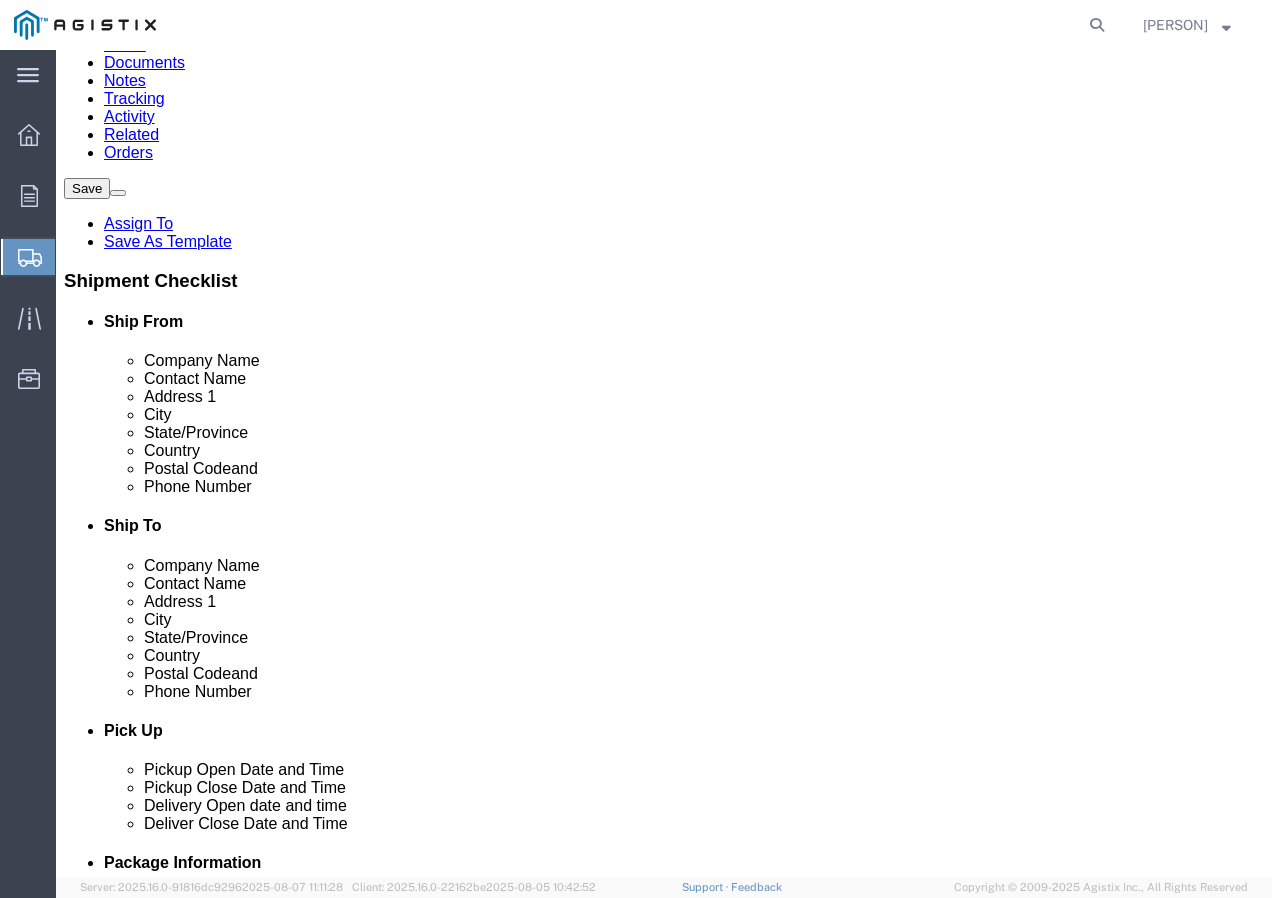 click 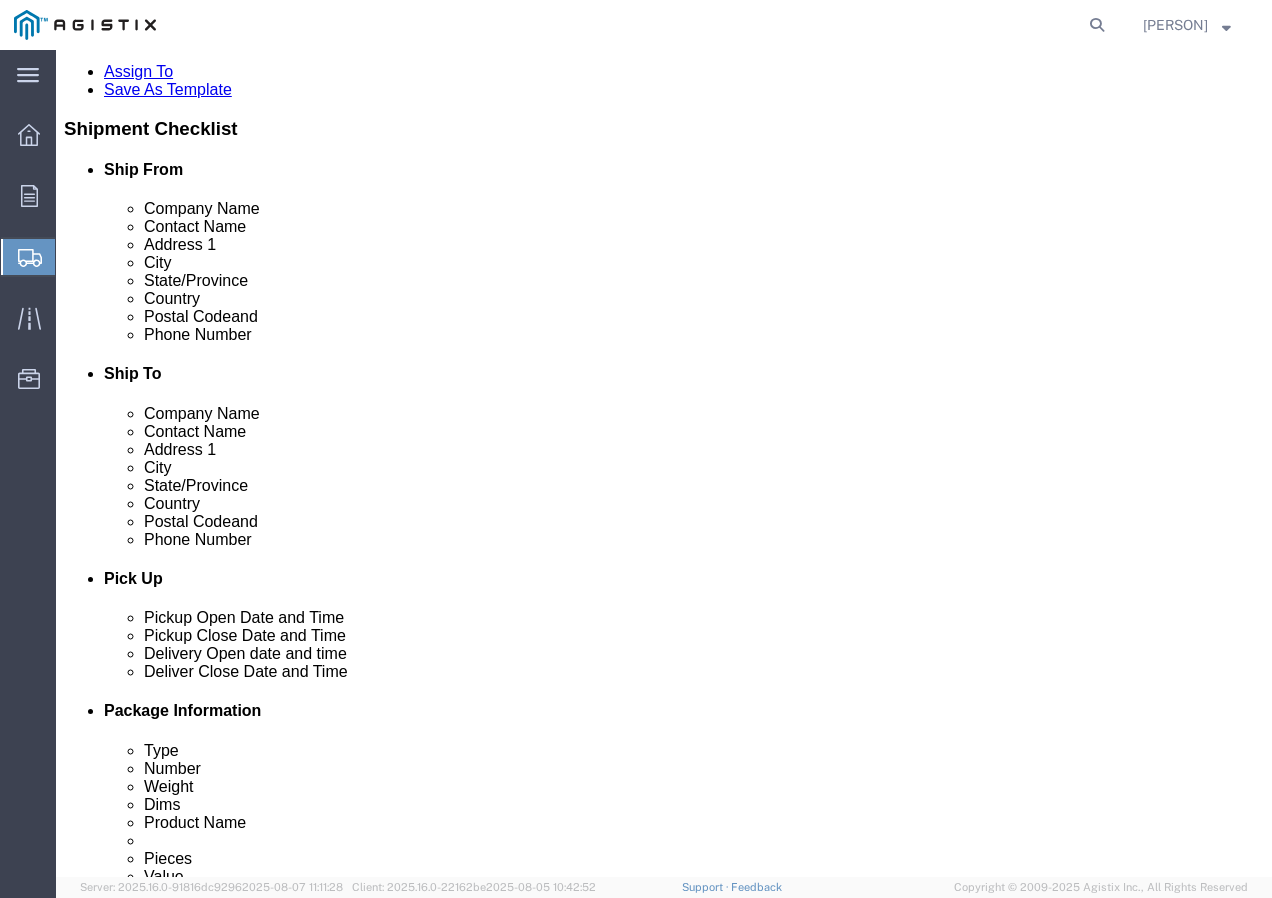 scroll, scrollTop: 600, scrollLeft: 0, axis: vertical 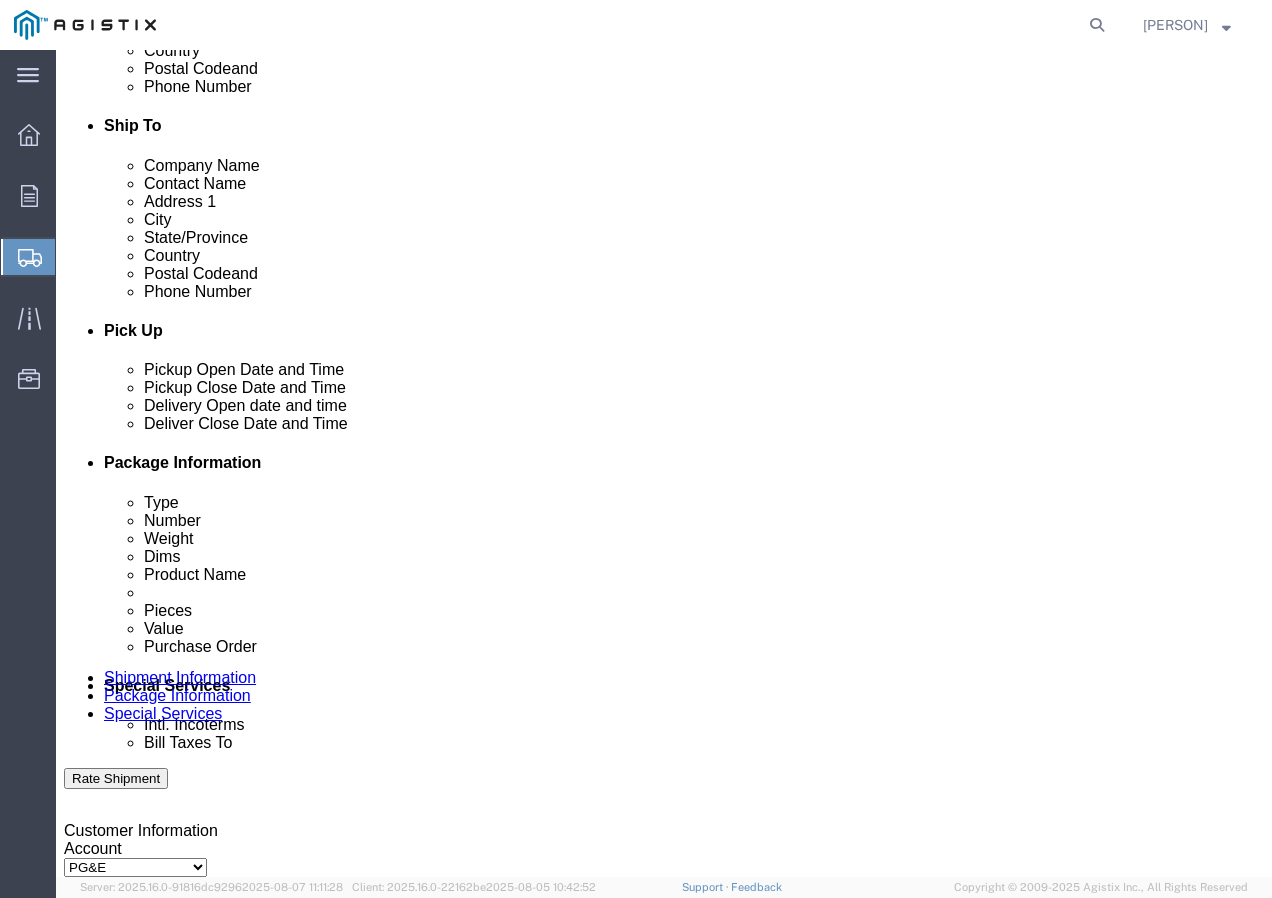 type on "[PHONE]" 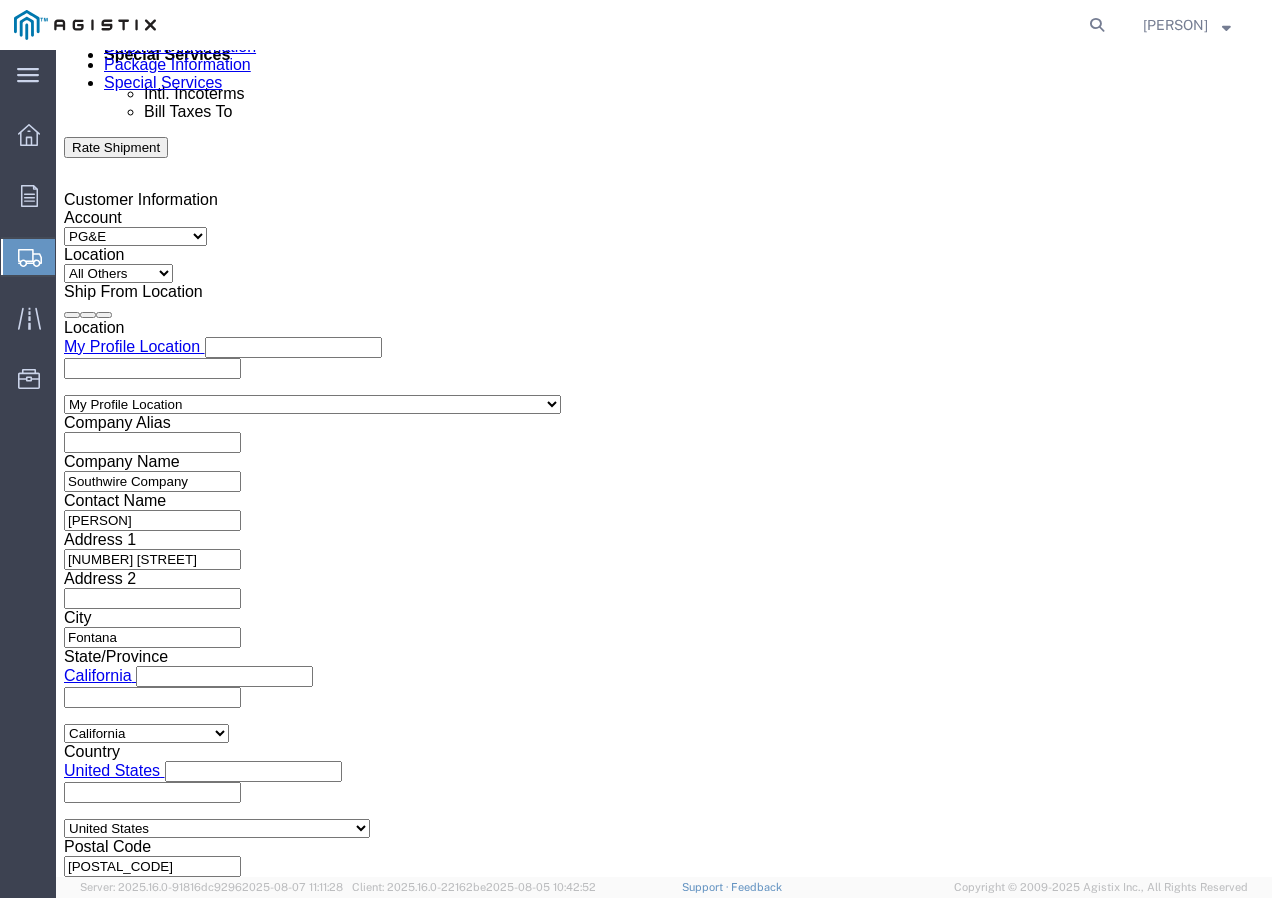 click on "Apply" 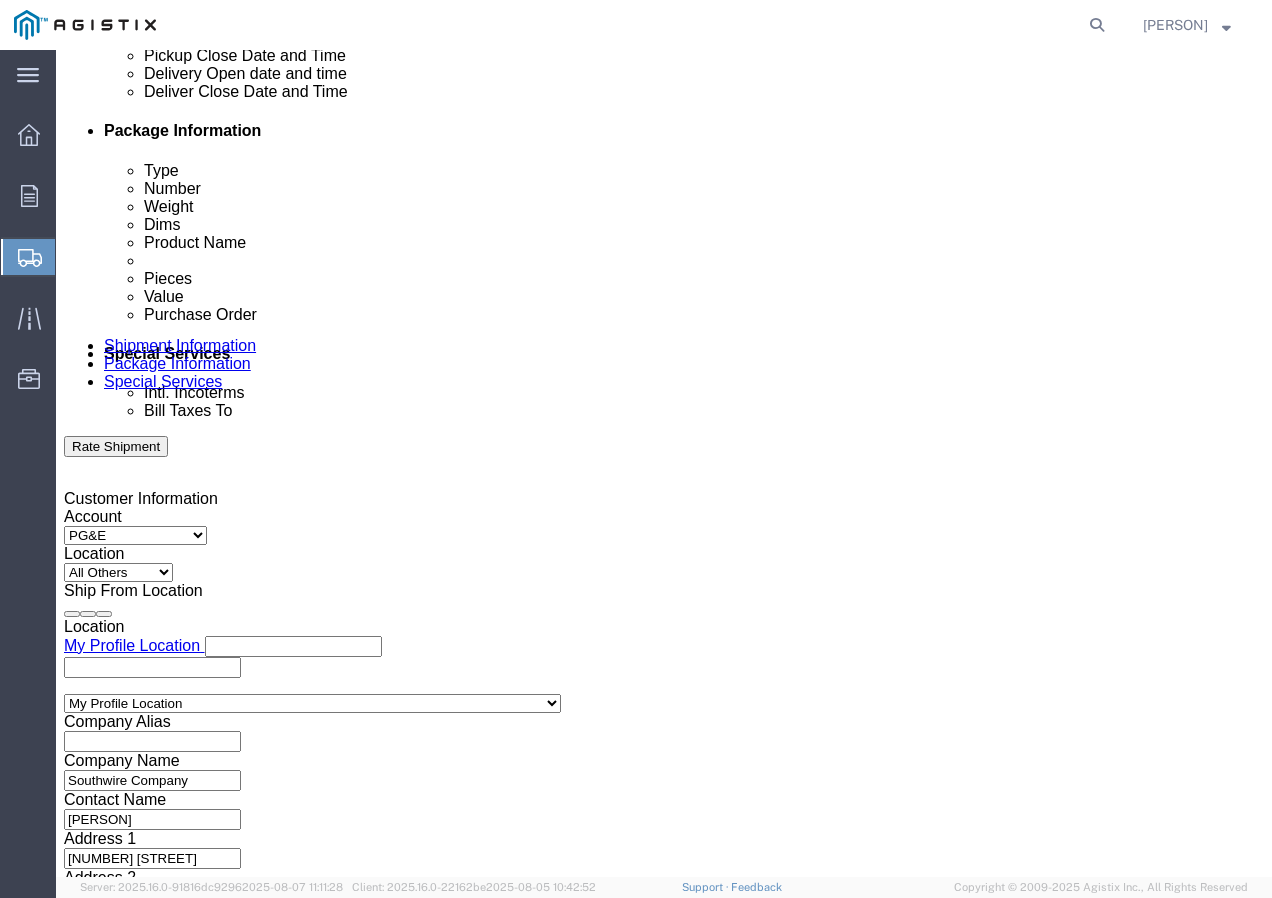 scroll, scrollTop: 931, scrollLeft: 0, axis: vertical 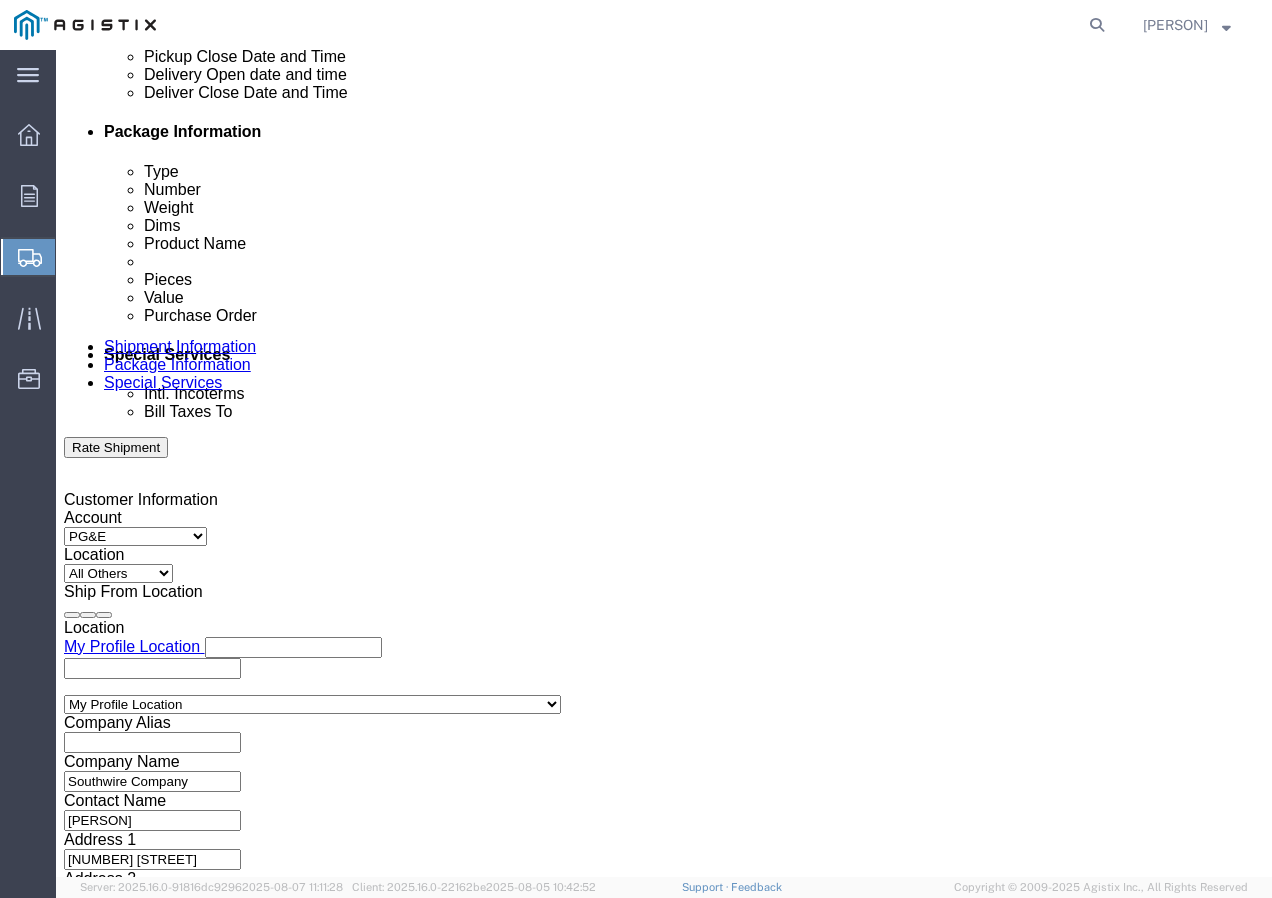 click 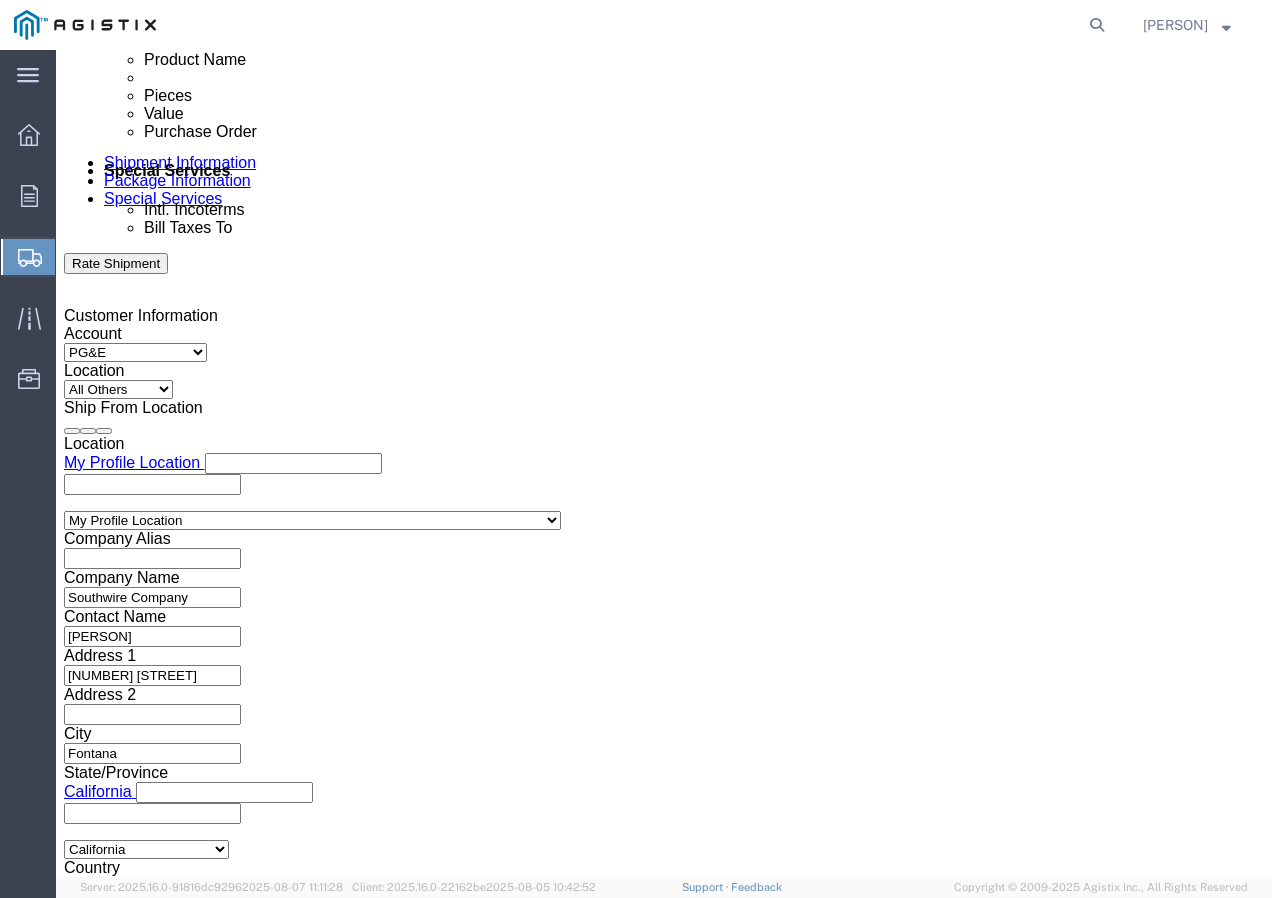 scroll, scrollTop: 1231, scrollLeft: 0, axis: vertical 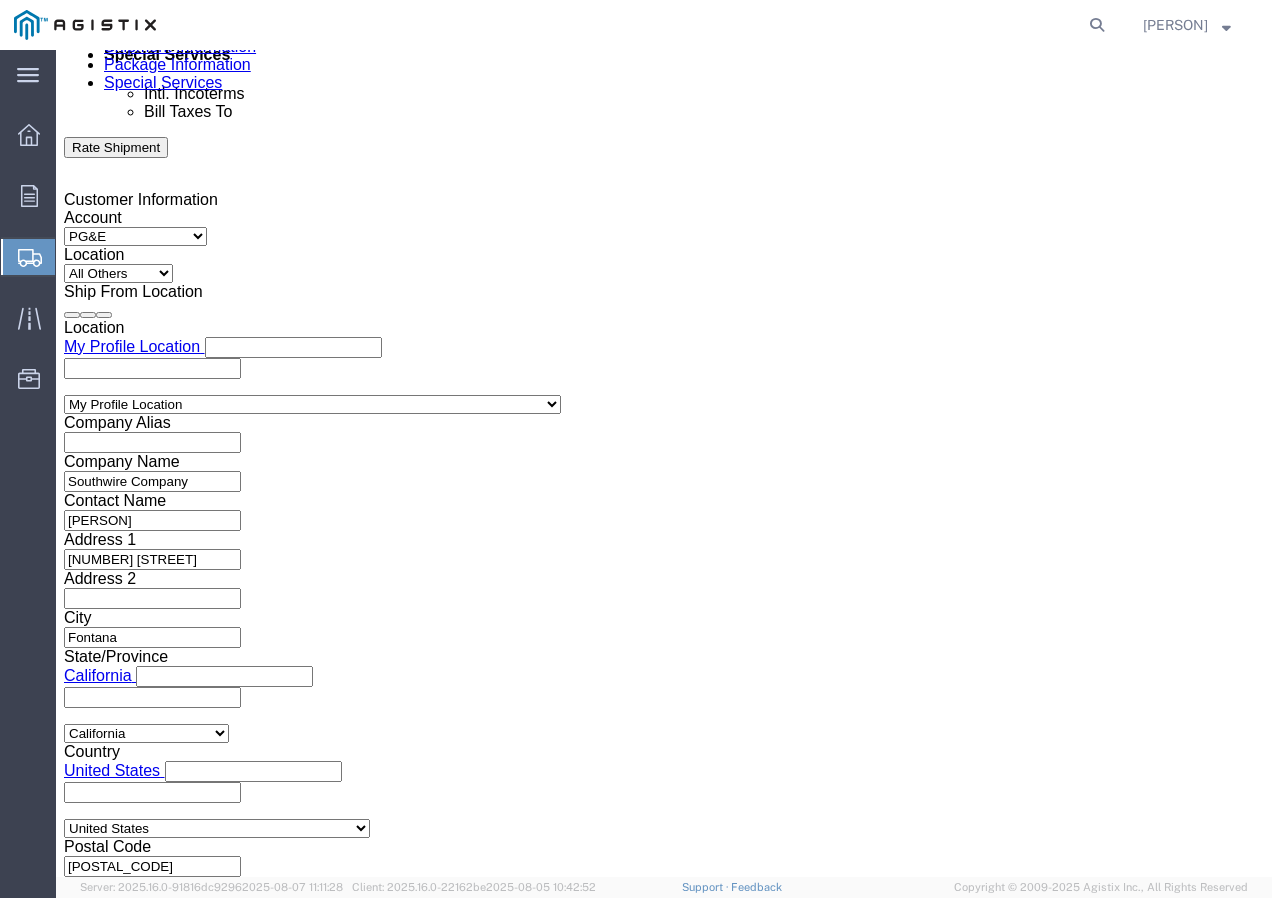 type on "[NUMBER]" 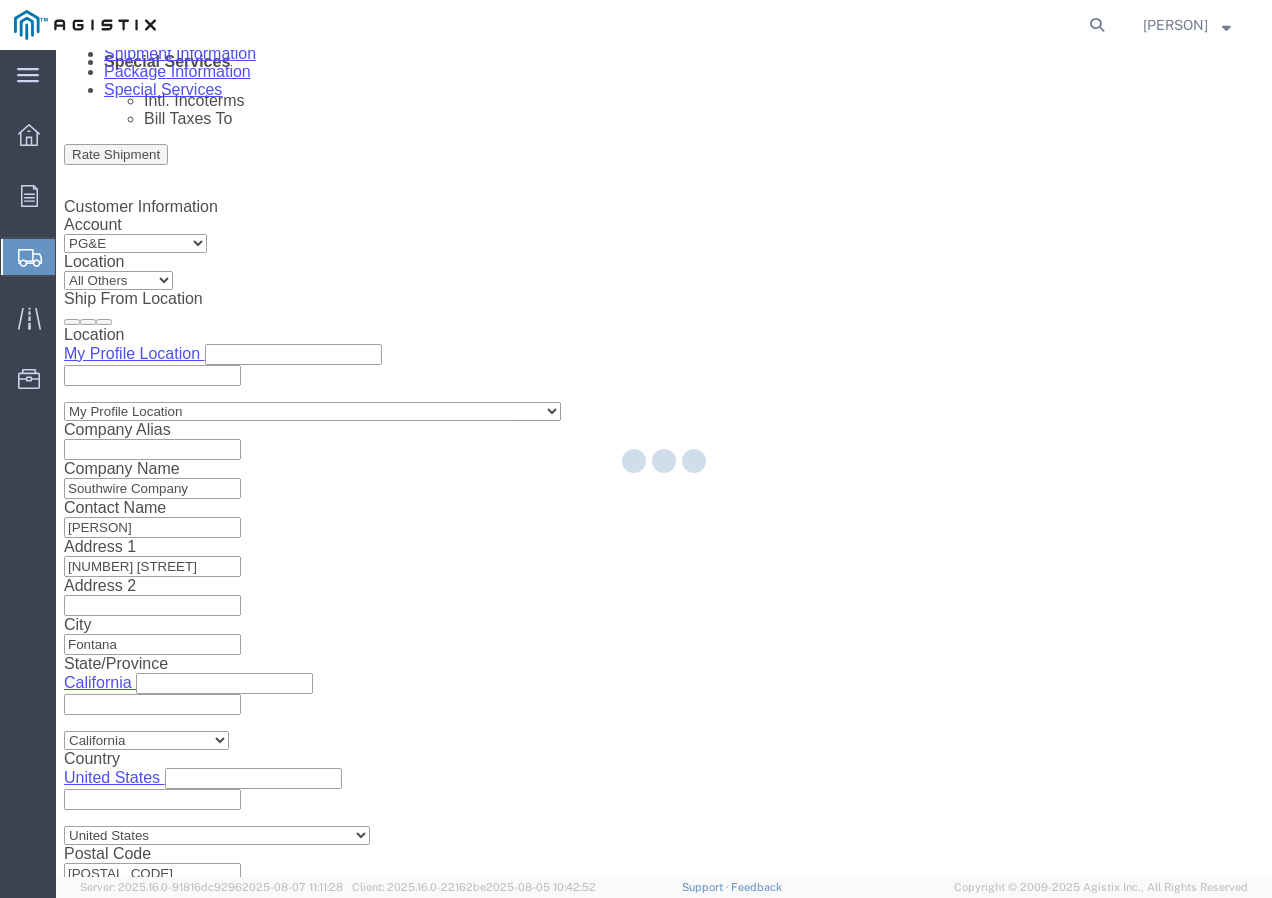 scroll, scrollTop: 0, scrollLeft: 0, axis: both 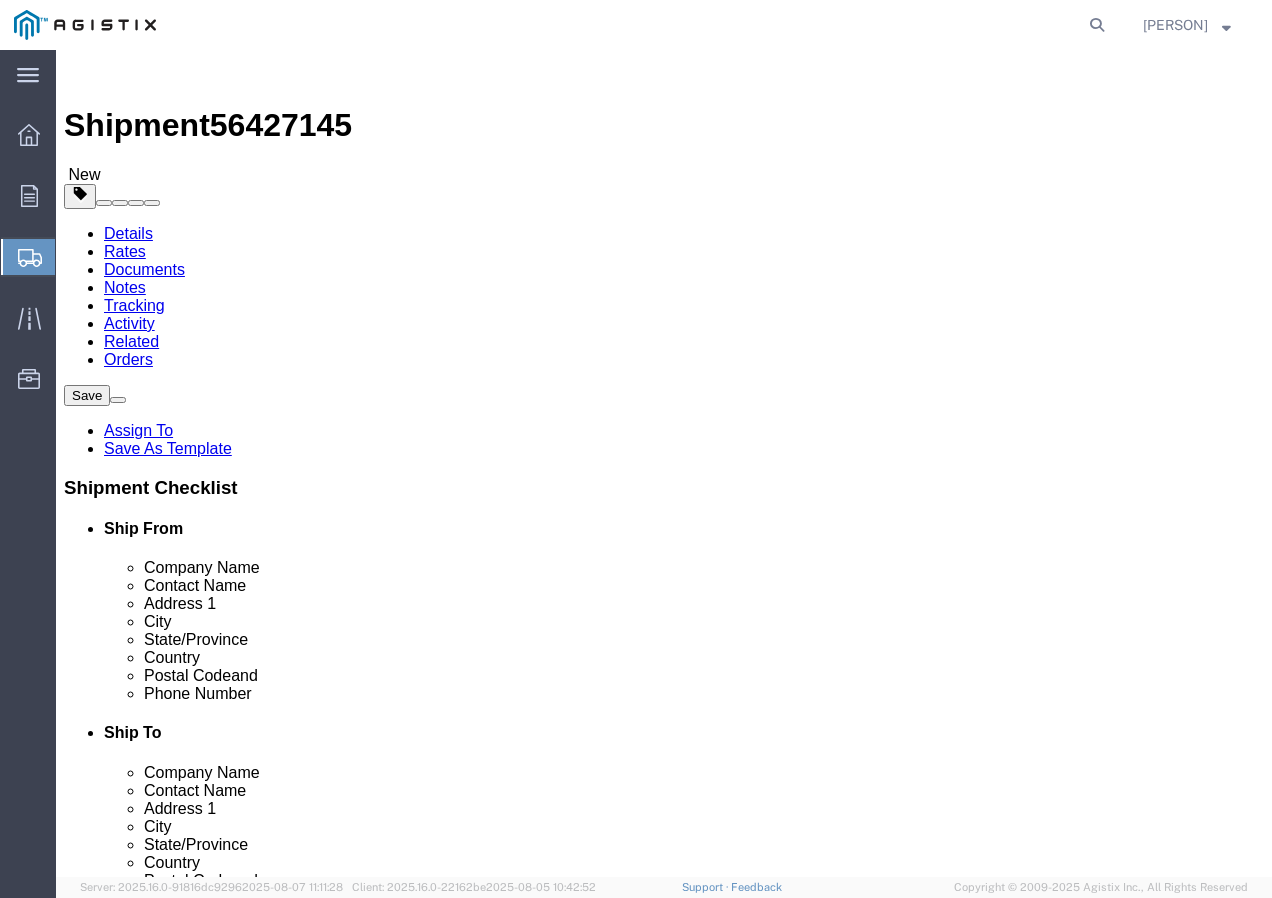click on "Select Bulk Bundle(s) Cardboard Box(es) Carton(s) Crate(s) Drum(s) (Fiberboard) Drum(s) (Metal) Drum(s) (Plastic) Envelope Naked Cargo (UnPackaged) Pallet(s) Oversized (Not Stackable) Pallet(s) Oversized (Stackable) Pallet(s) Standard (Not Stackable) Pallet(s) Standard (Stackable) Roll(s) Your Packaging" 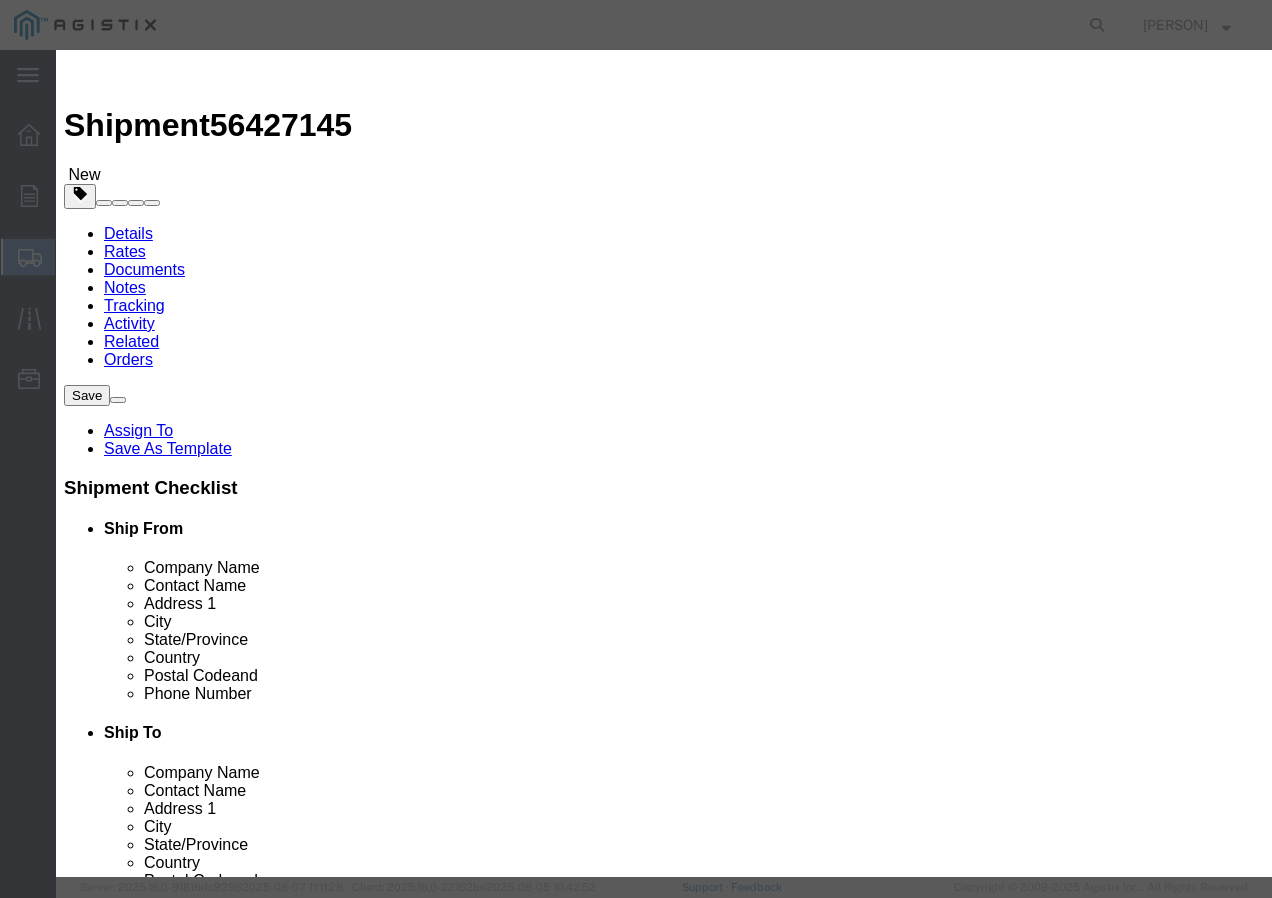click 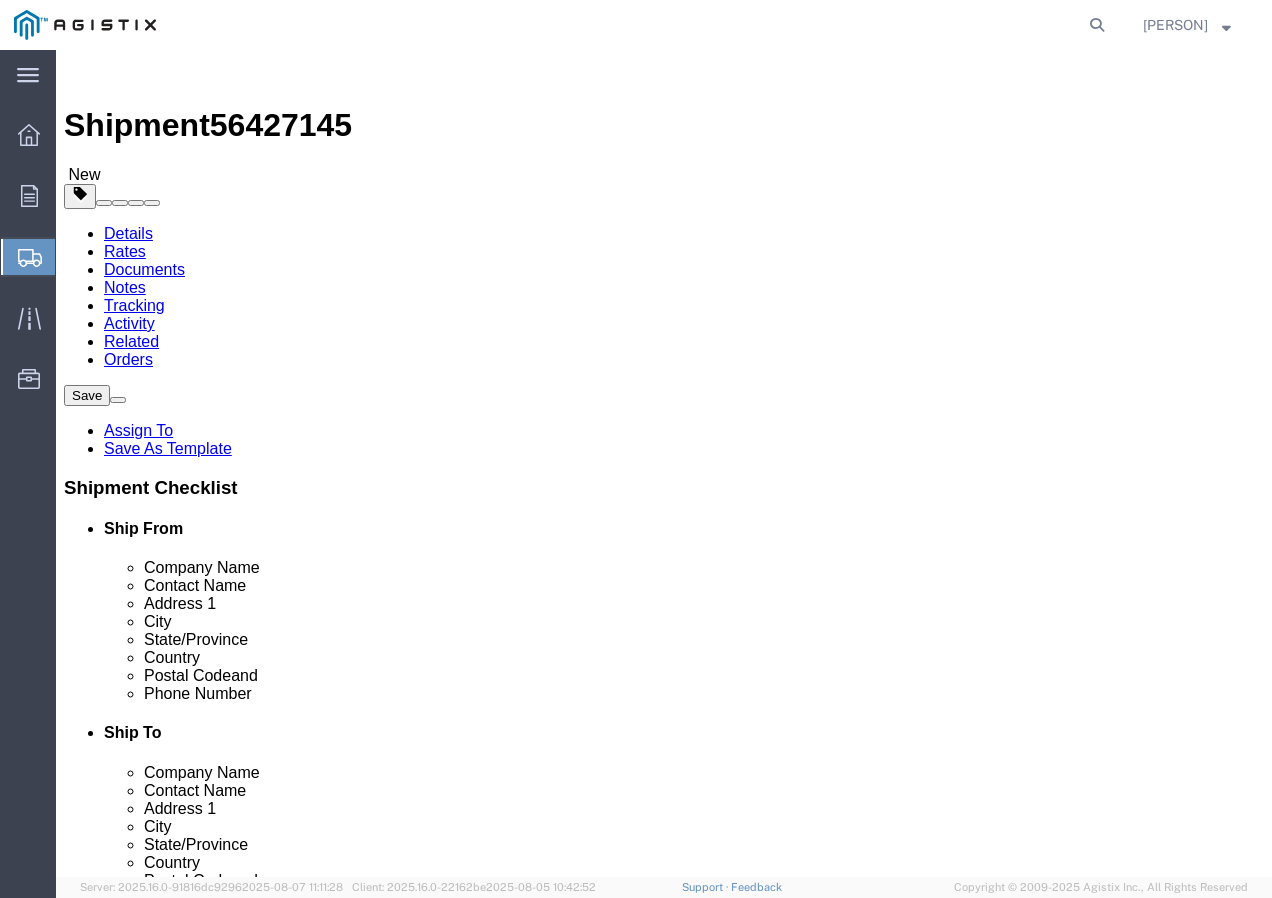 click on "Rate Shipment" 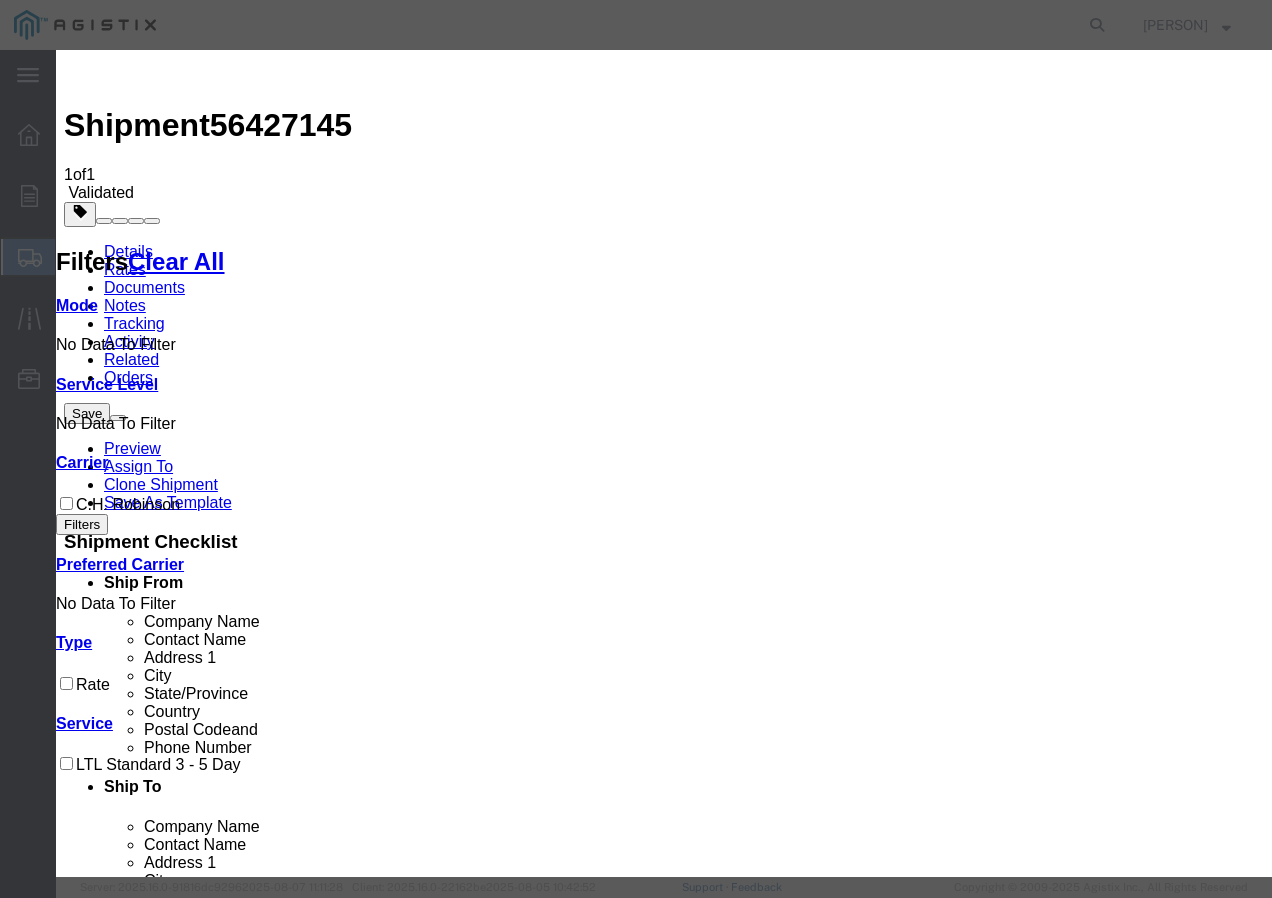 drag, startPoint x: 977, startPoint y: 108, endPoint x: 1264, endPoint y: 188, distance: 297.94128 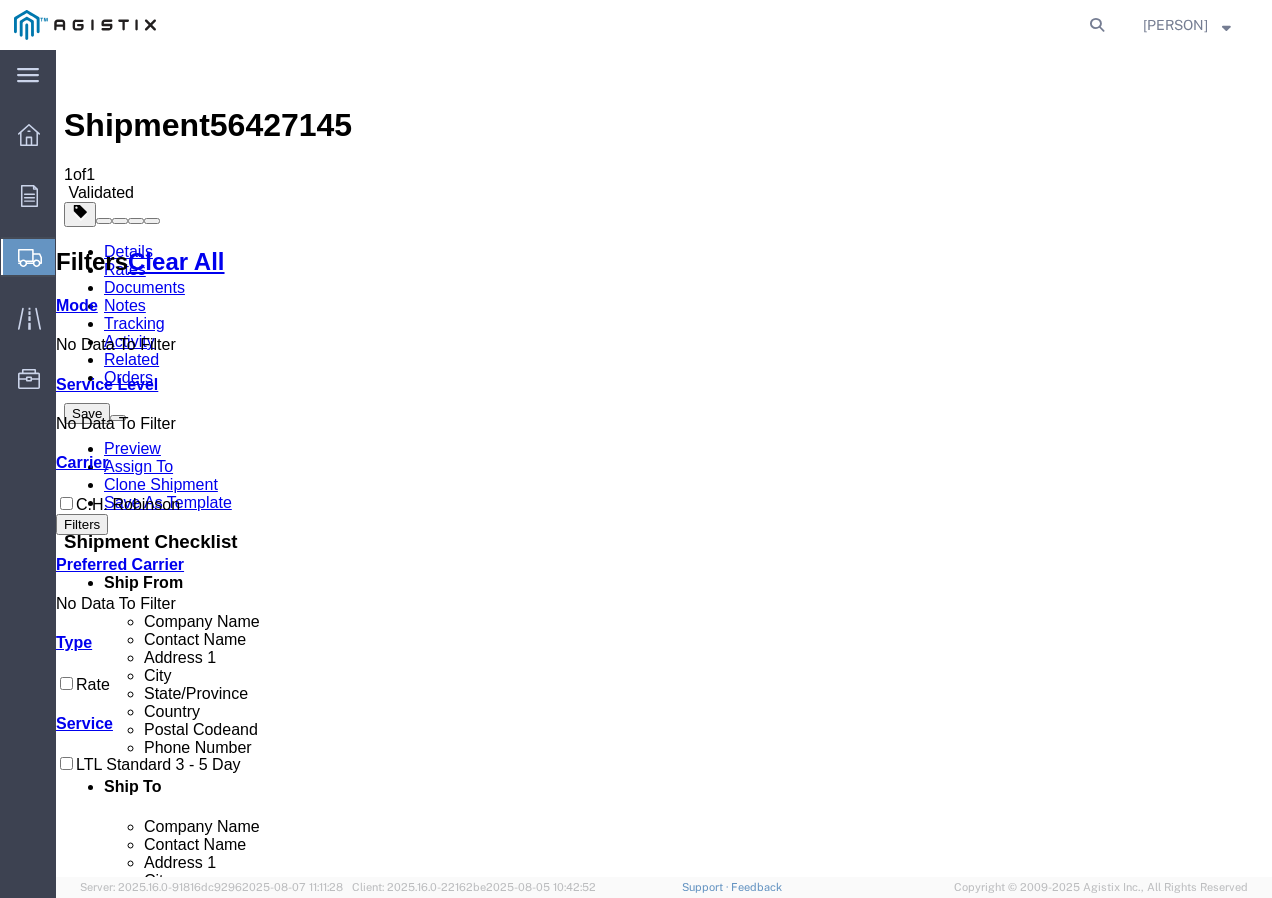click on "Book" at bounding box center (979, 1857) 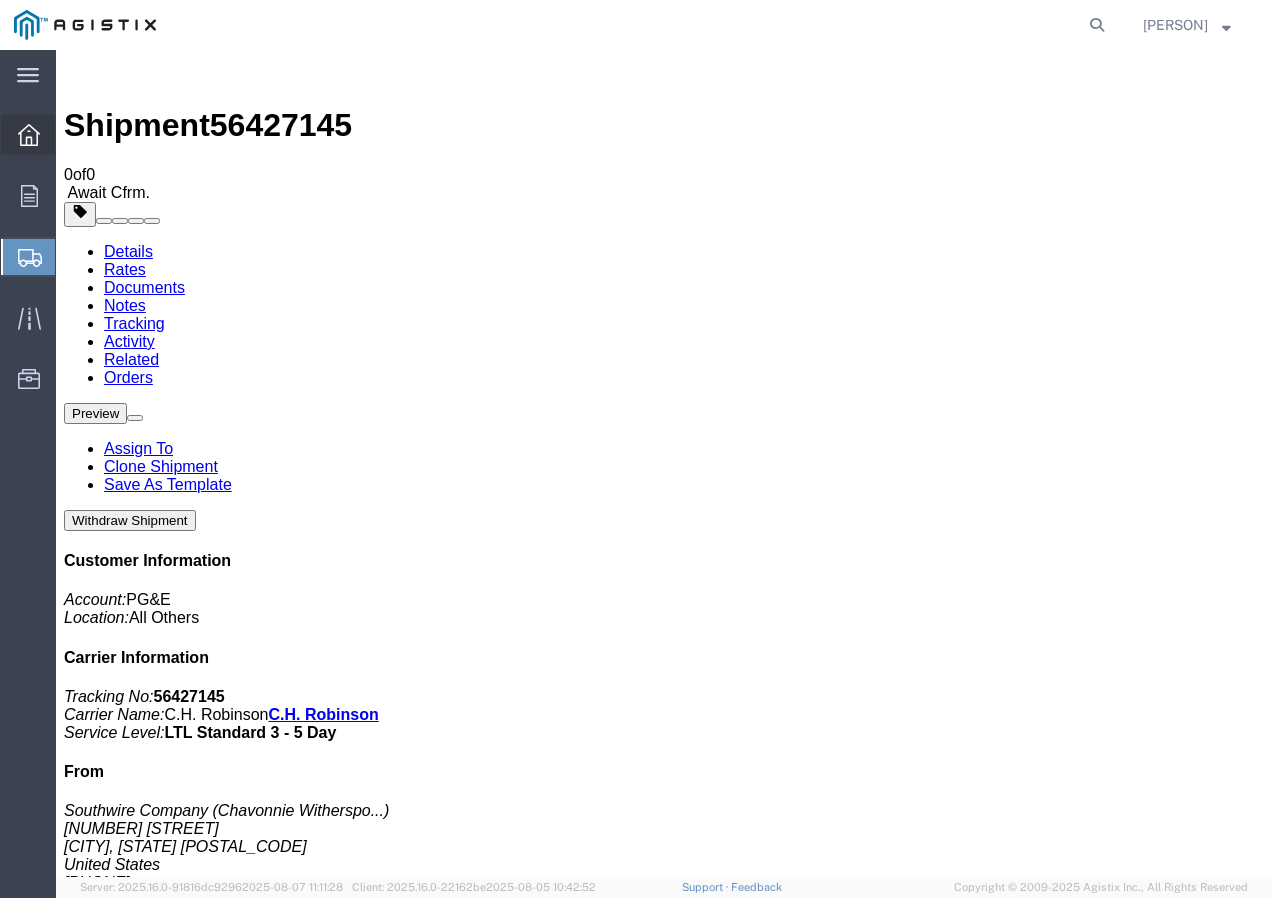 click 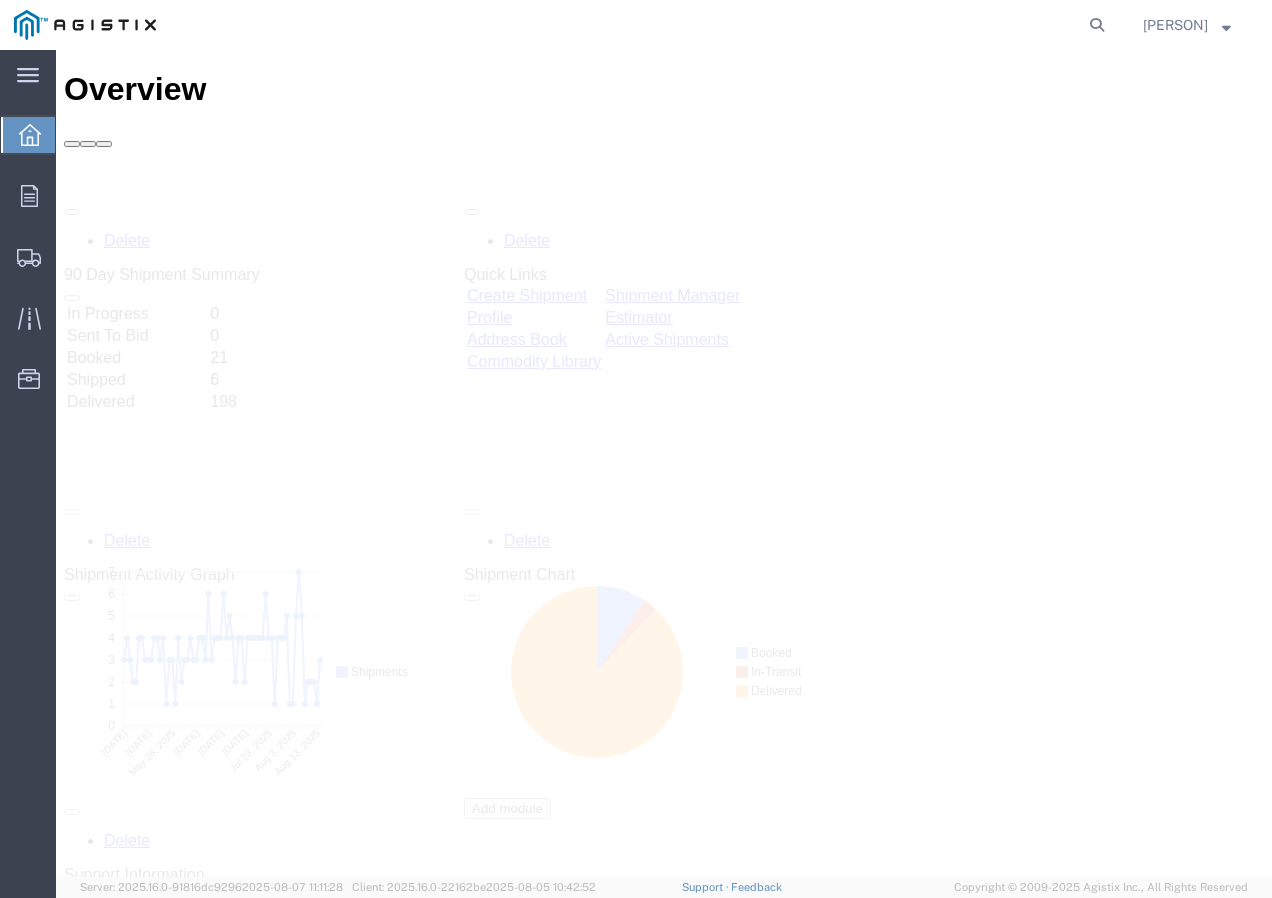 scroll, scrollTop: 0, scrollLeft: 0, axis: both 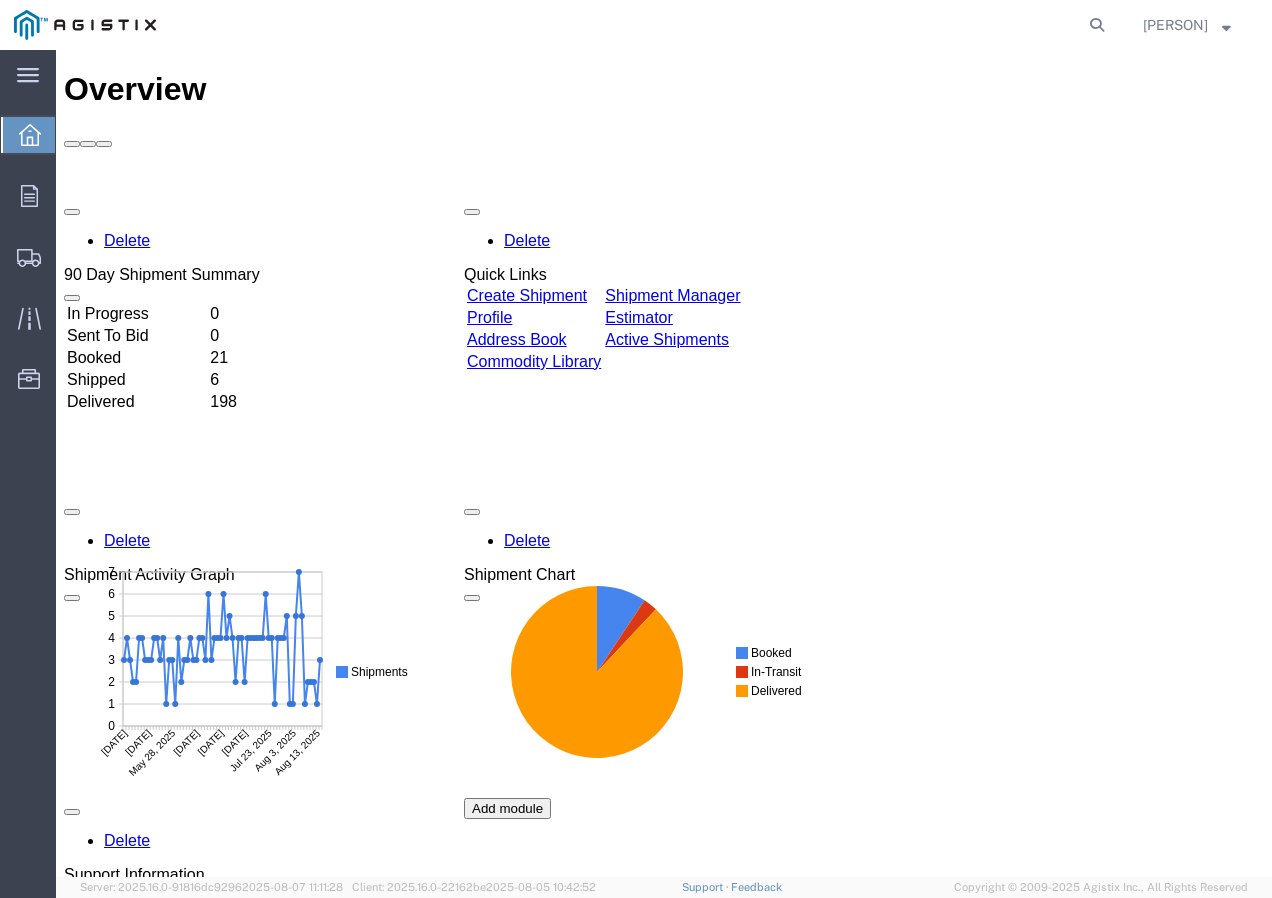 click on "Create Shipment" at bounding box center (527, 295) 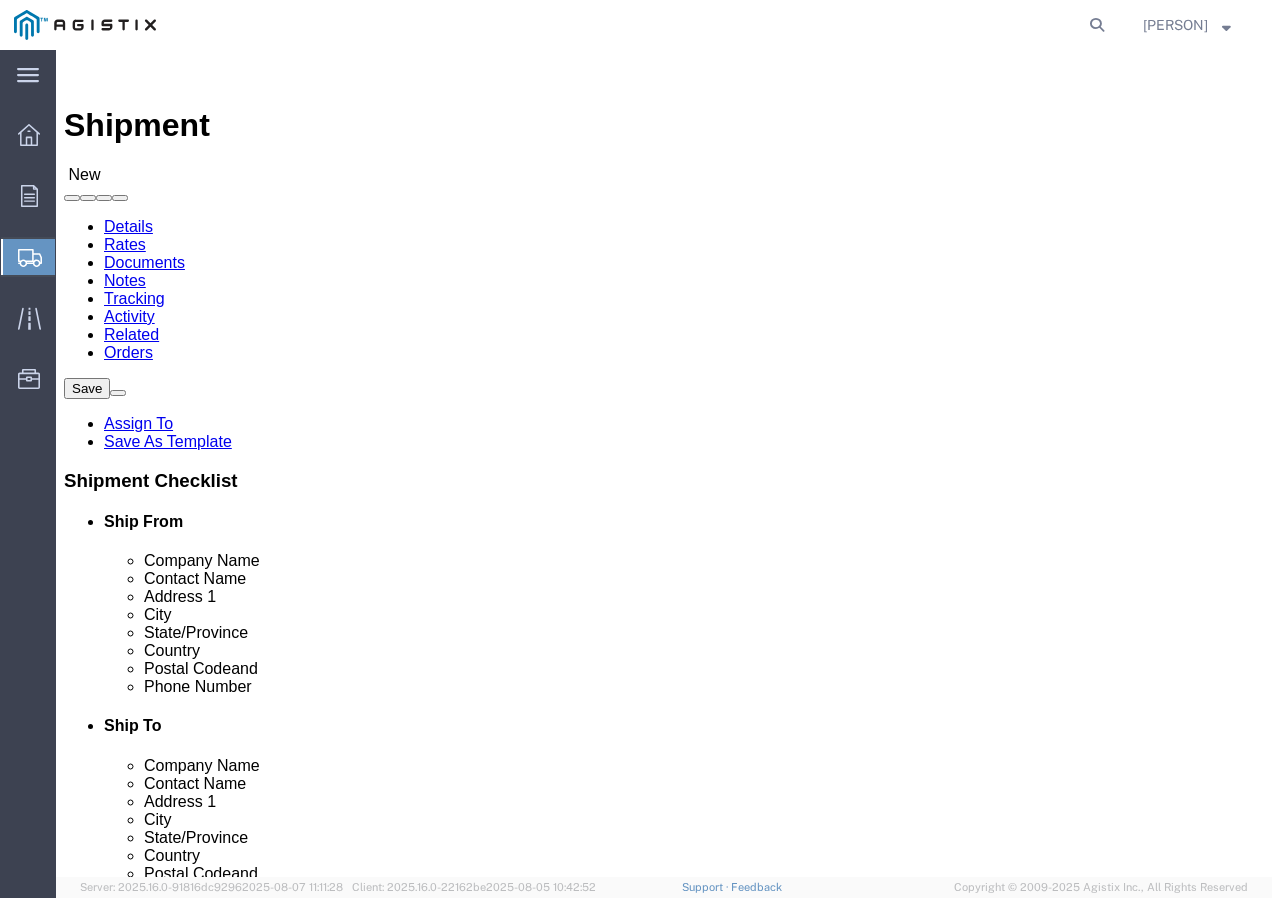 click on "Select PG&E Southwire Company" 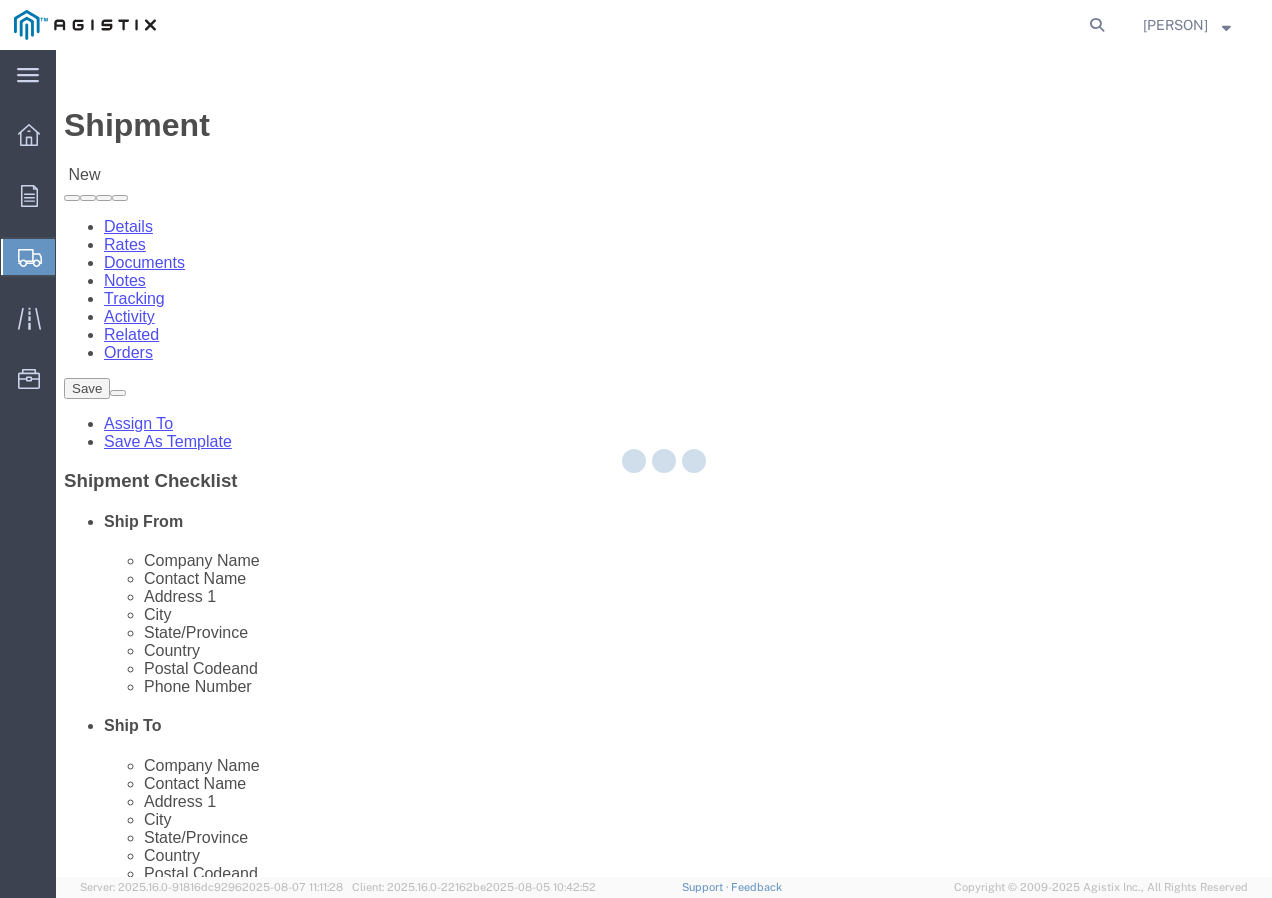 type on "Southwire Company" 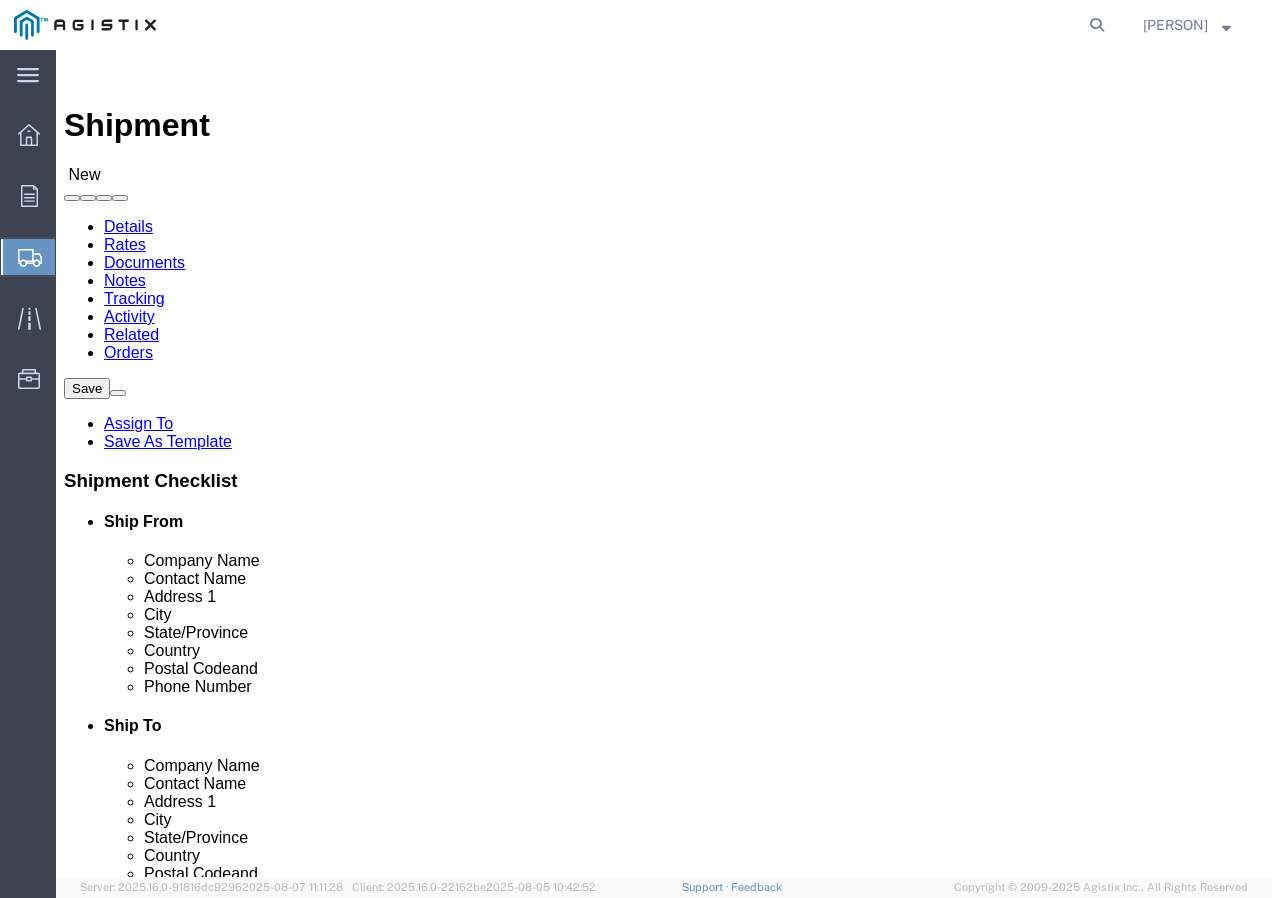 select on "CA" 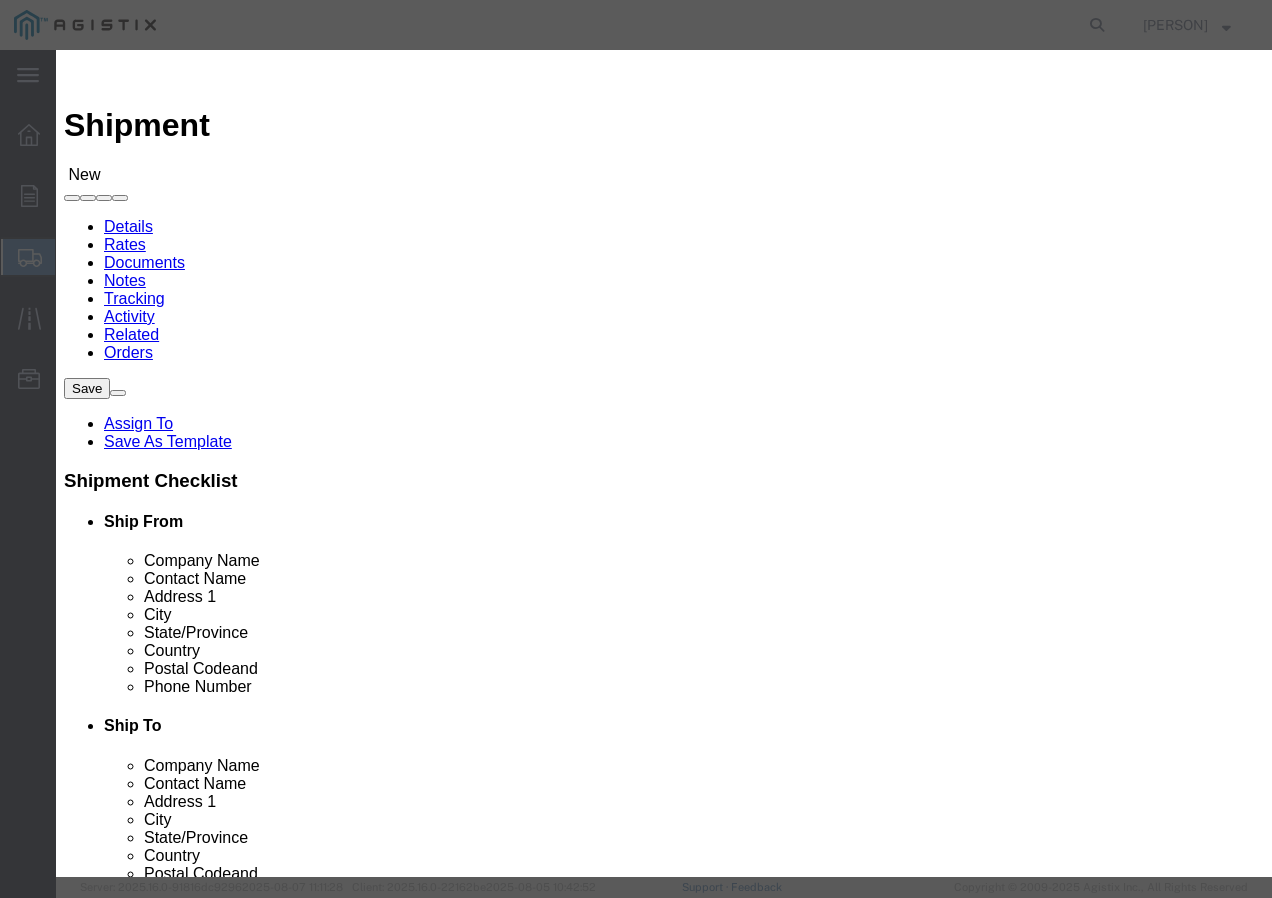click on "Search by Address Book Name City Company Name Contact Name Country CustomerAlias DPL Days To Expire DPL Last Update DPL Status Email Address Location Type Notes Phone Number Role State Zip" 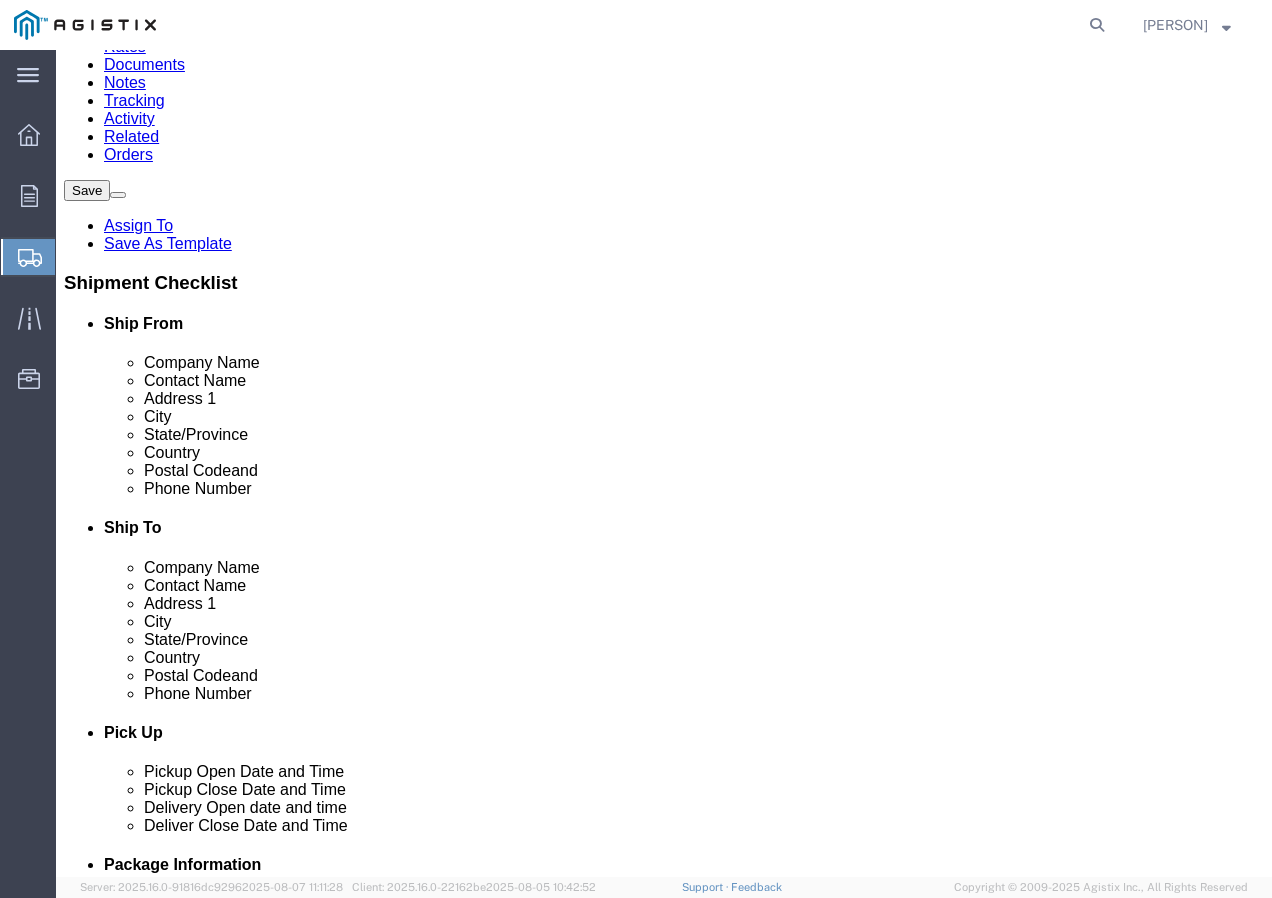 scroll, scrollTop: 200, scrollLeft: 0, axis: vertical 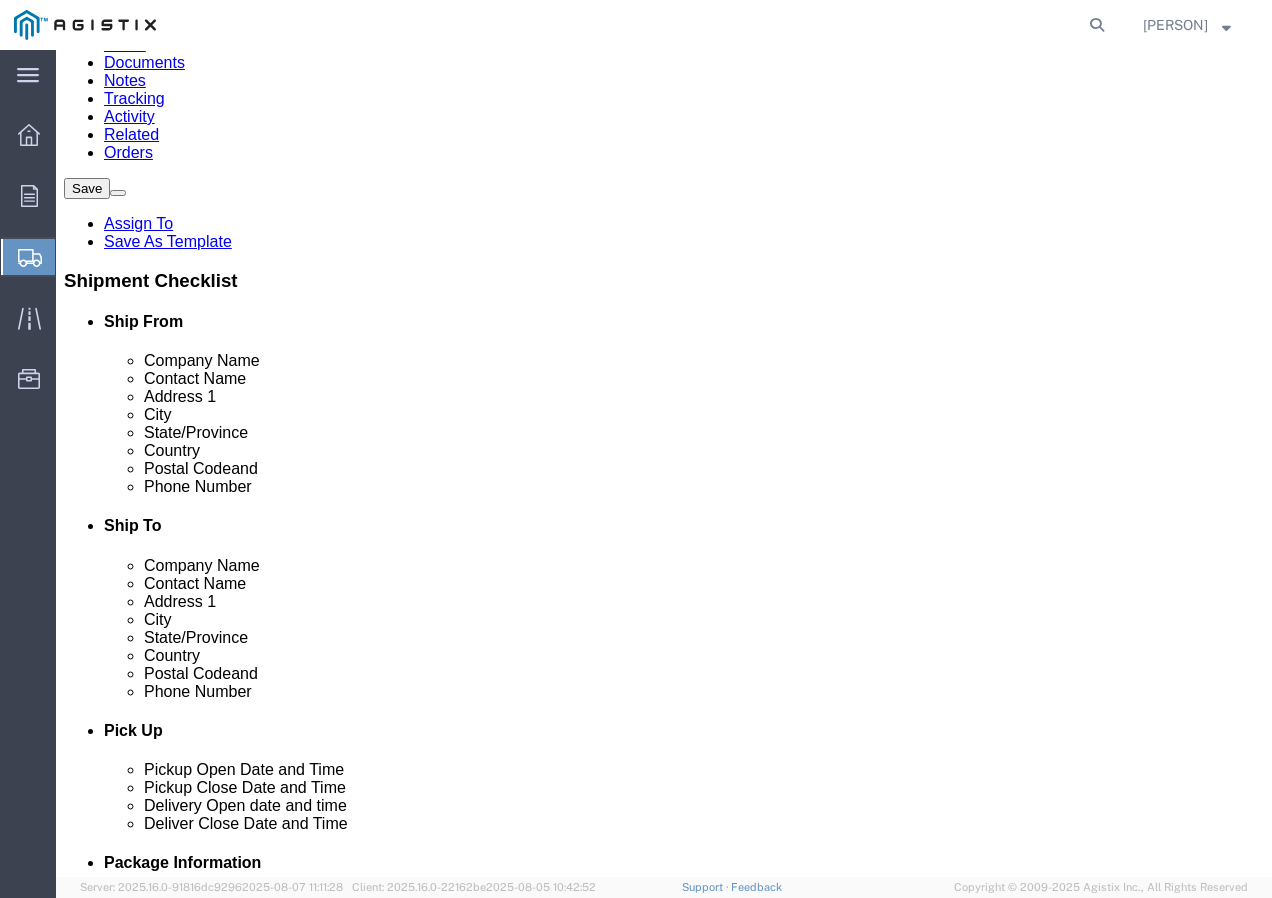 click 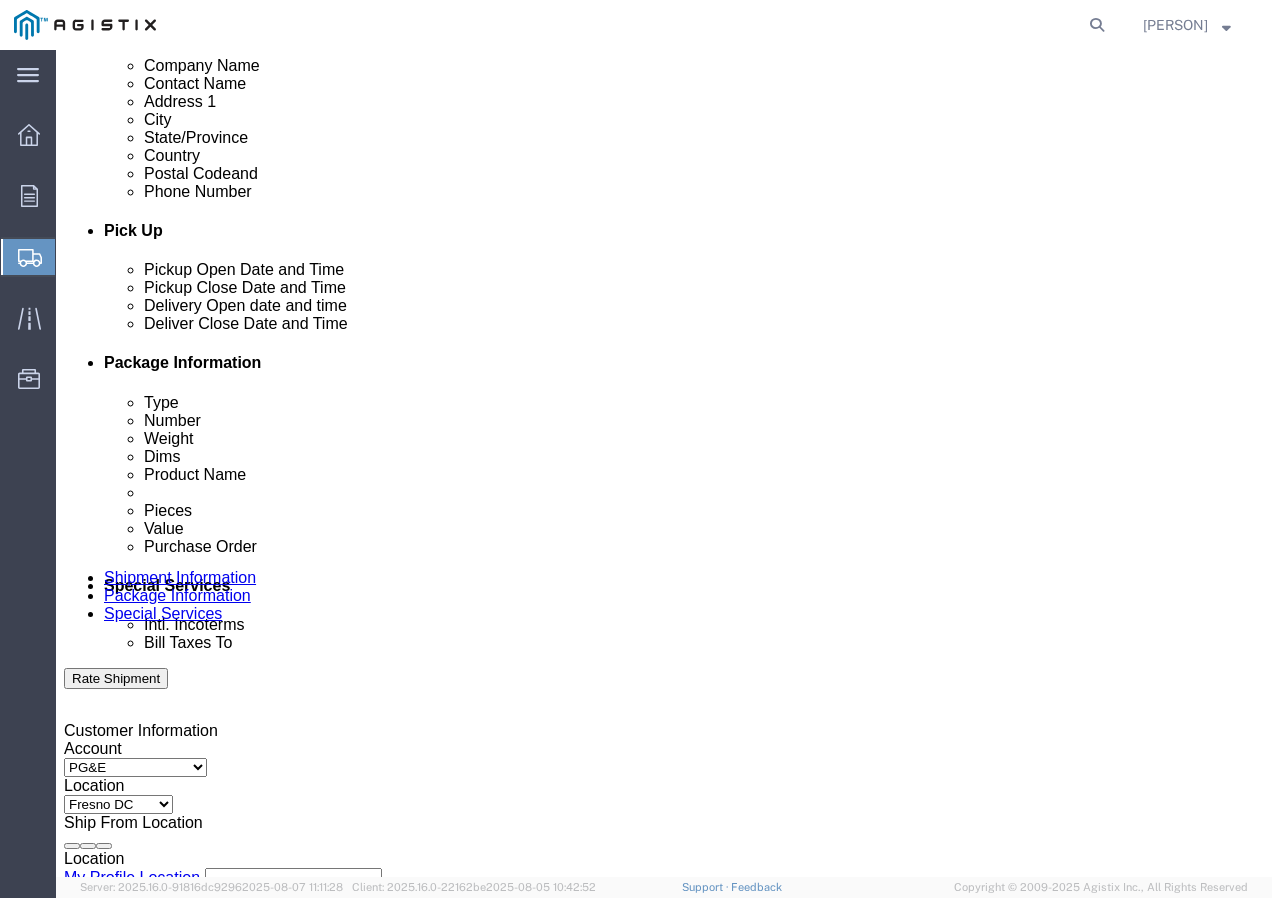 type on "[PHONE]" 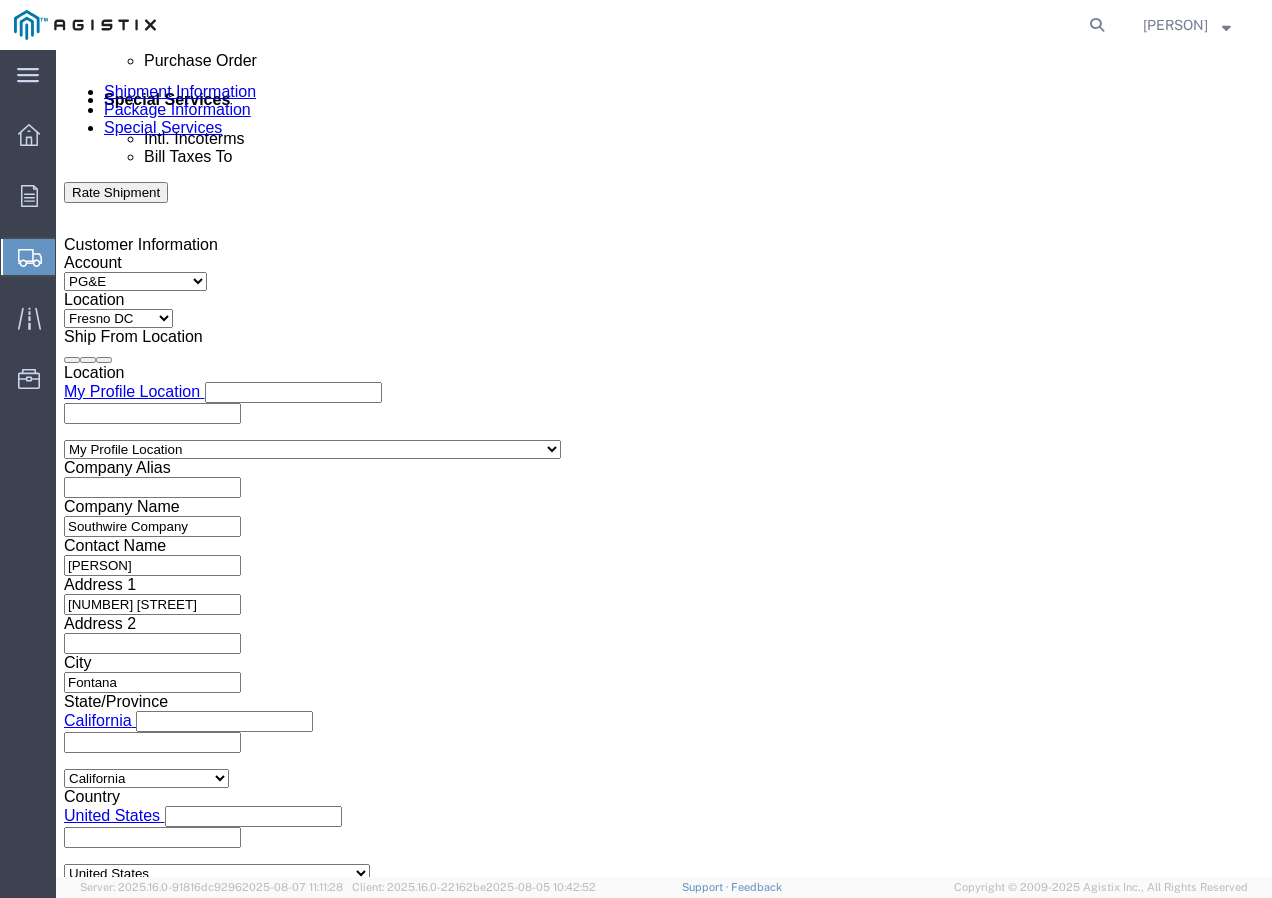 click on "9:00 AM" 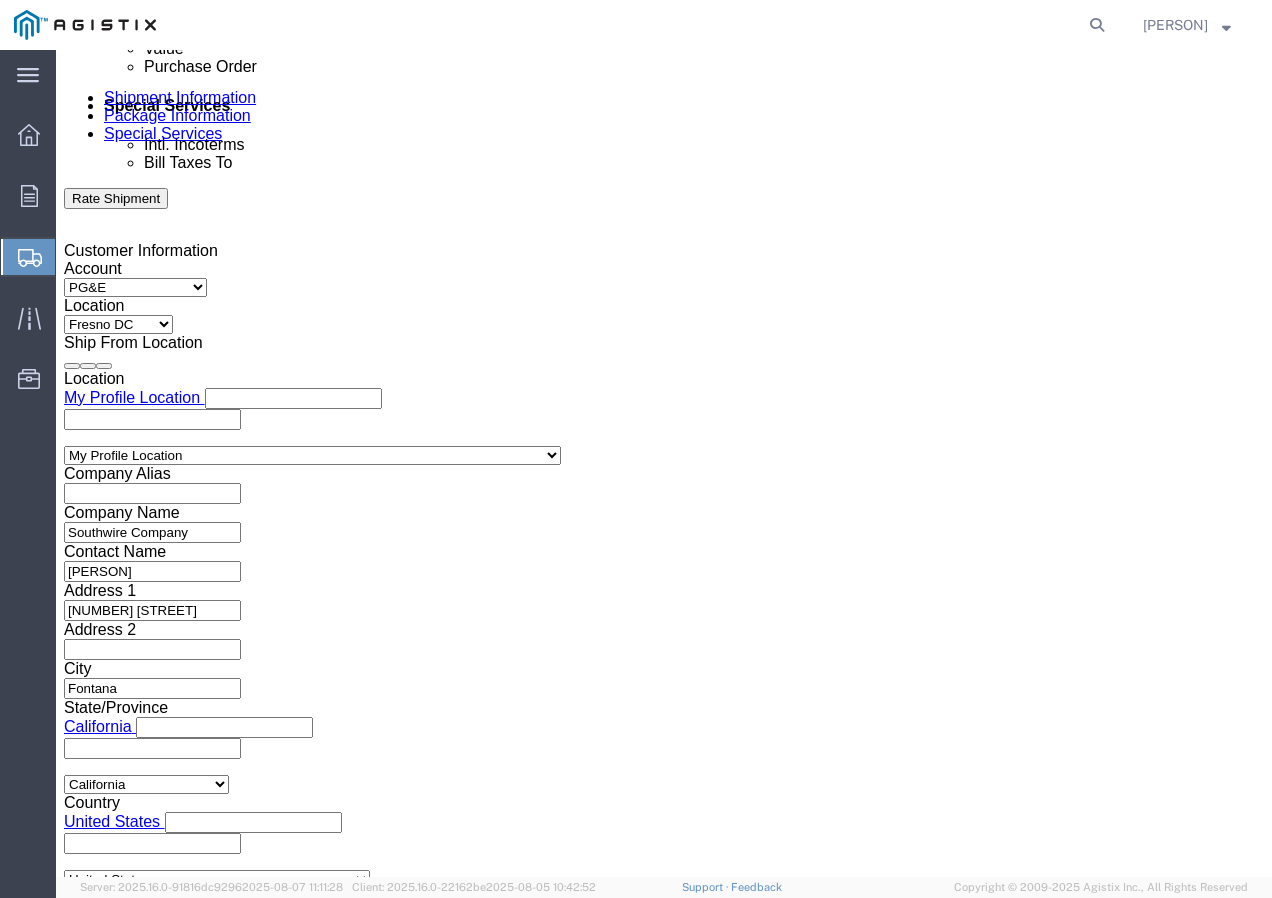 scroll, scrollTop: 986, scrollLeft: 0, axis: vertical 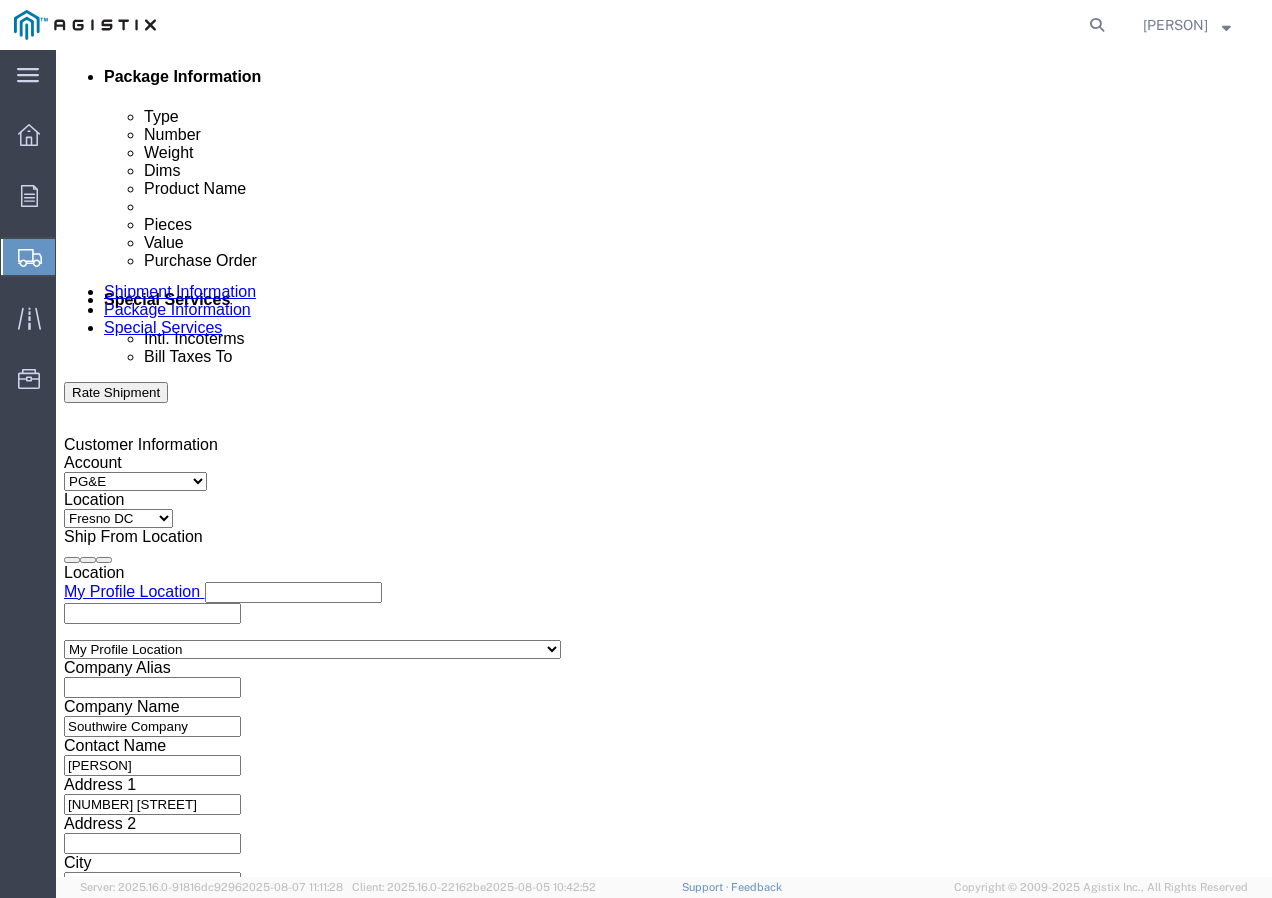 click 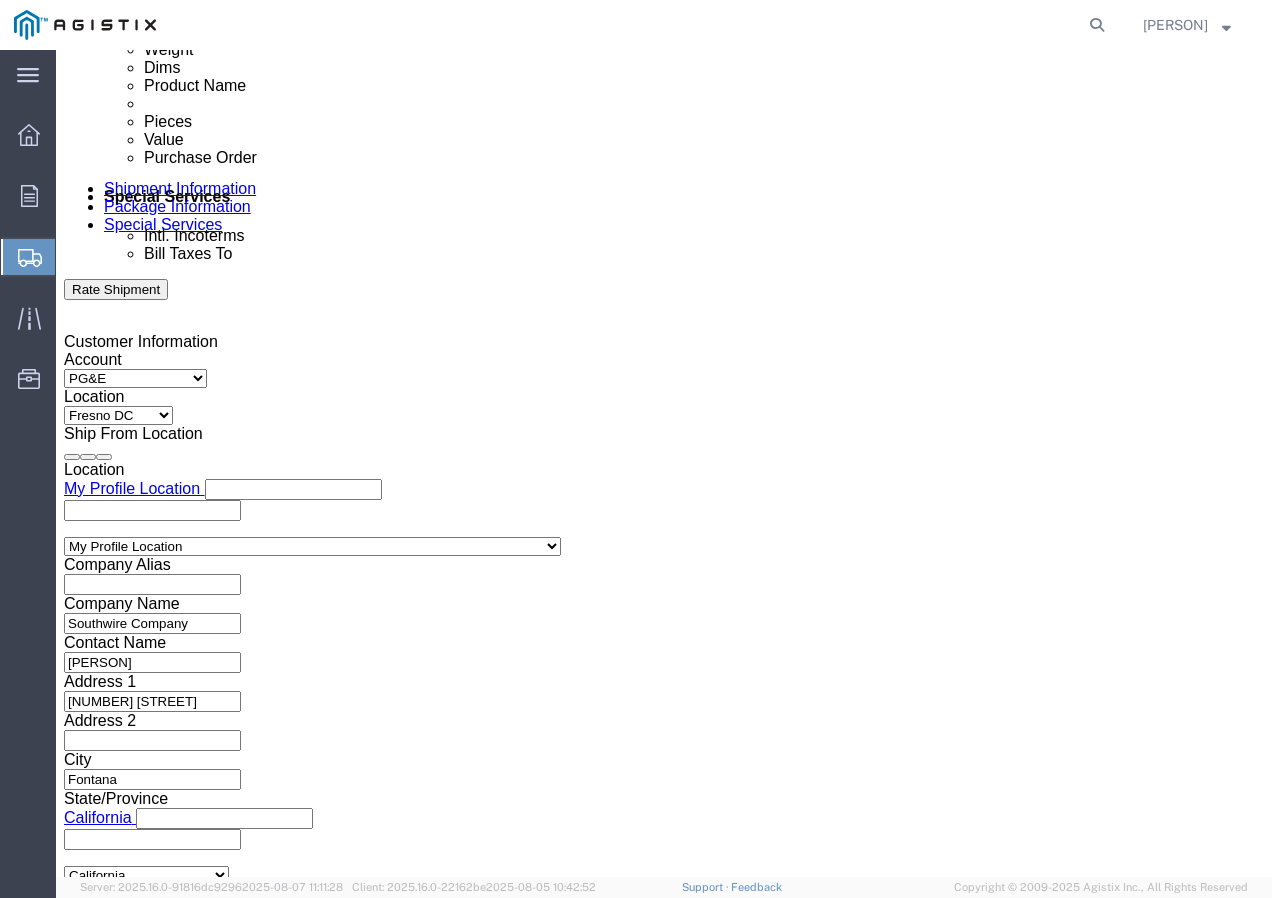 scroll, scrollTop: 1186, scrollLeft: 0, axis: vertical 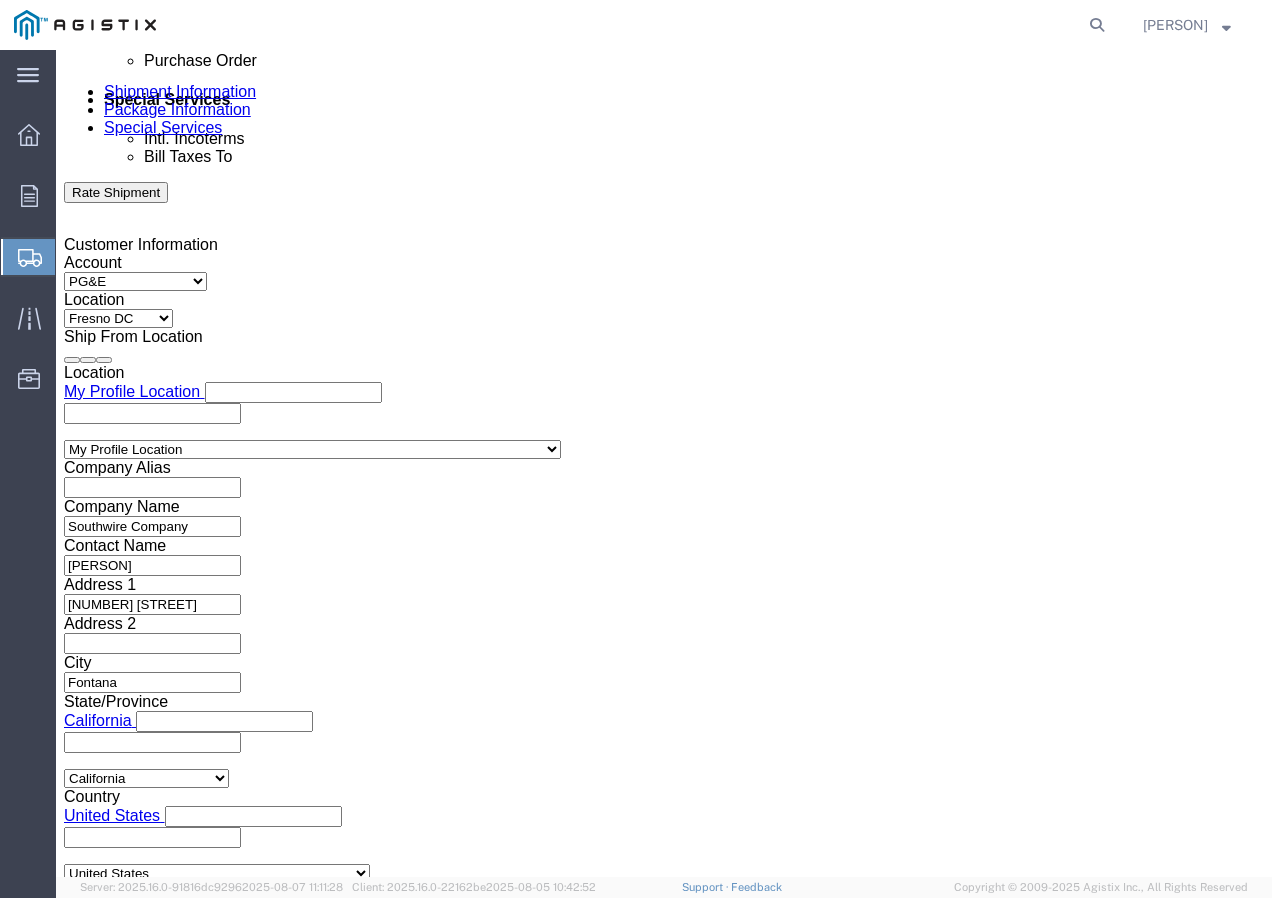 type on "[NUMBER]" 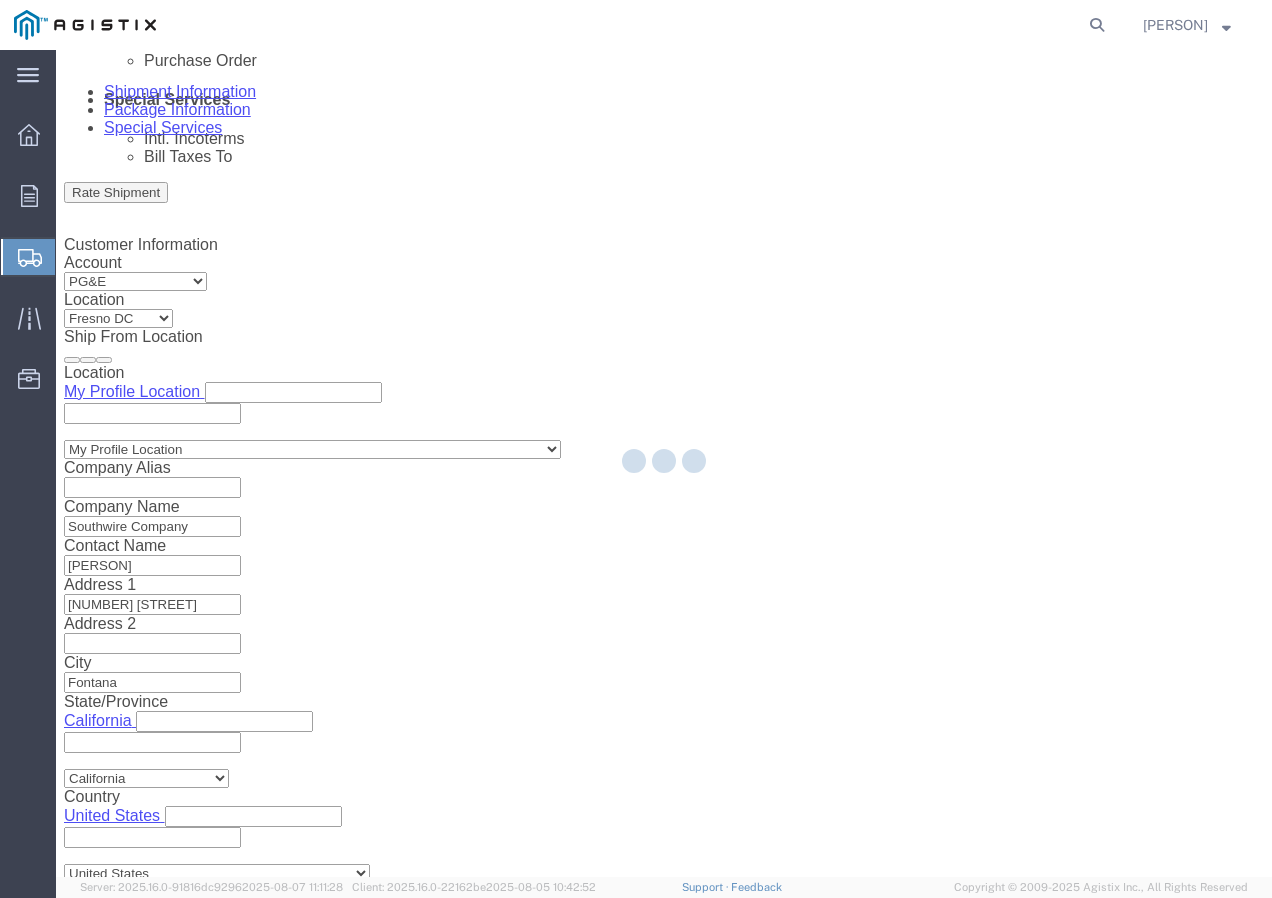 select 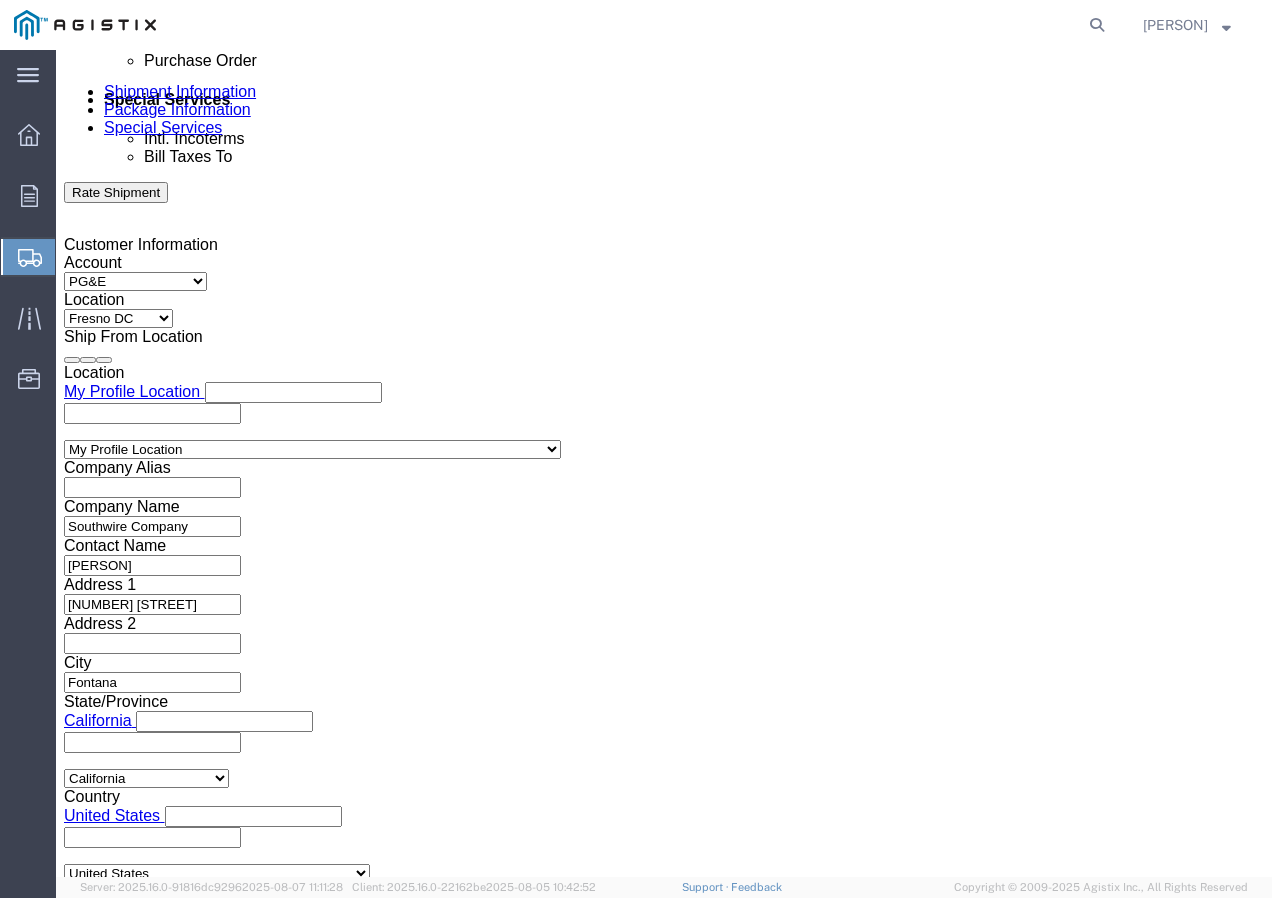 click on "Select 1-Ton (PSS) 10 Wheel 10 Yard Dump Truck 20 Yard Dump Truck Bobtail Bottom Dump Box Van Container Truck Curtain side DBL Bottom Dromedary Dry Bulk Tanker Dump End Dump Flat Bed Low Boy Lowboy 4-Axle Lowboy 5-Axle Muck Out - Mini excavator Padded Van line Pickup Pickup Truck (1 ton) Pickup Truck (2 ton) Pickup/PSS Portable Sub and Dredge Puri-Vac Refrigerated Trailer Resin Resin Car Rocket Launcher Roll-Off Truck Semi Bottom Standard Dry Van Step Deck Straight Super 10 Super Dump Tanker Transfer Truck Vacuum Truck" 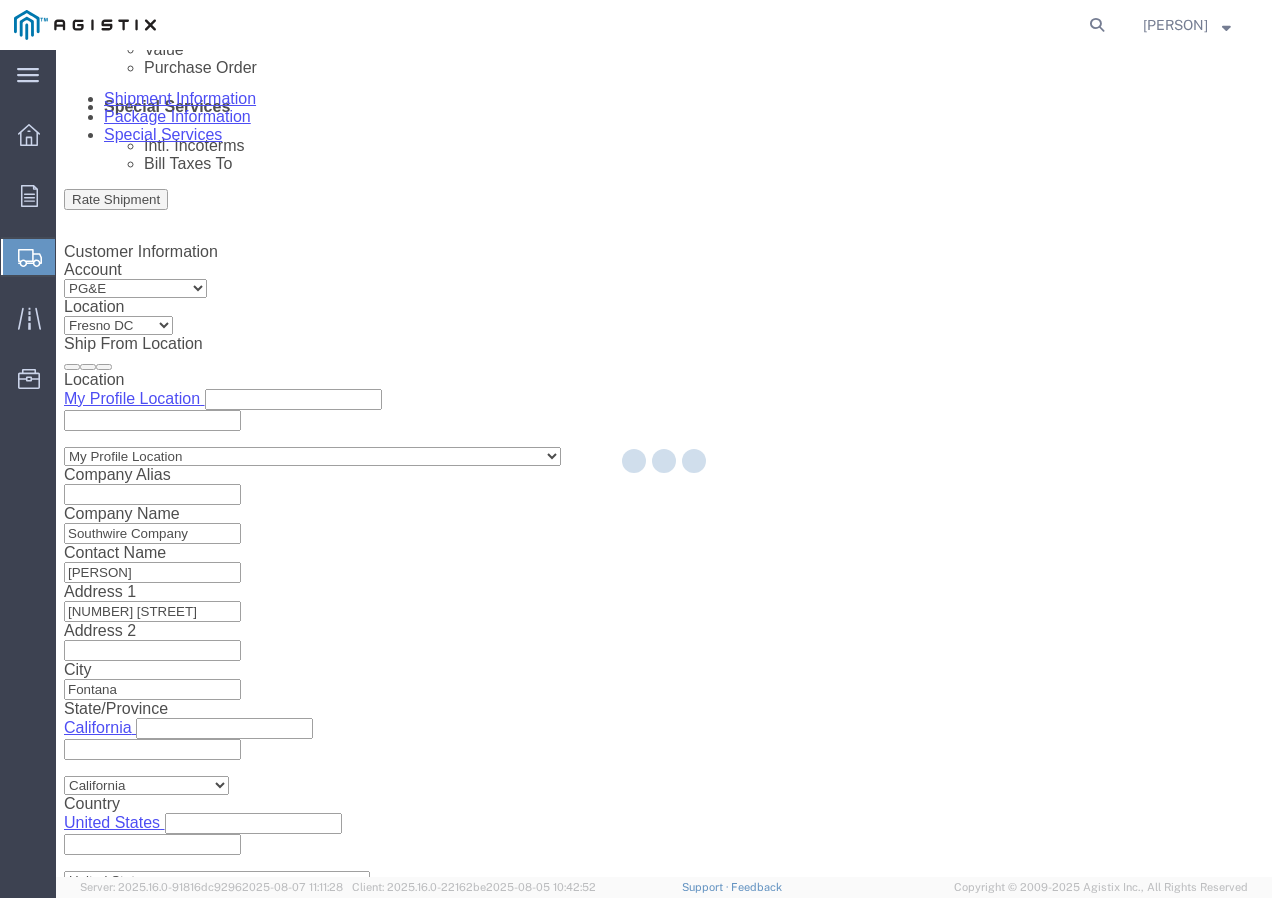 scroll, scrollTop: 0, scrollLeft: 0, axis: both 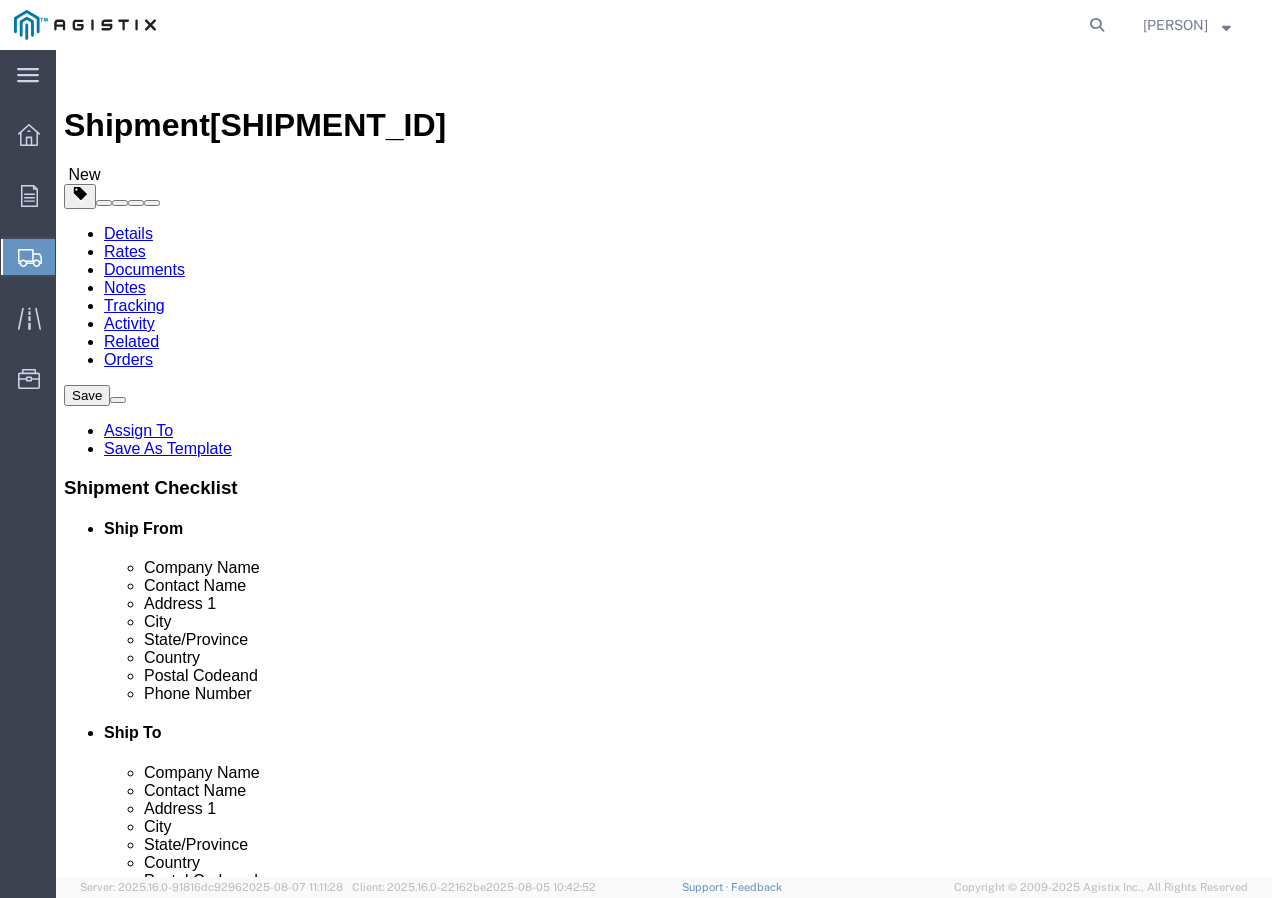 select on "CBOX" 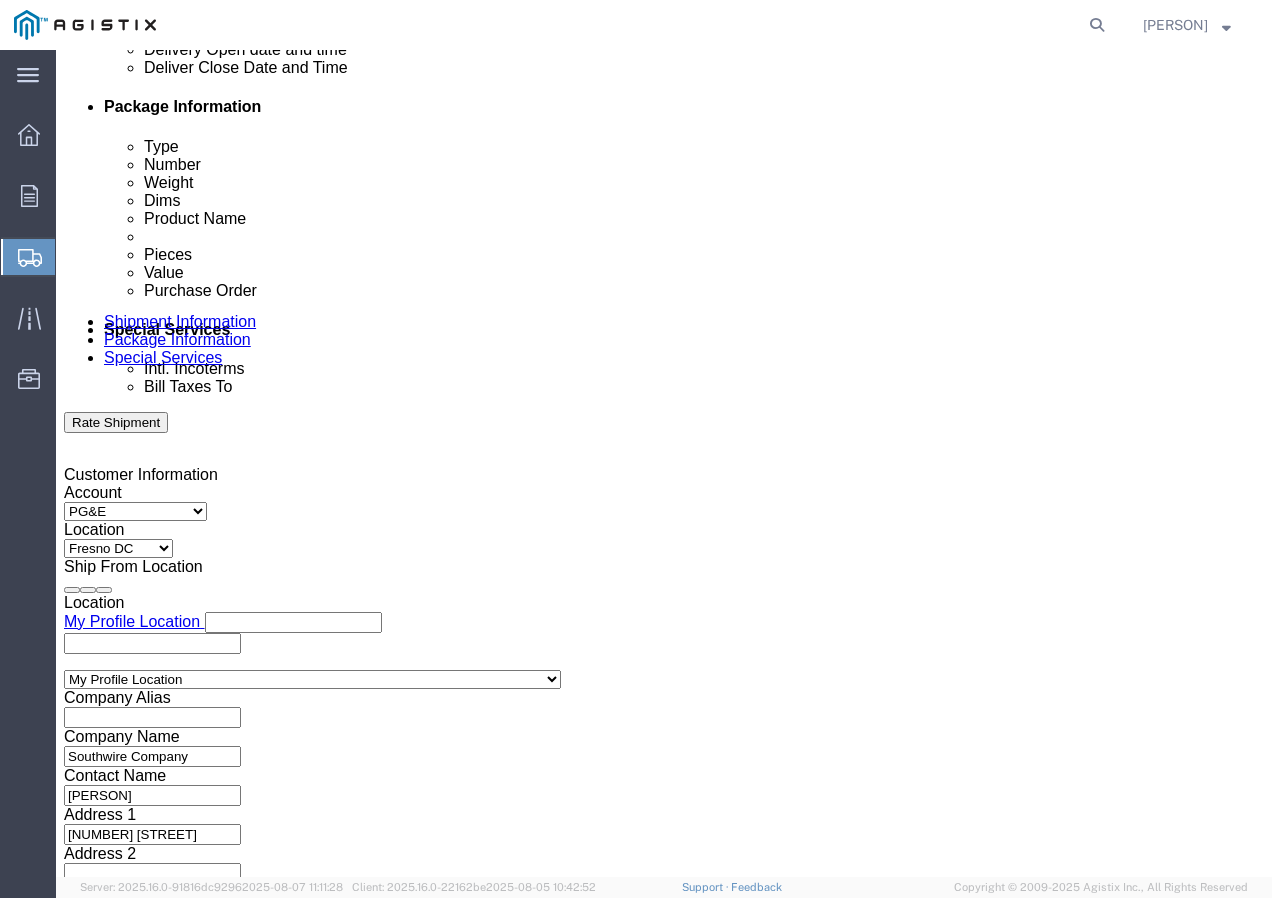 scroll, scrollTop: 1200, scrollLeft: 0, axis: vertical 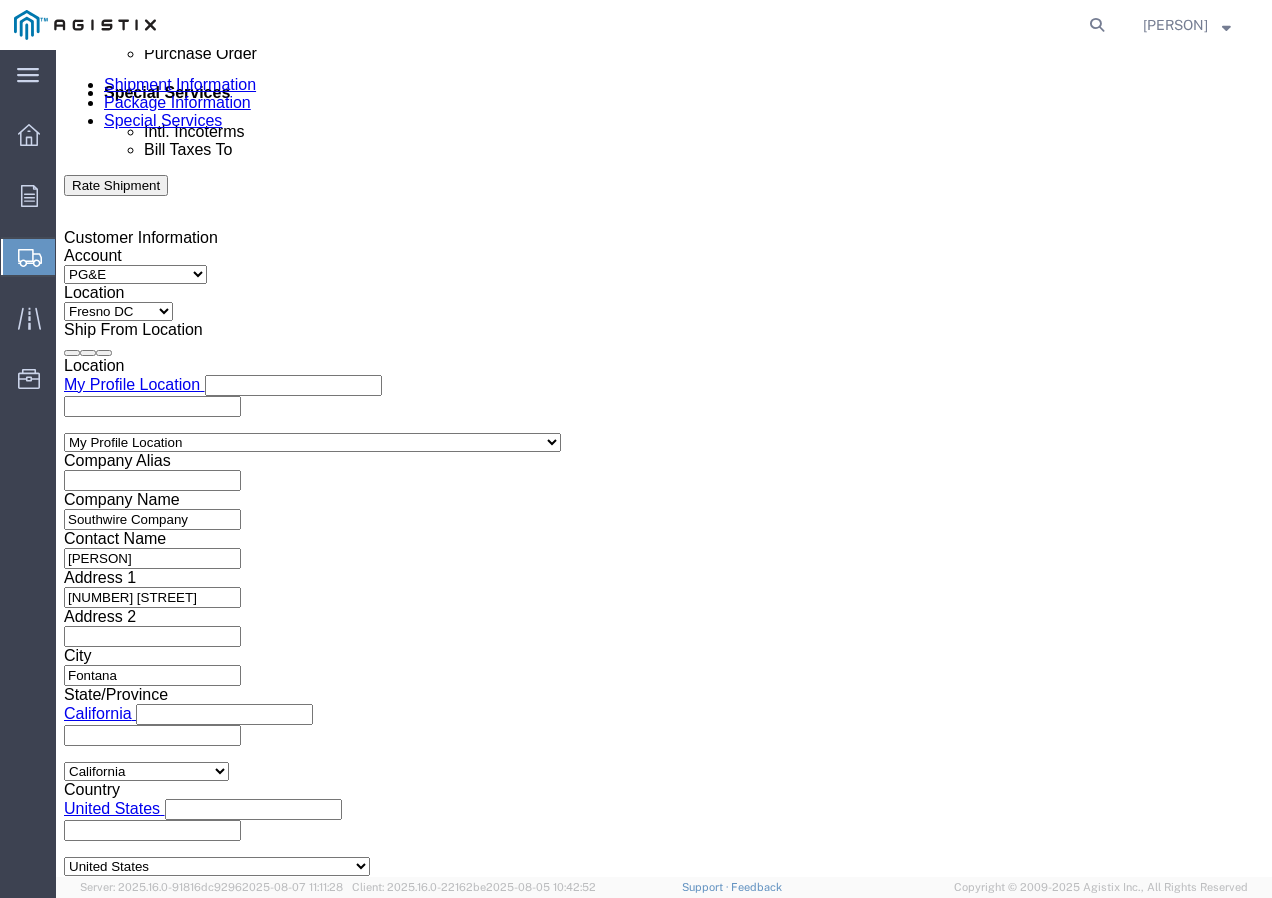 type on "Receiving Department" 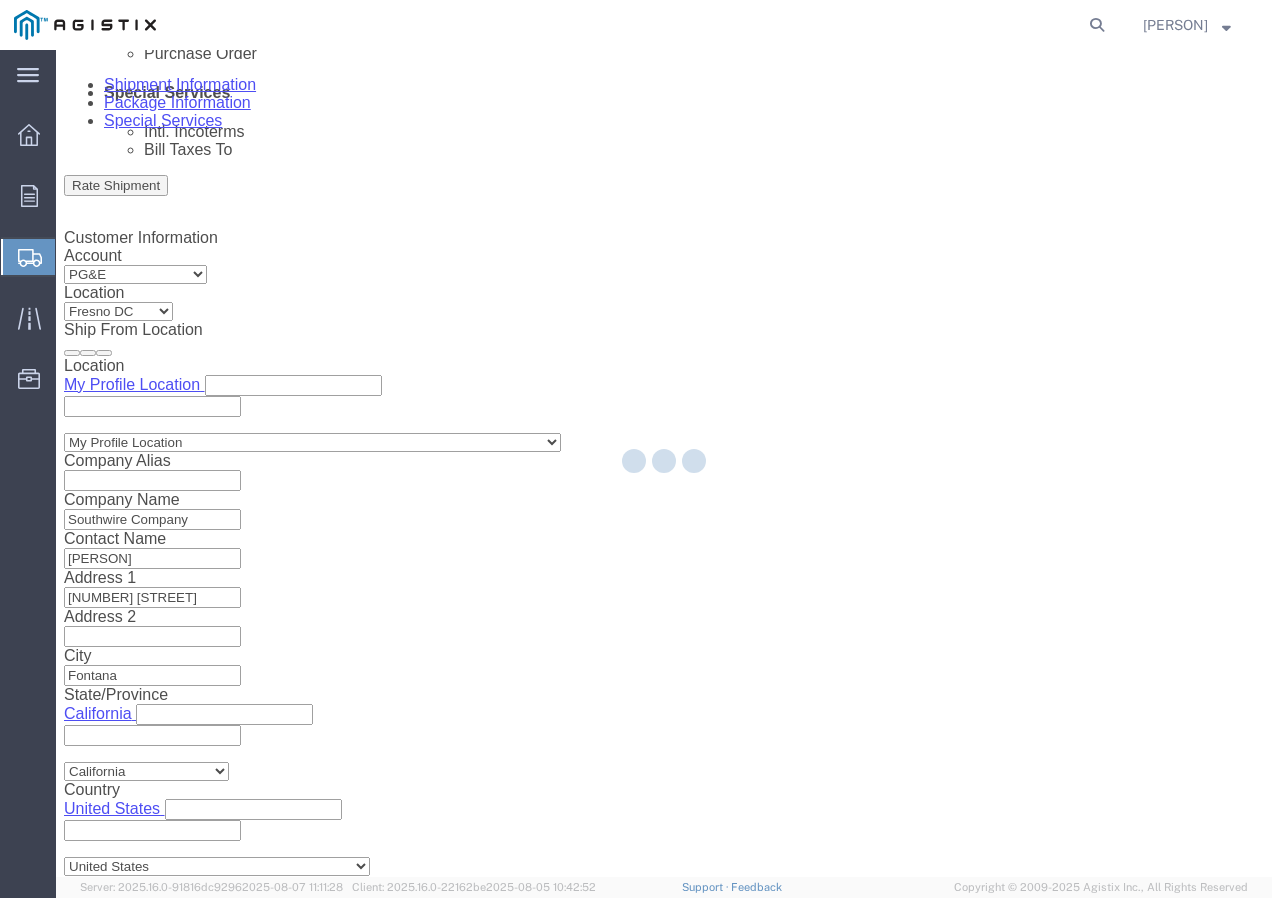 scroll, scrollTop: 0, scrollLeft: 0, axis: both 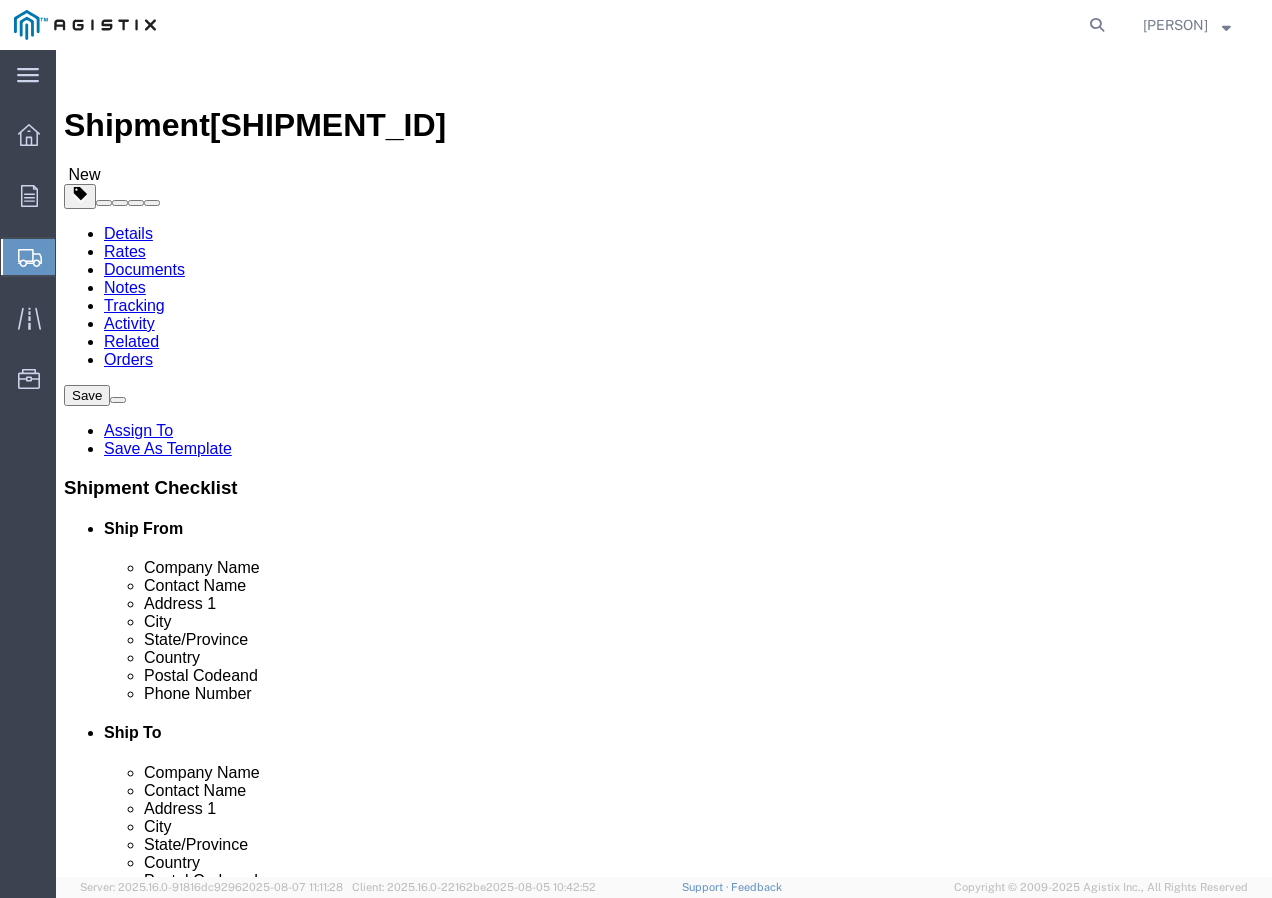 click on "Select Bulk Bundle(s) Cardboard Box(es) Carton(s) Crate(s) Drum(s) (Fiberboard) Drum(s) (Metal) Drum(s) (Plastic) Envelope Naked Cargo (UnPackaged) Pallet(s) Oversized (Not Stackable) Pallet(s) Oversized (Stackable) Pallet(s) Standard (Not Stackable) Pallet(s) Standard (Stackable) Roll(s) Your Packaging" 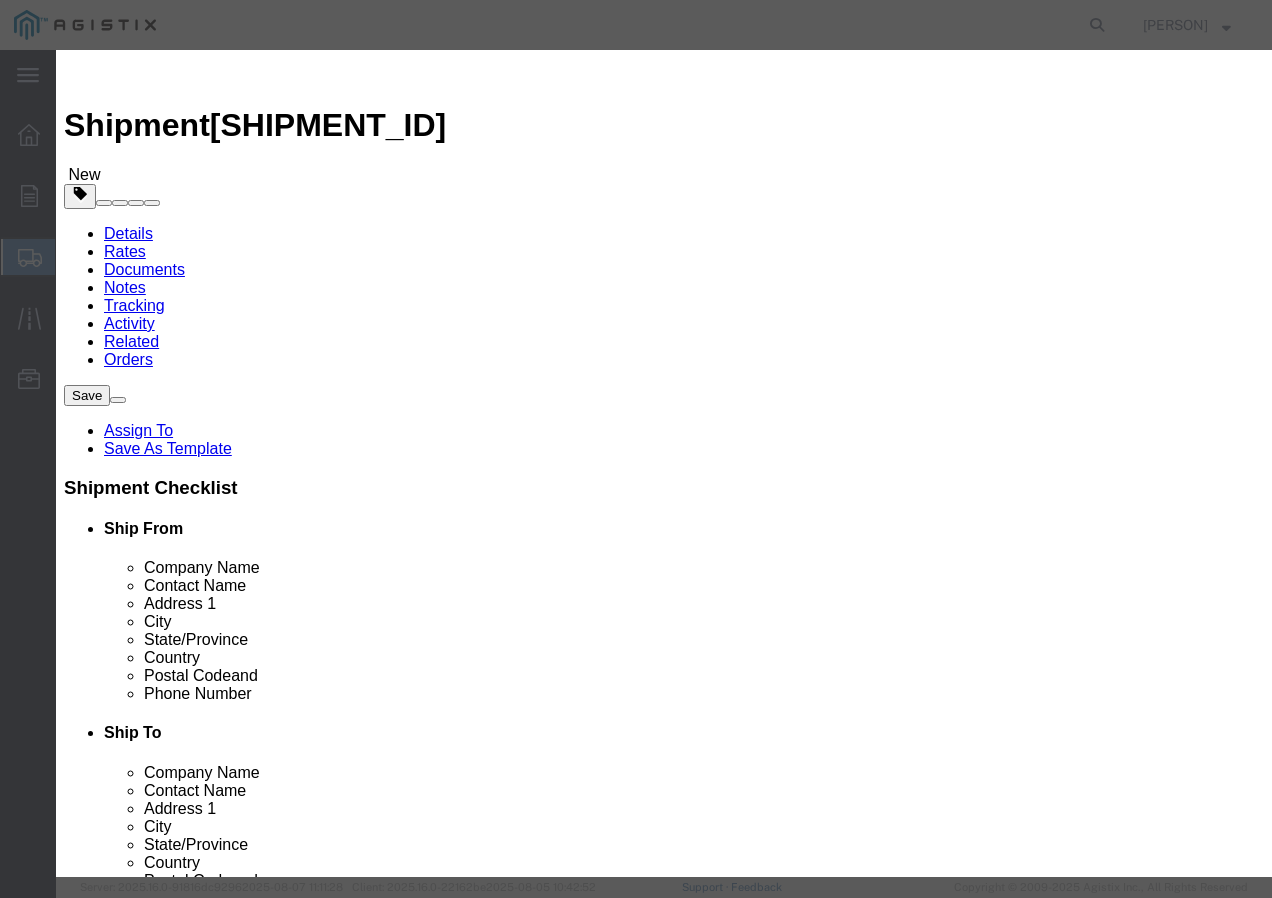 click 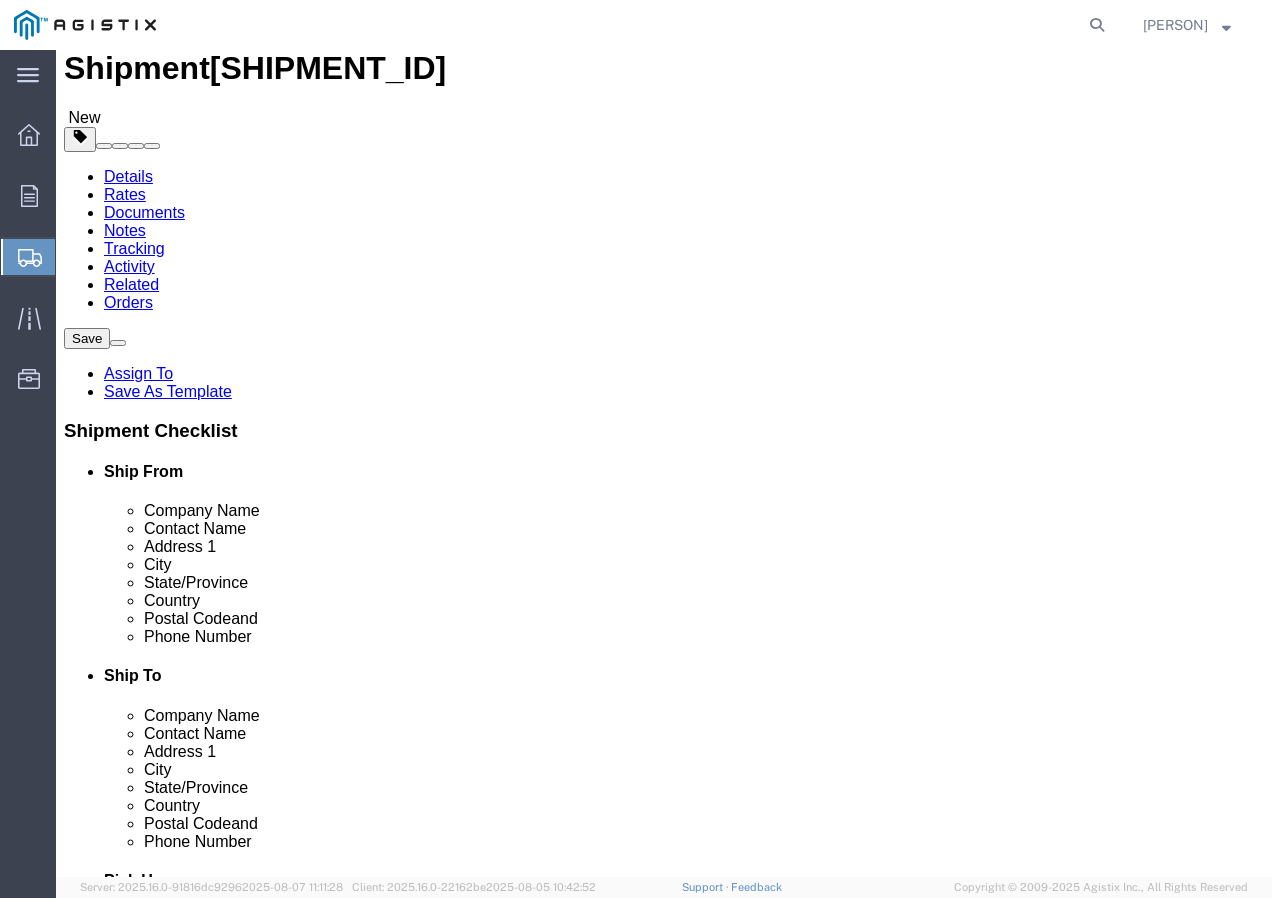 scroll, scrollTop: 88, scrollLeft: 0, axis: vertical 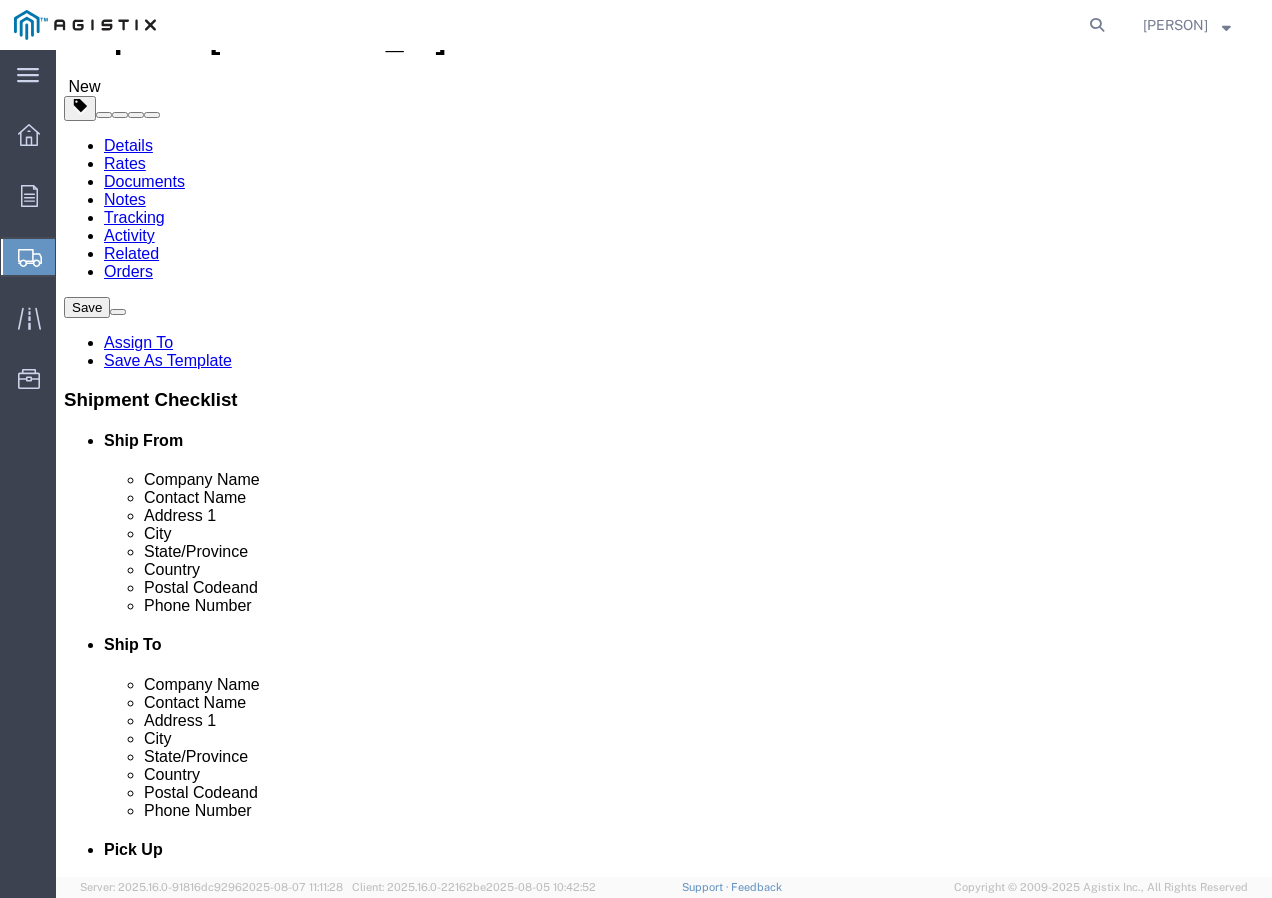 click on "Rate Shipment" 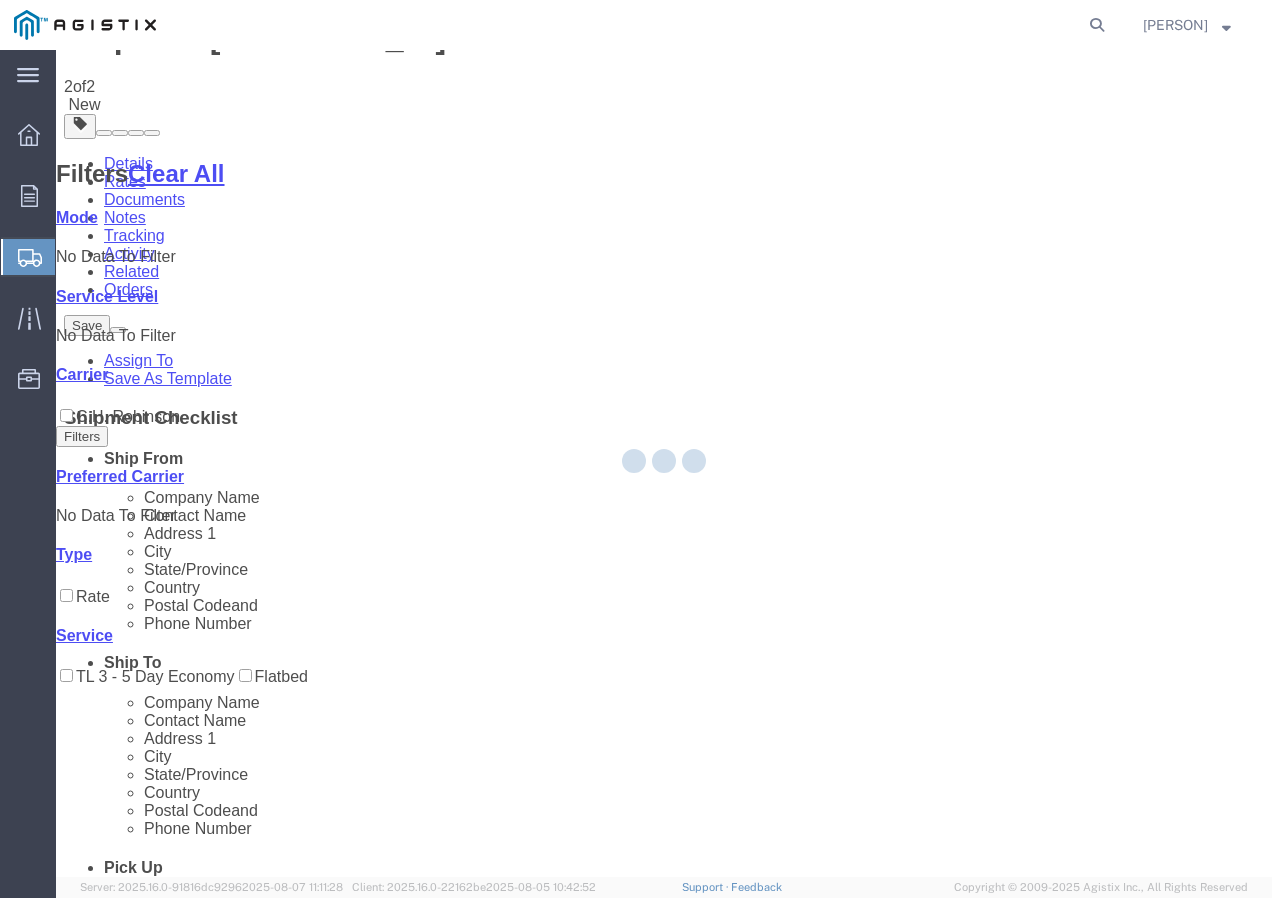 scroll, scrollTop: 0, scrollLeft: 0, axis: both 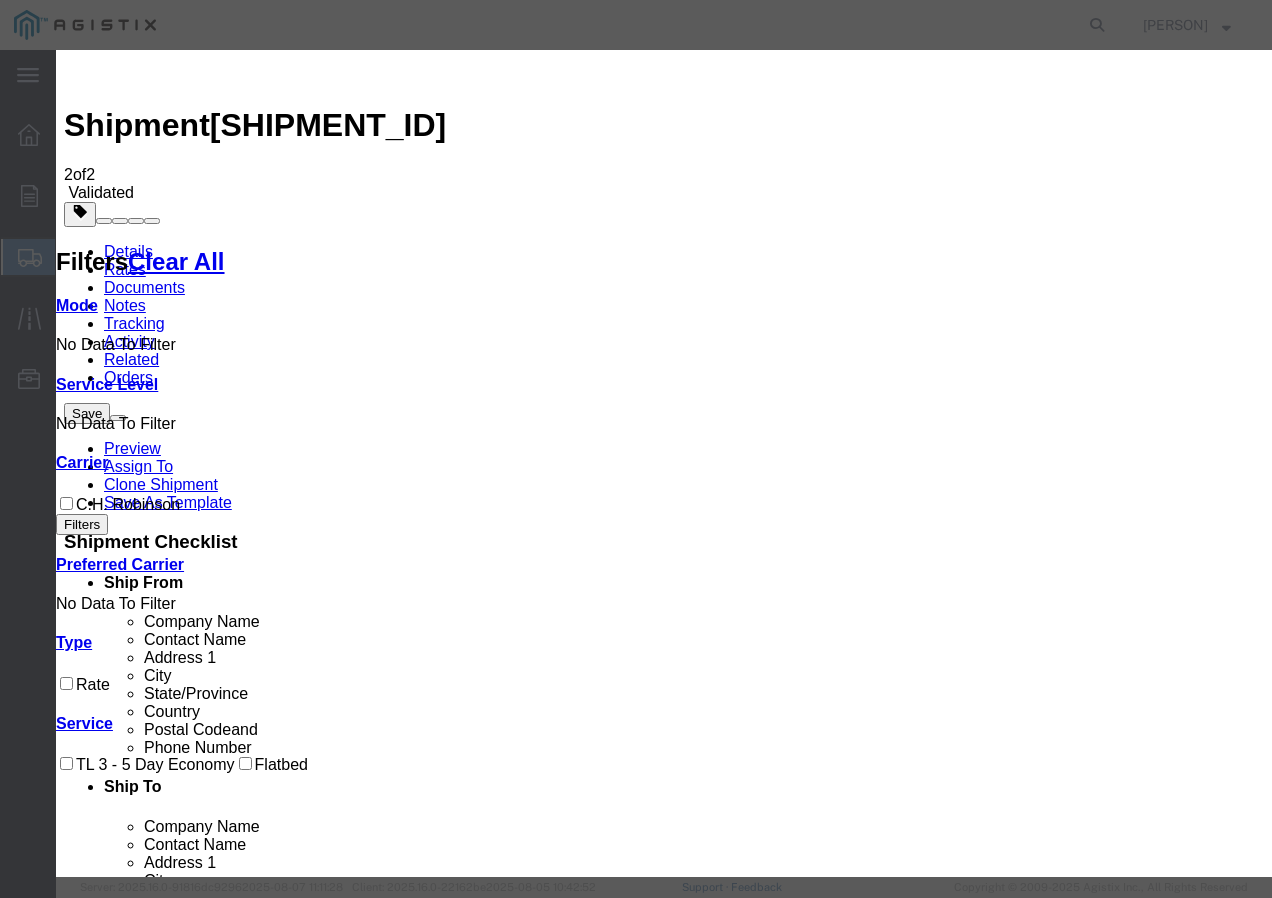 click at bounding box center [72, 3701] 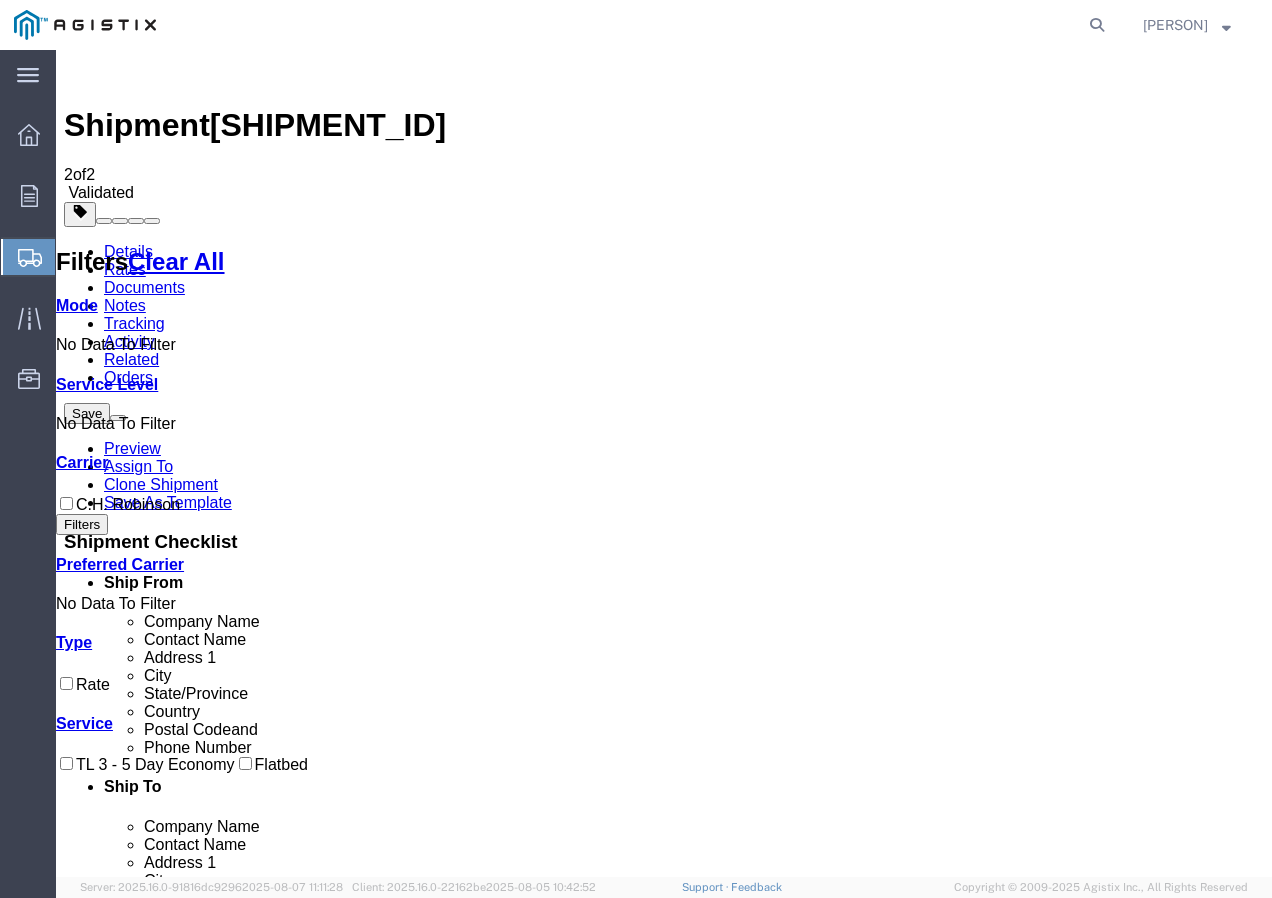click on "Book" at bounding box center (979, 1850) 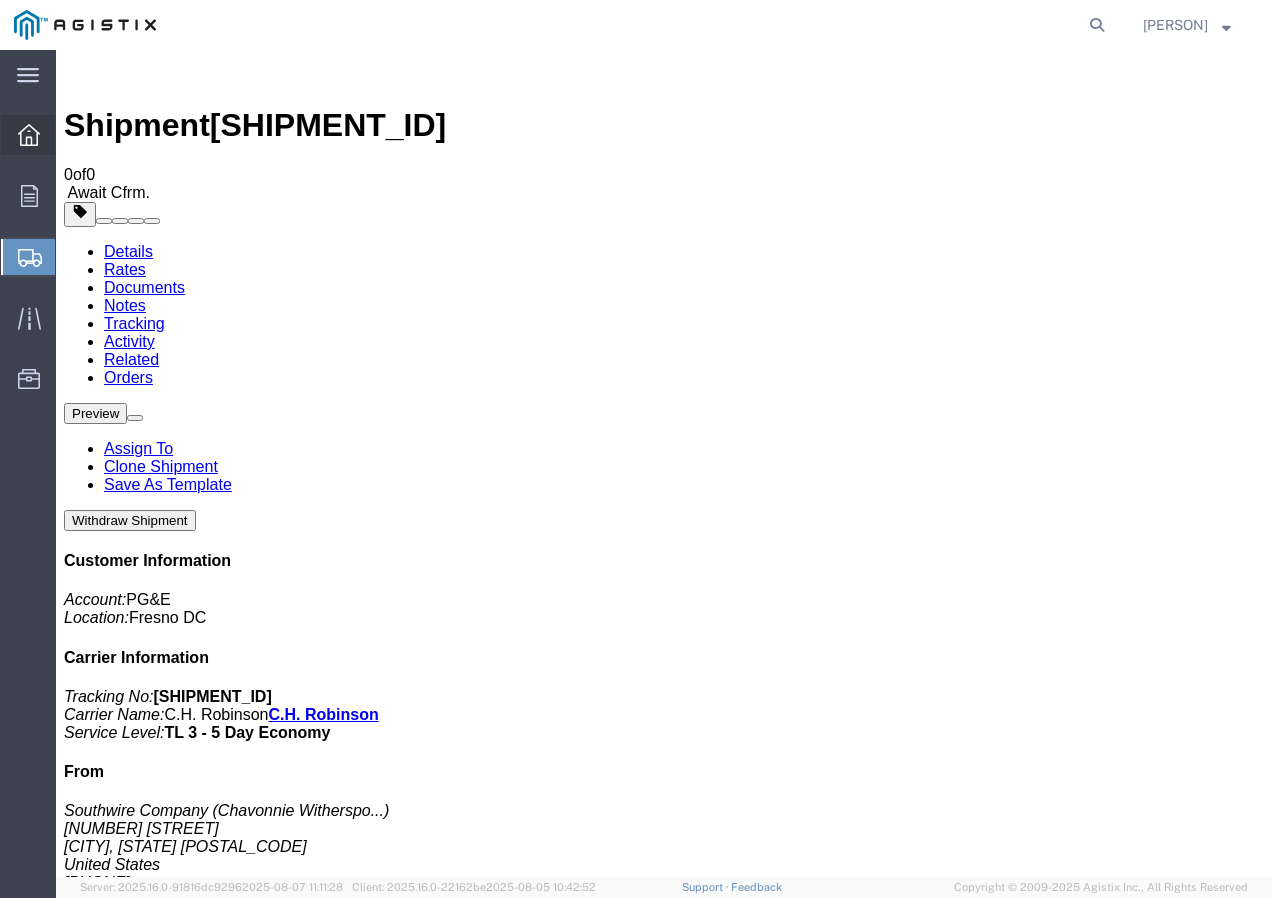 click 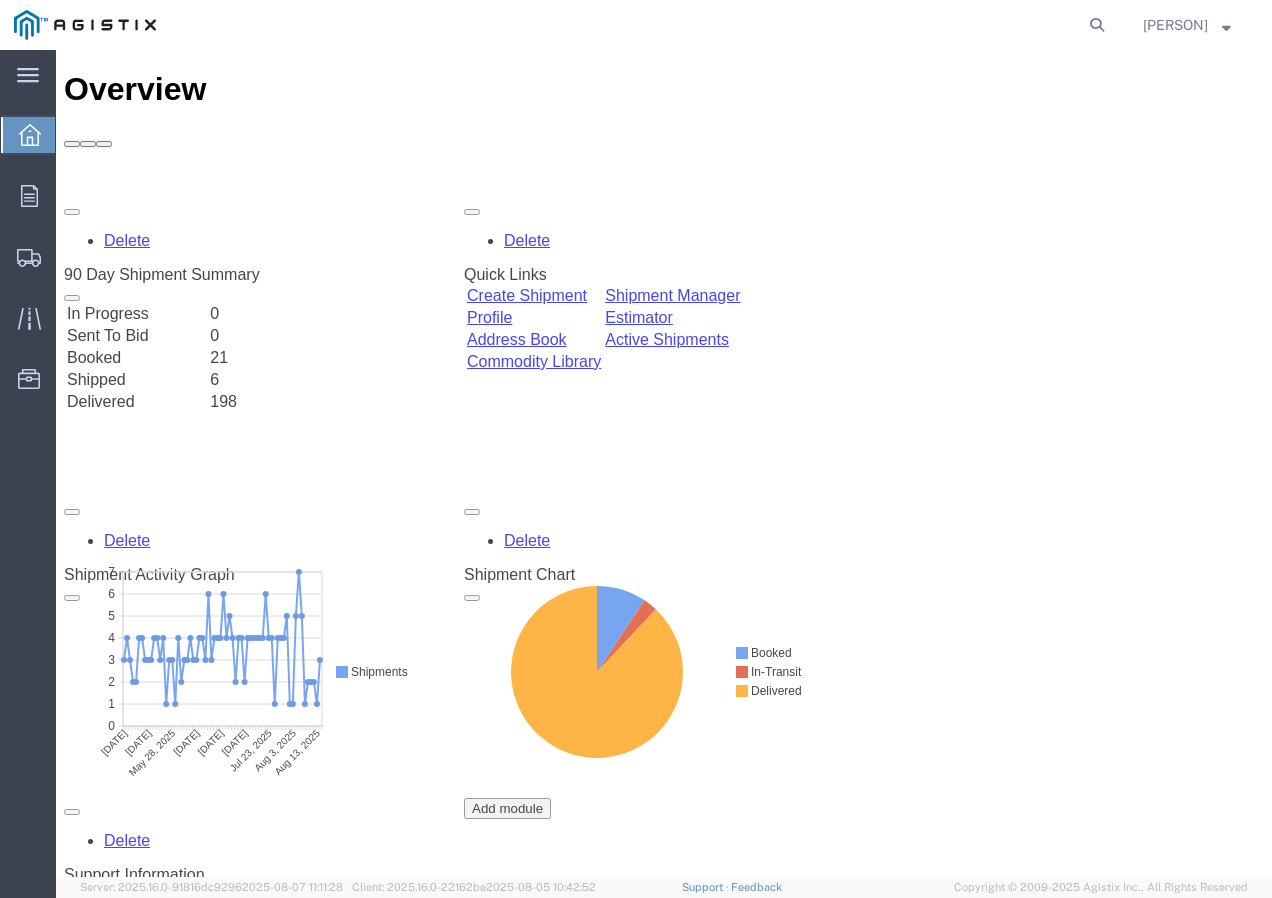scroll, scrollTop: 0, scrollLeft: 0, axis: both 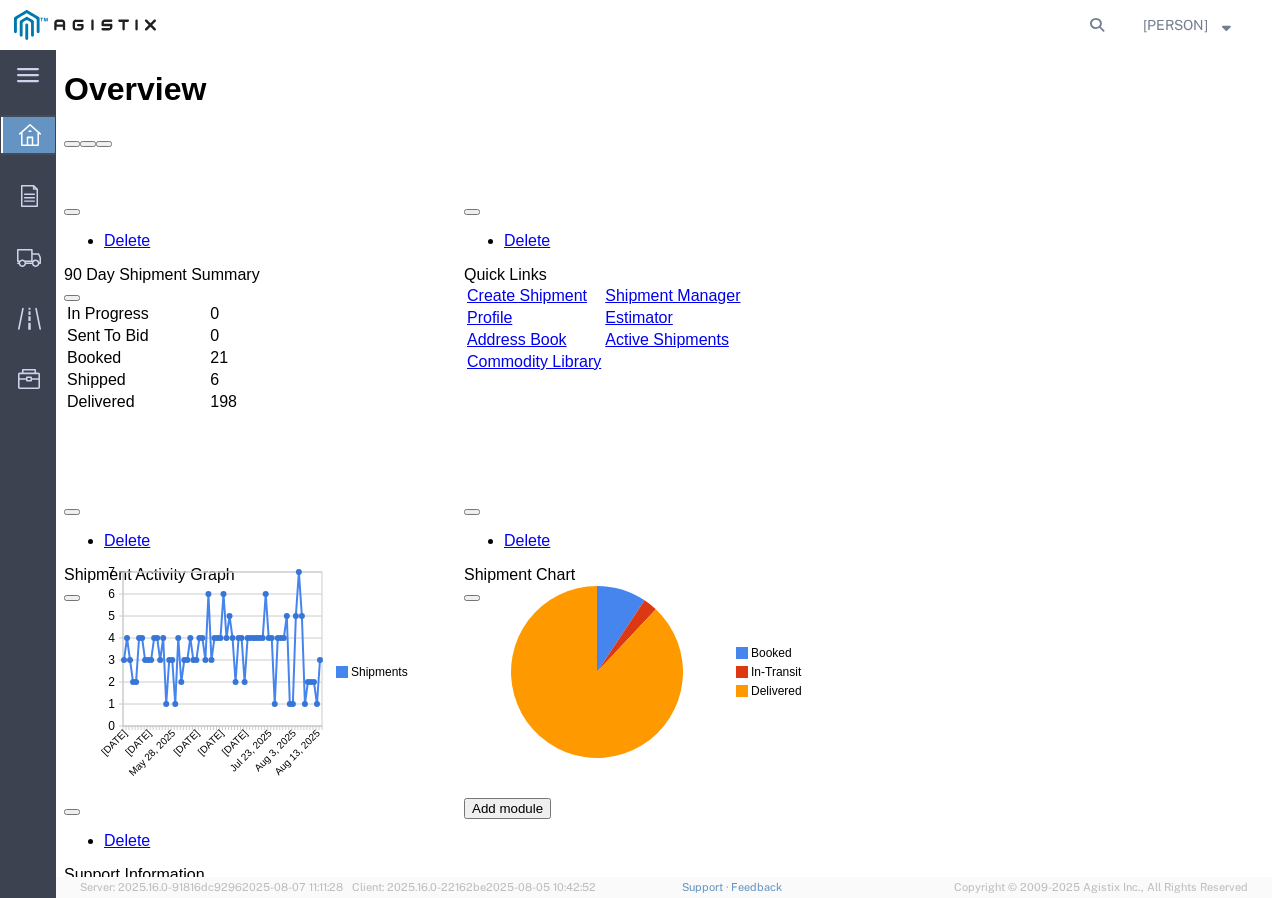 click on "Create Shipment" at bounding box center [527, 295] 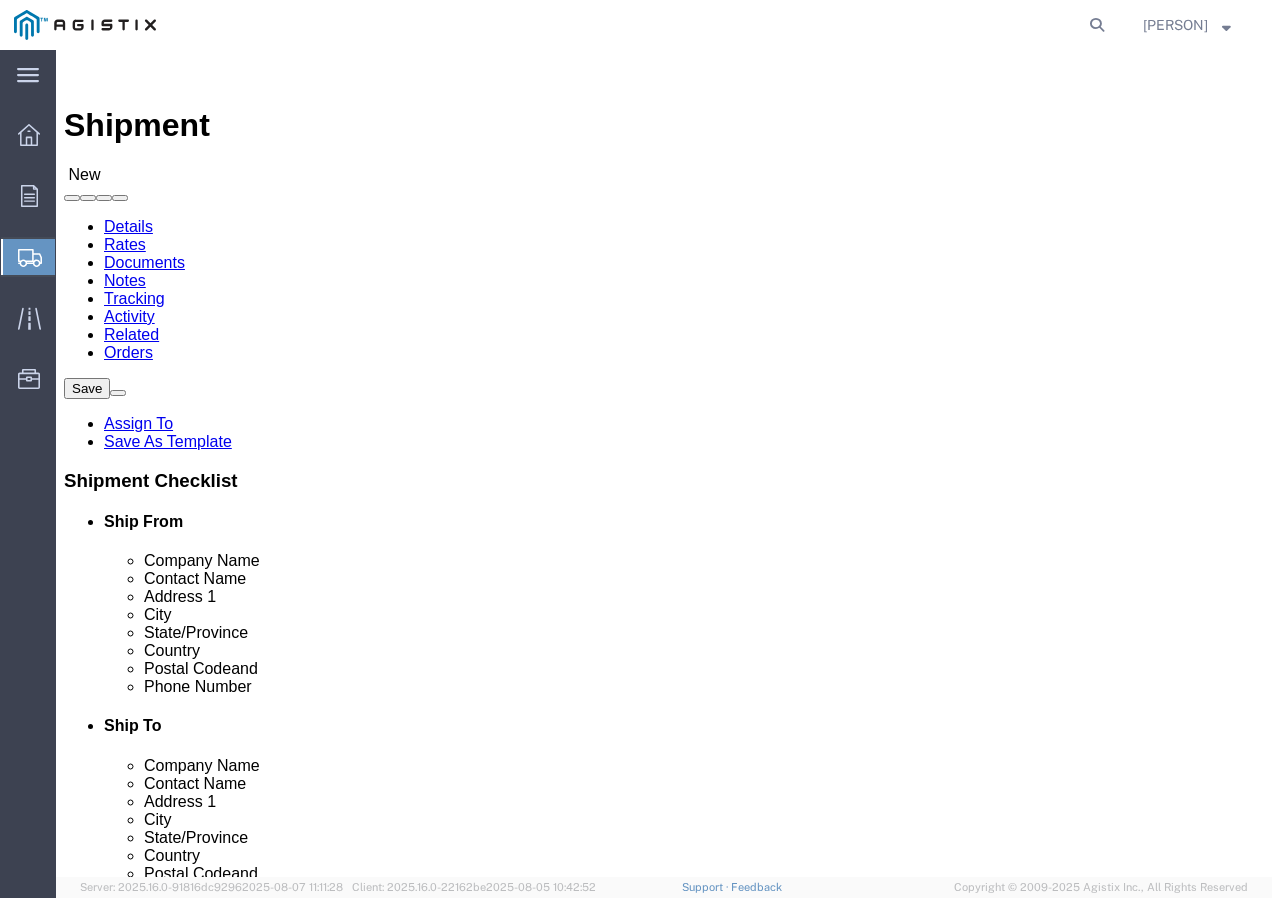 click on "Select PG&E Southwire Company" 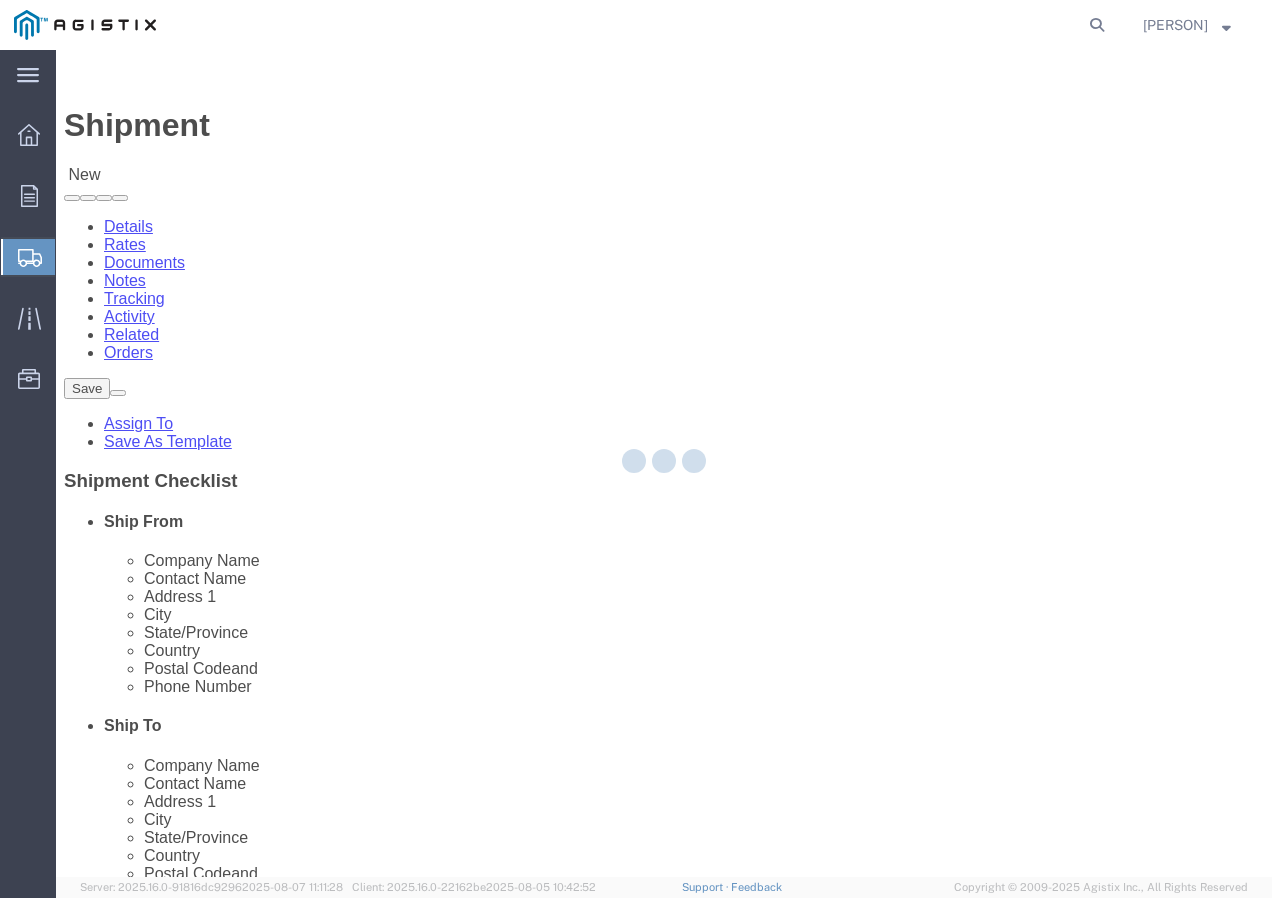type on "[PHONE]" 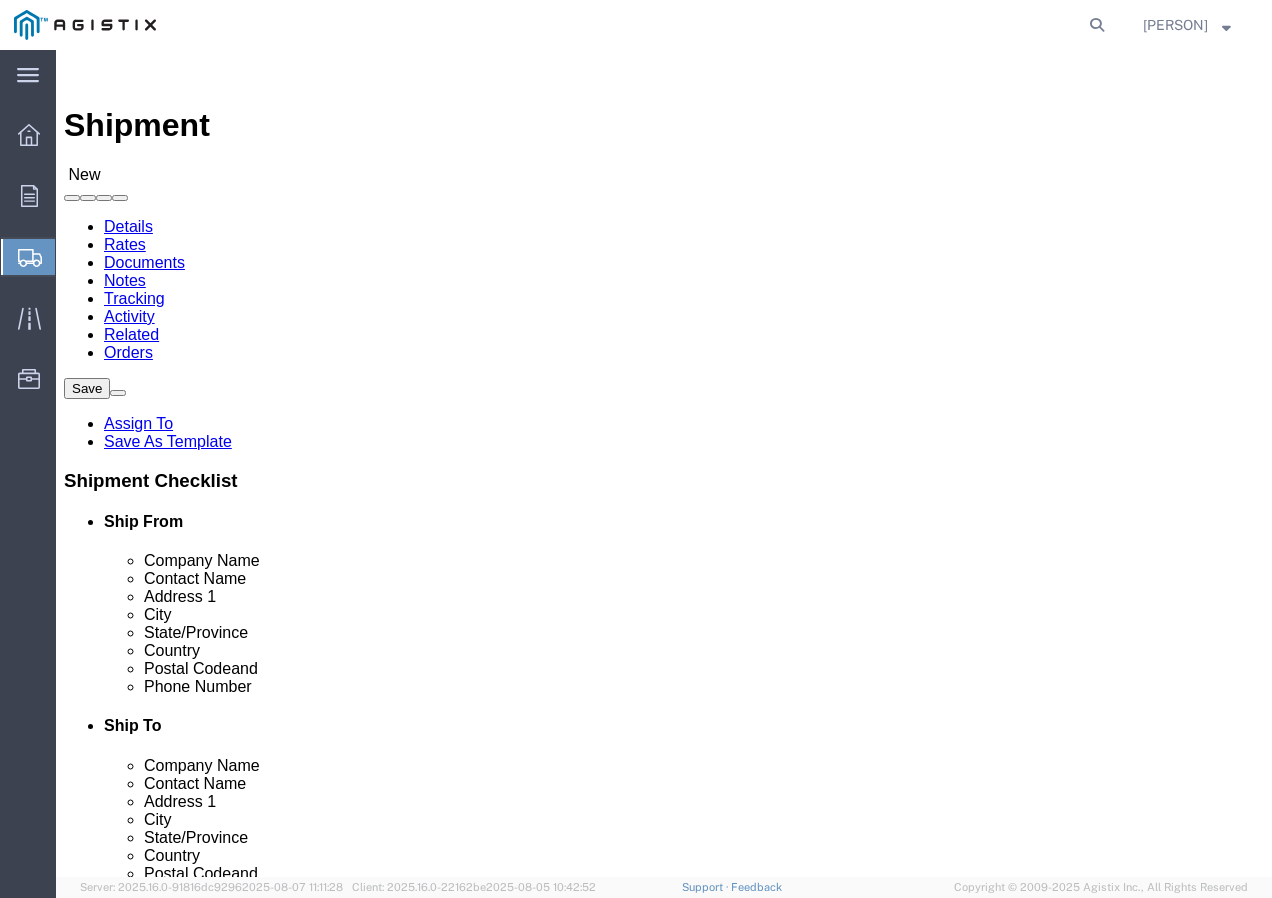 select on "CA" 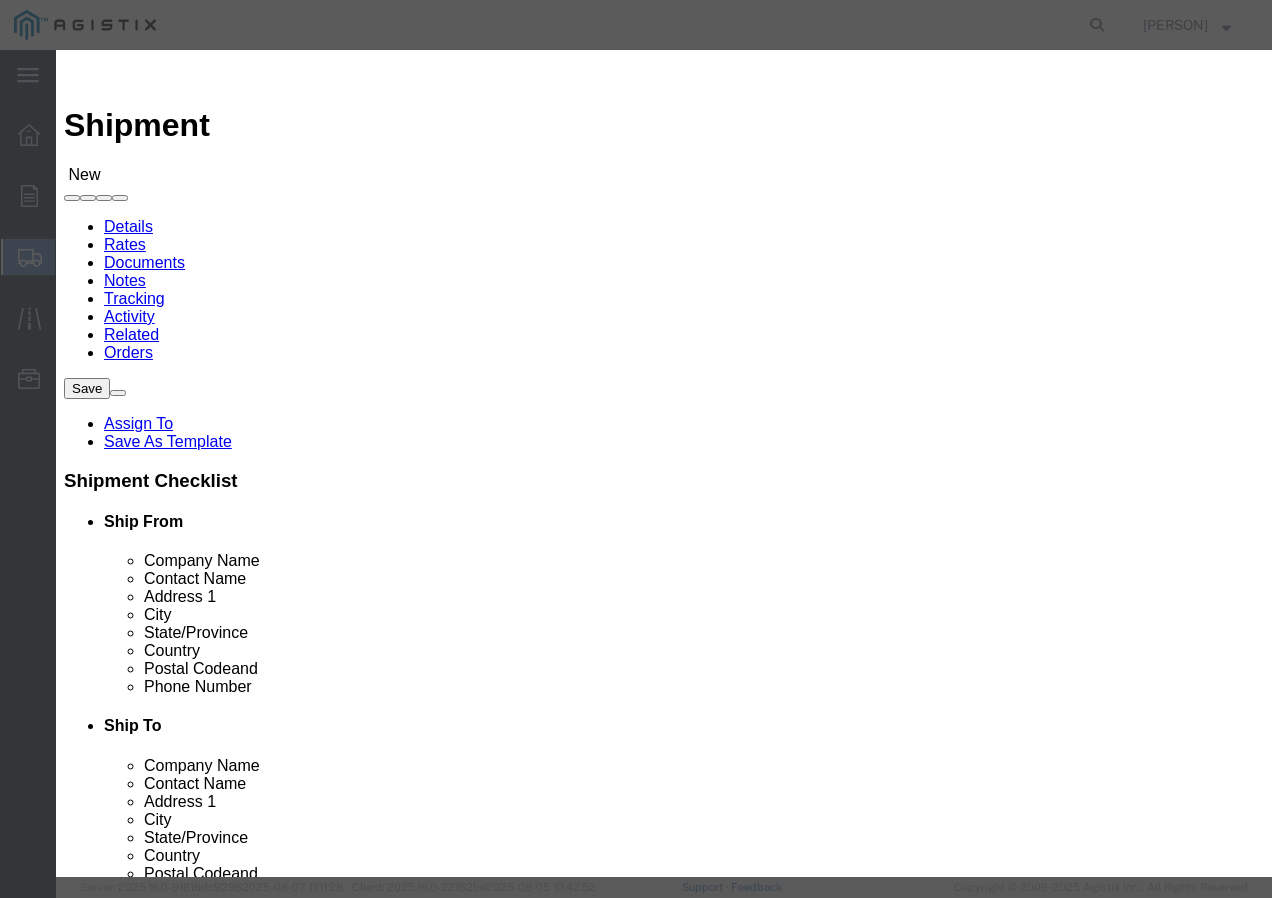 click on "Search by Address Book Name City Company Name Contact Name Country CustomerAlias DPL Days To Expire DPL Last Update DPL Status Email Address Location Type Notes Phone Number Role State Zip" 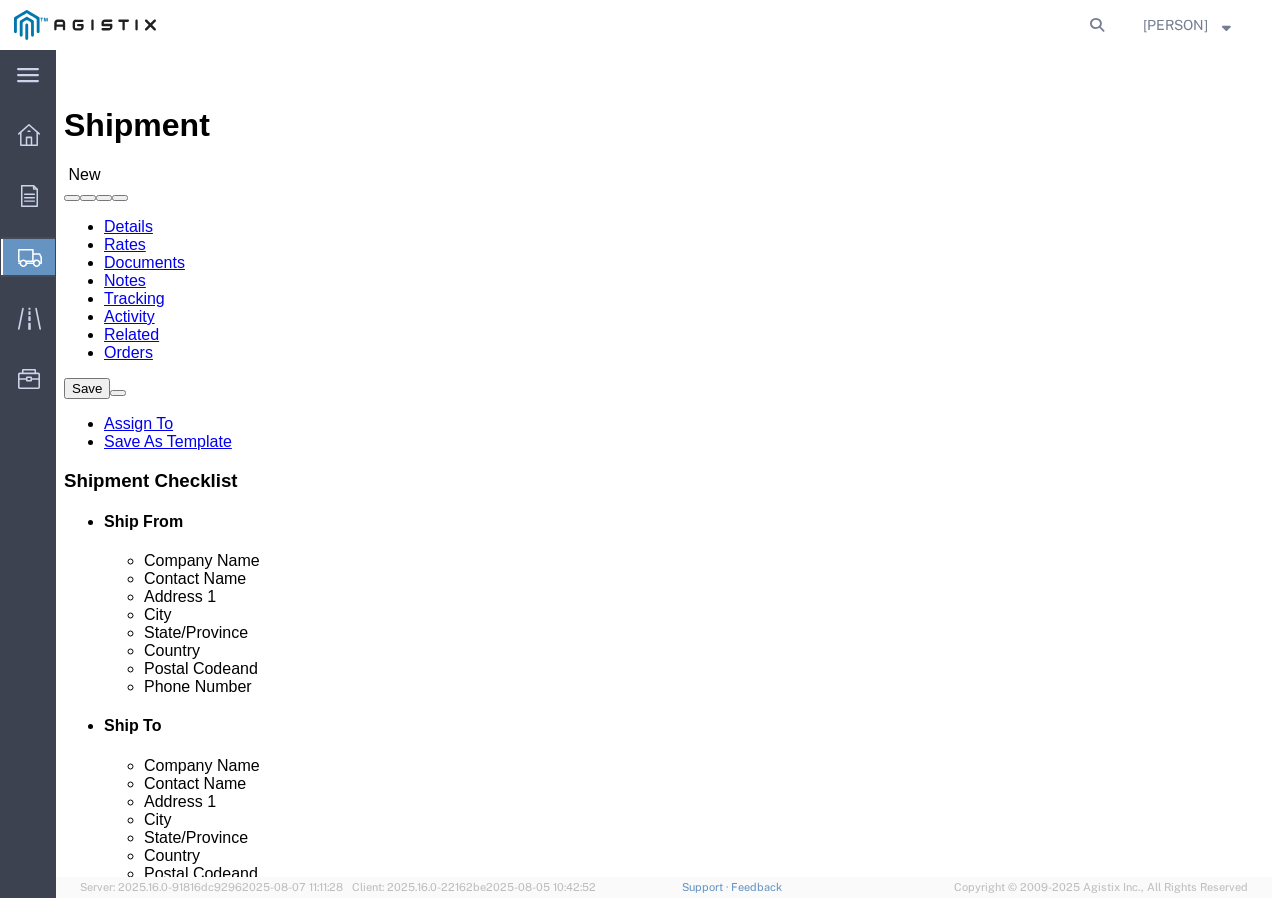 click 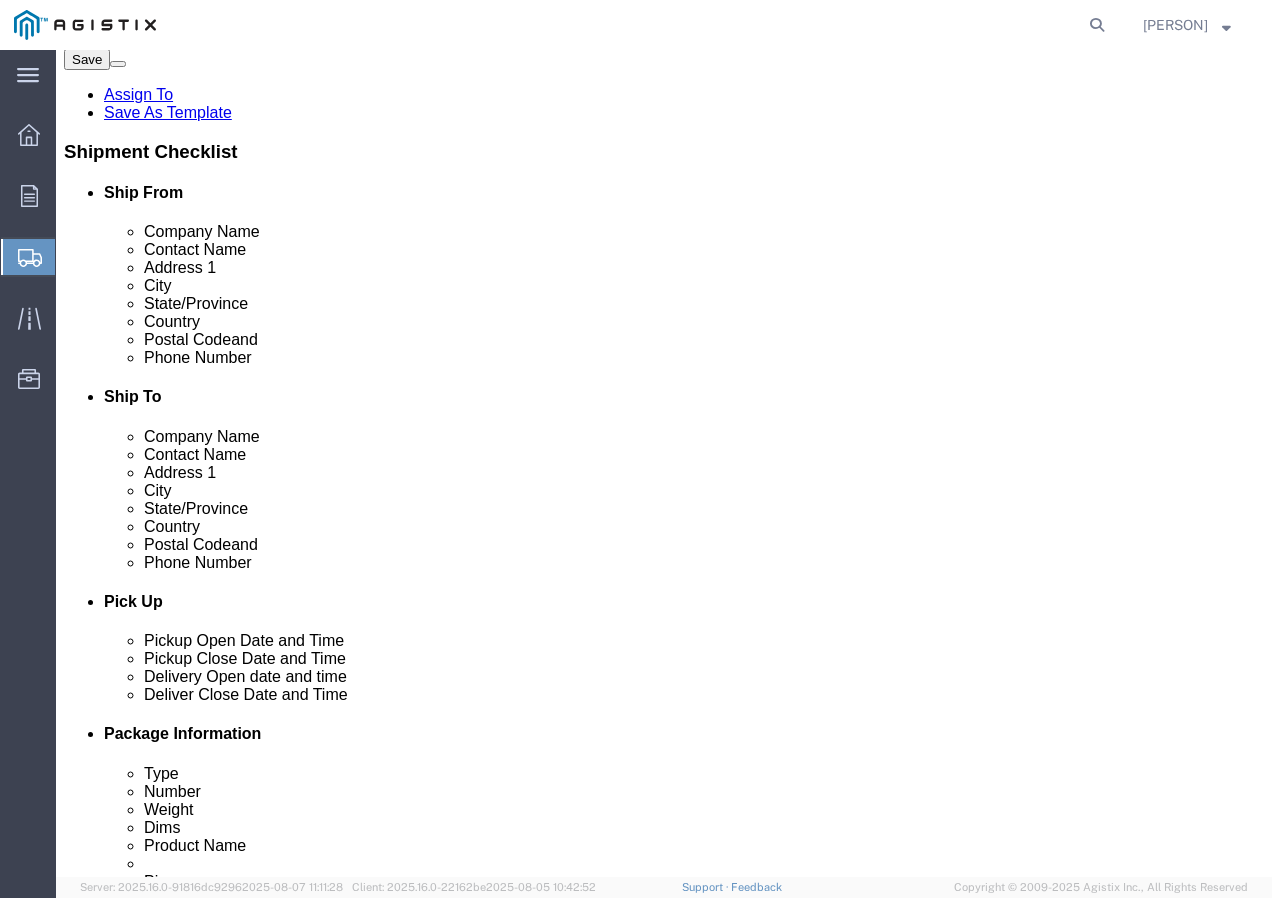 scroll, scrollTop: 400, scrollLeft: 0, axis: vertical 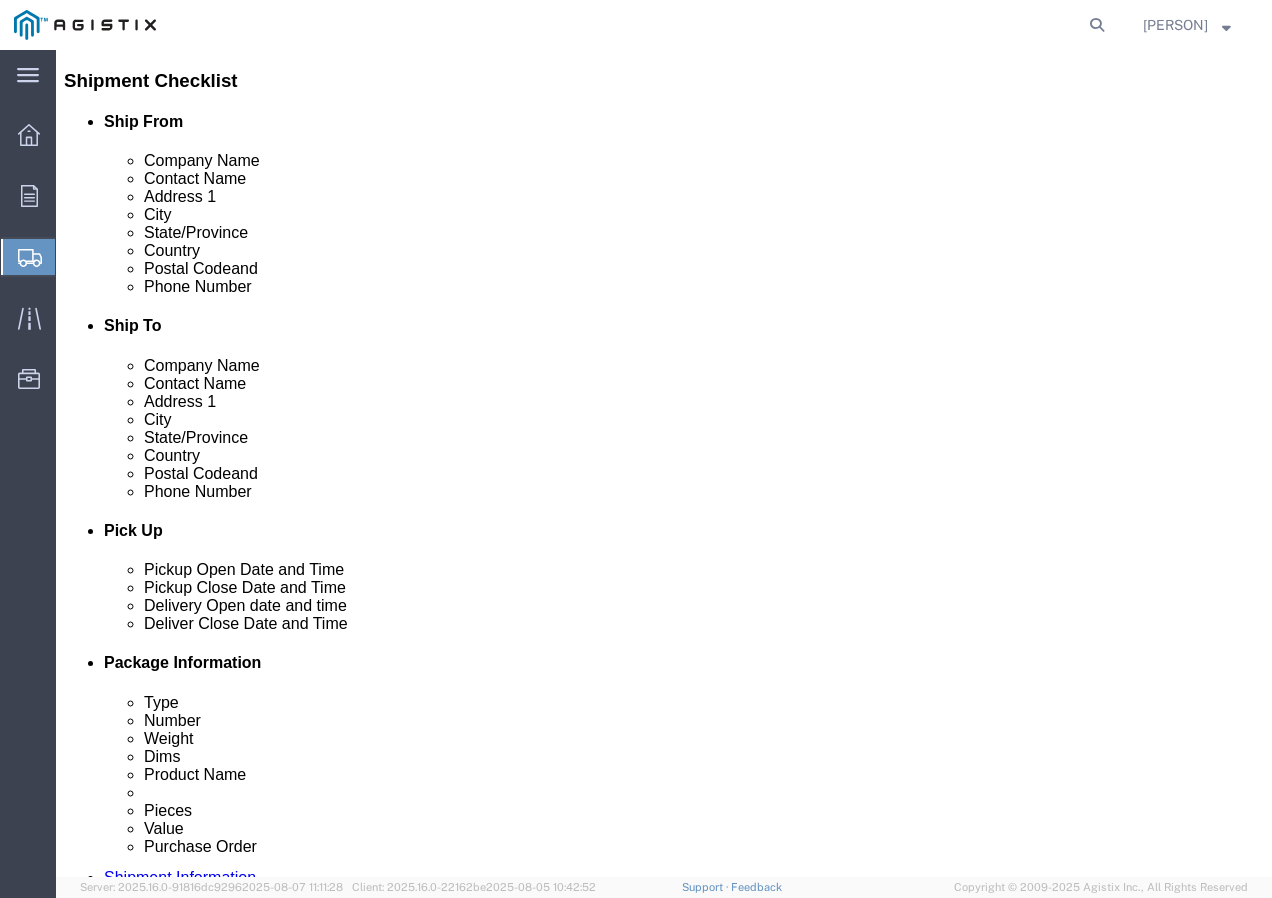 type on "Receiving Department" 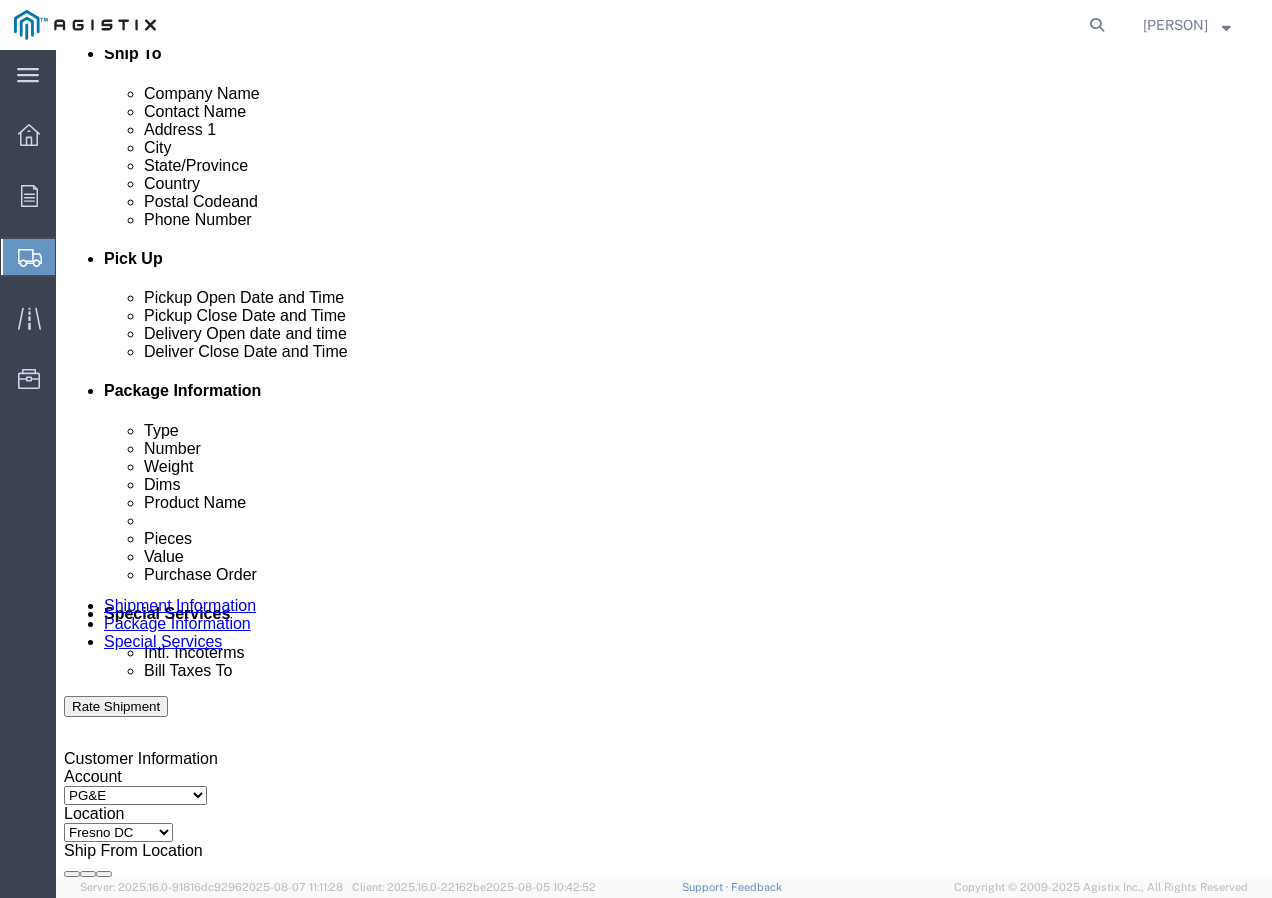 scroll, scrollTop: 700, scrollLeft: 0, axis: vertical 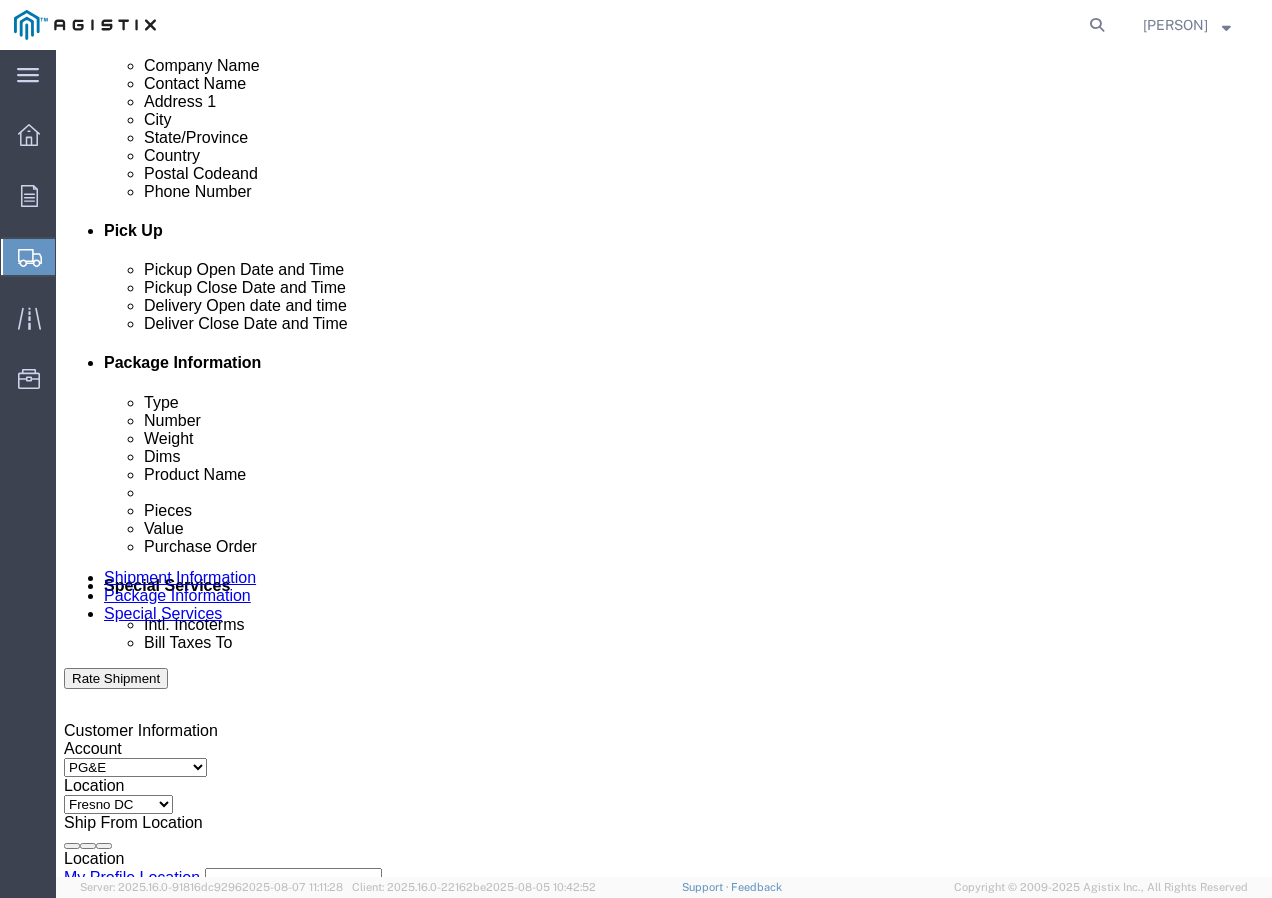 type on "[PHONE]" 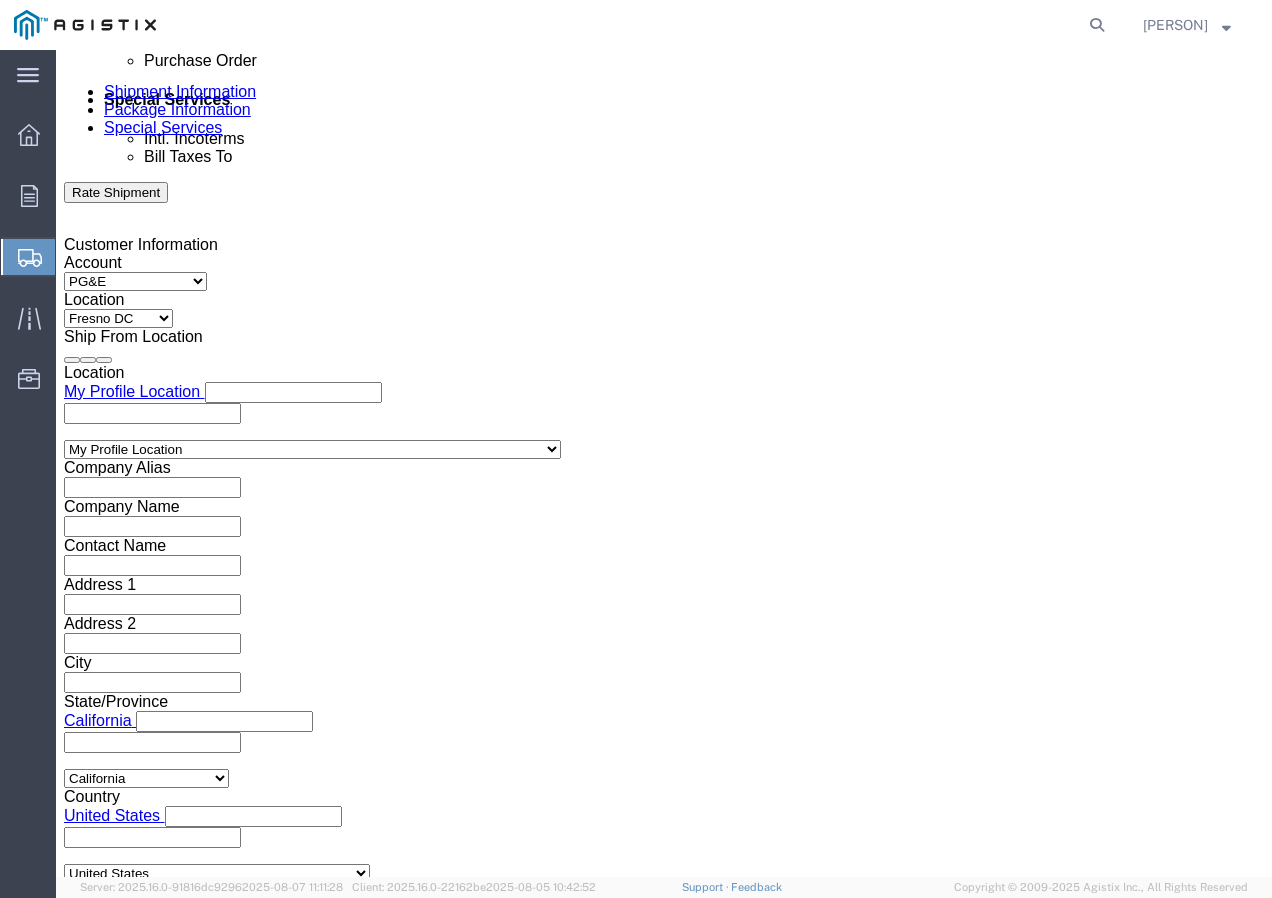 click on "9:00 AM" 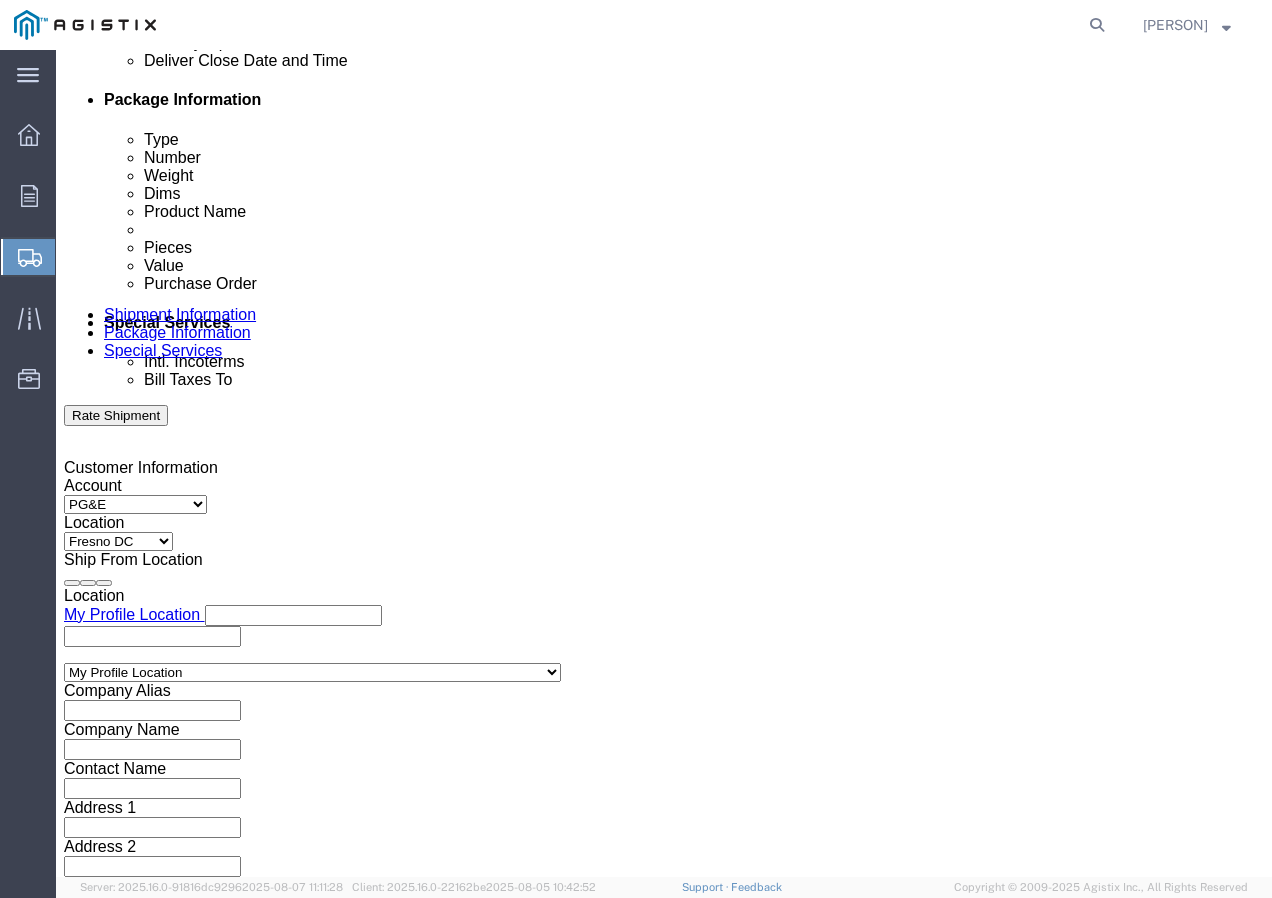 scroll, scrollTop: 886, scrollLeft: 0, axis: vertical 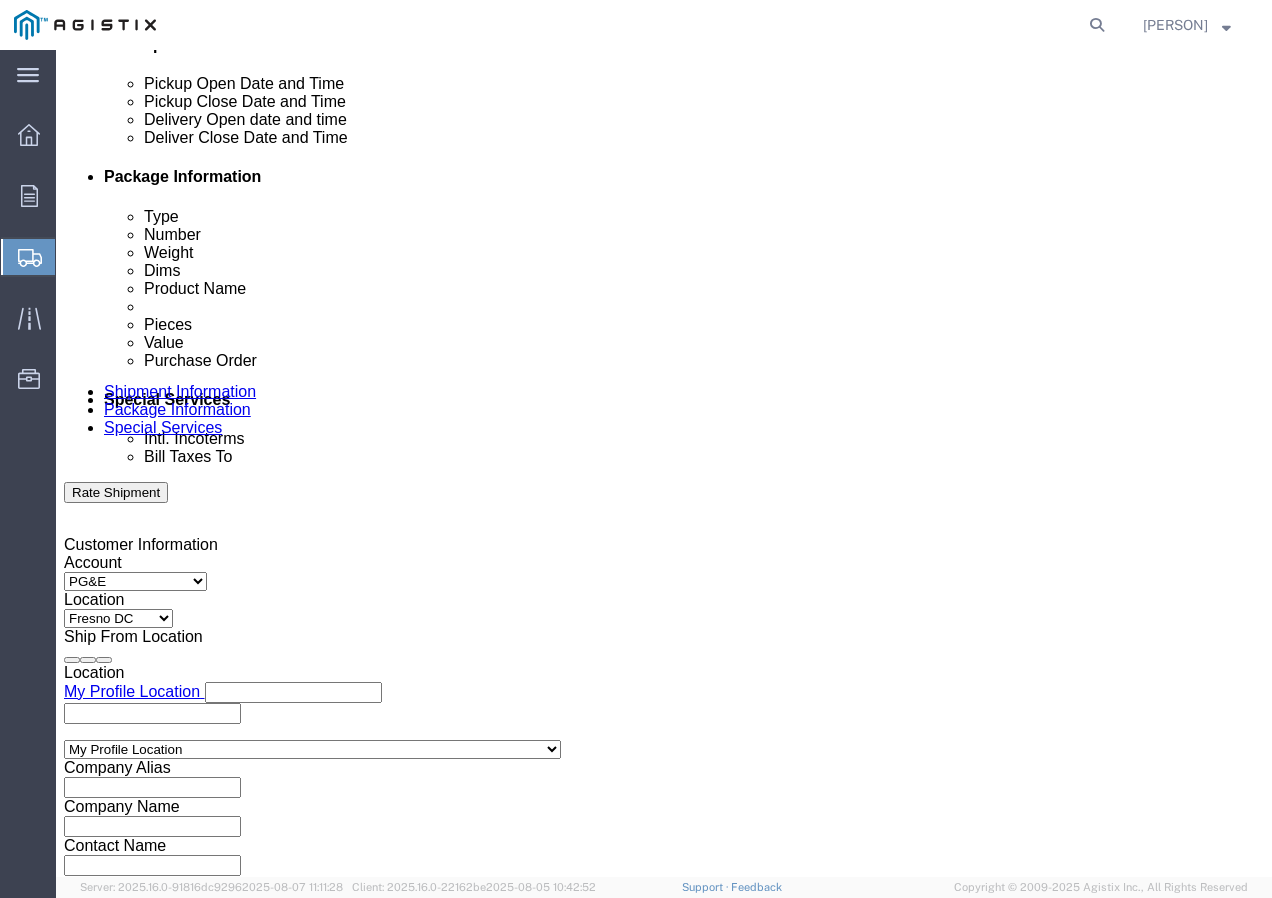 click 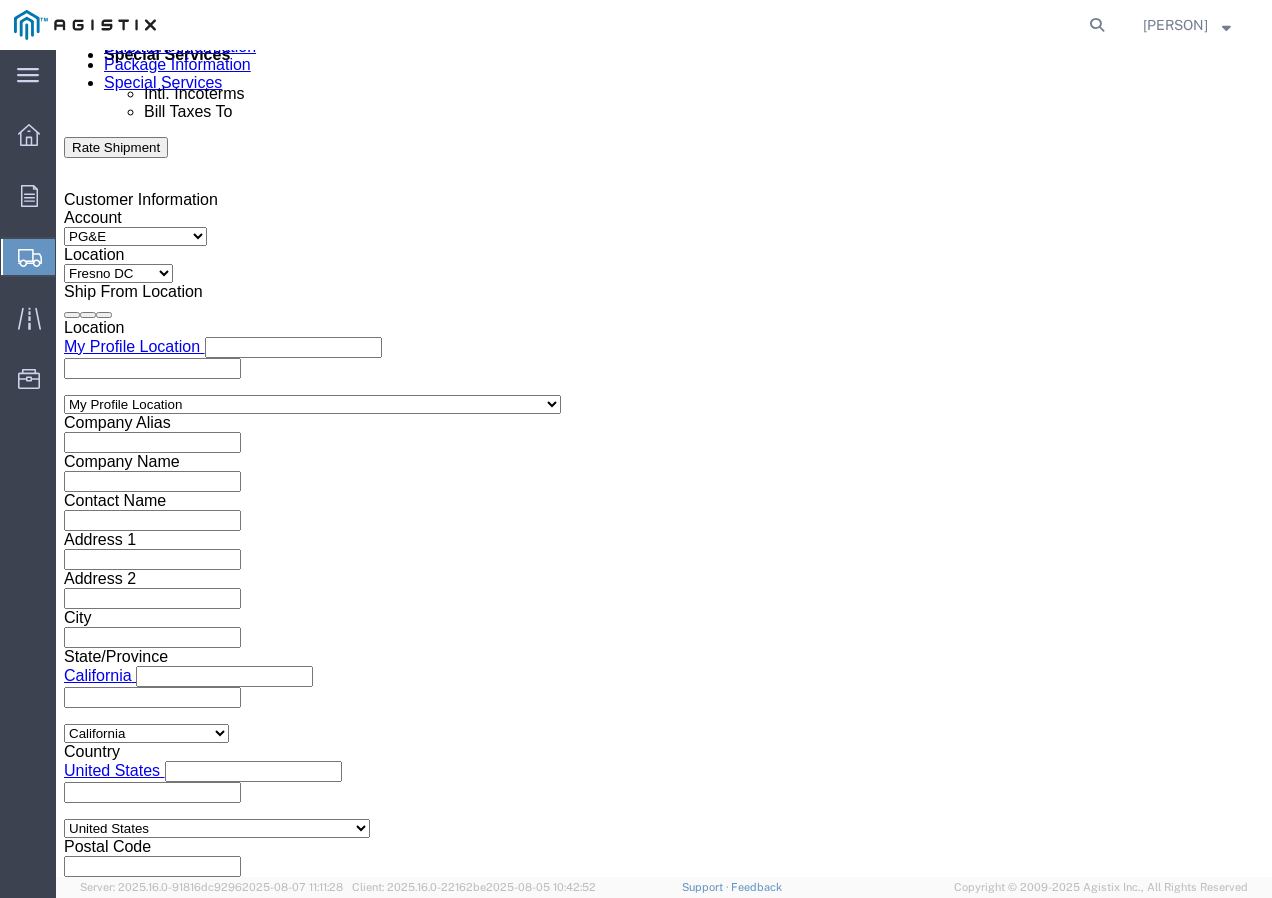 click on "Apply" 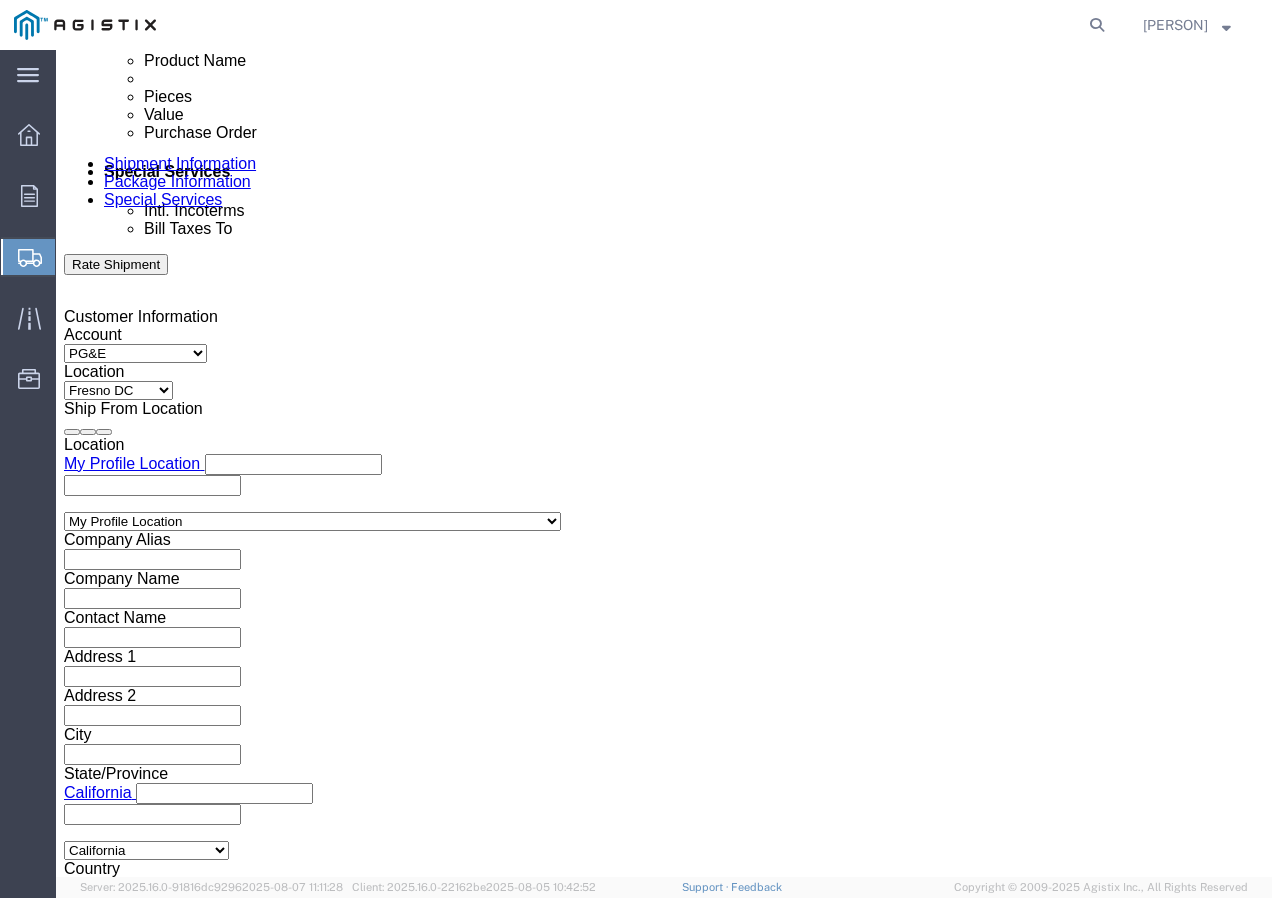 scroll, scrollTop: 931, scrollLeft: 0, axis: vertical 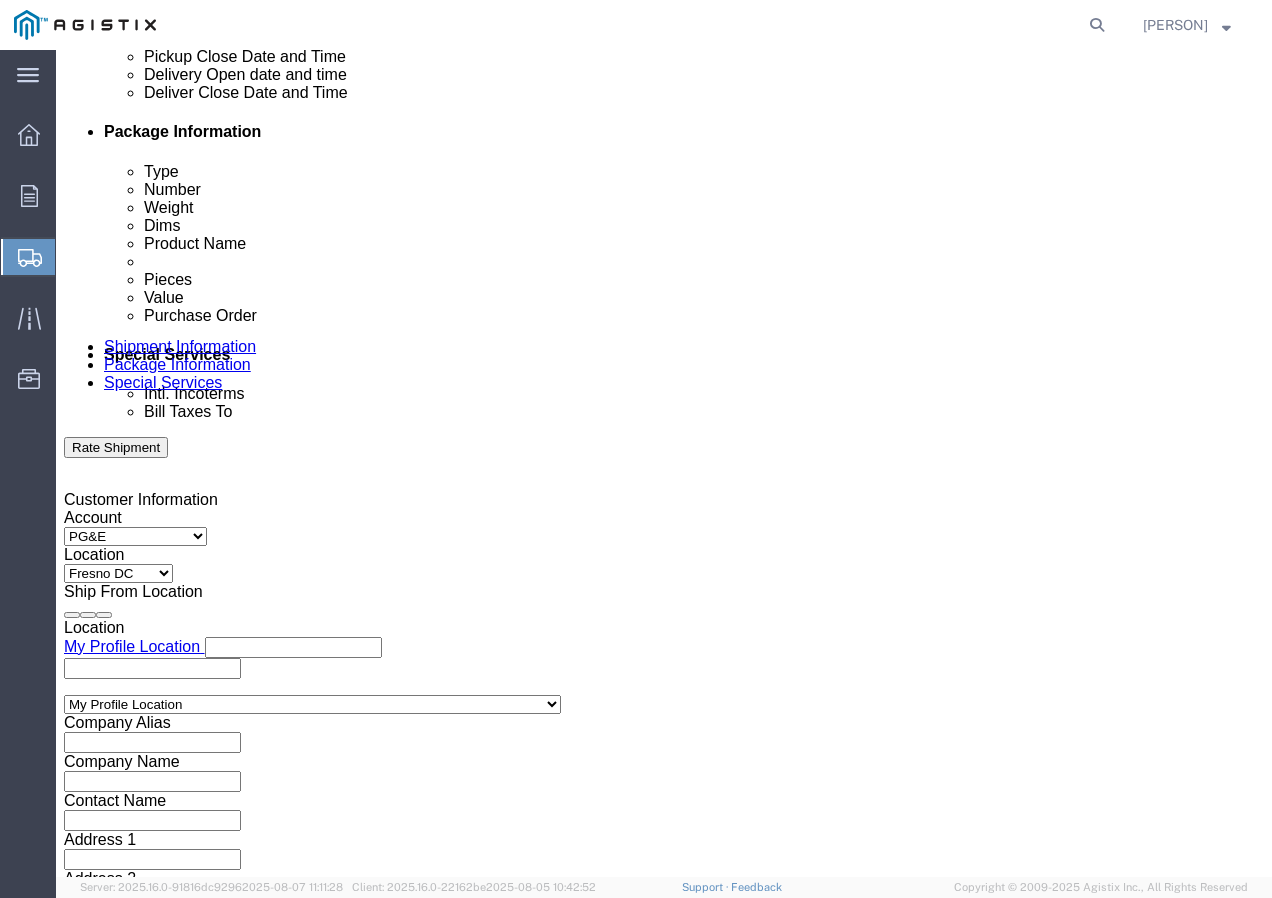 click 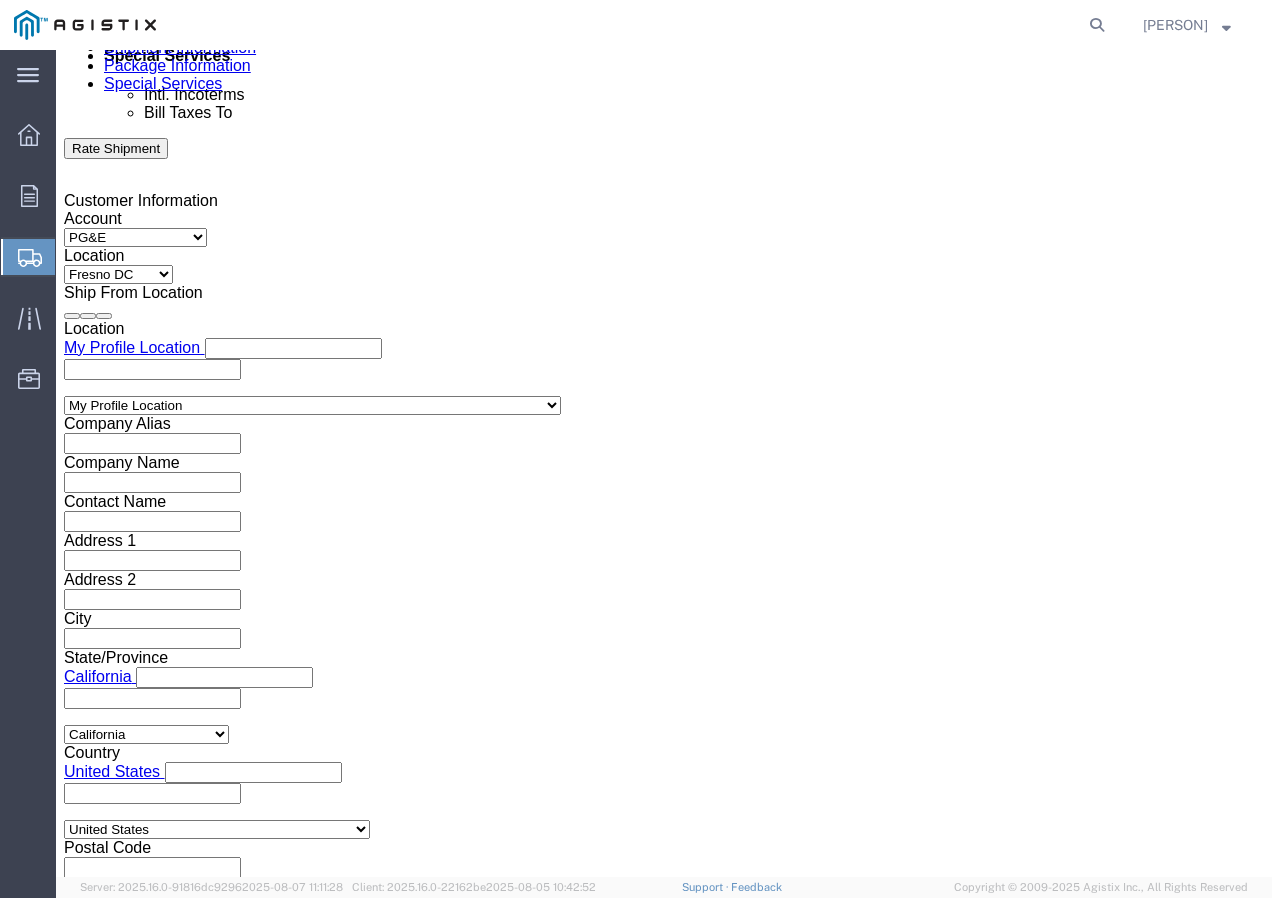 scroll, scrollTop: 1231, scrollLeft: 0, axis: vertical 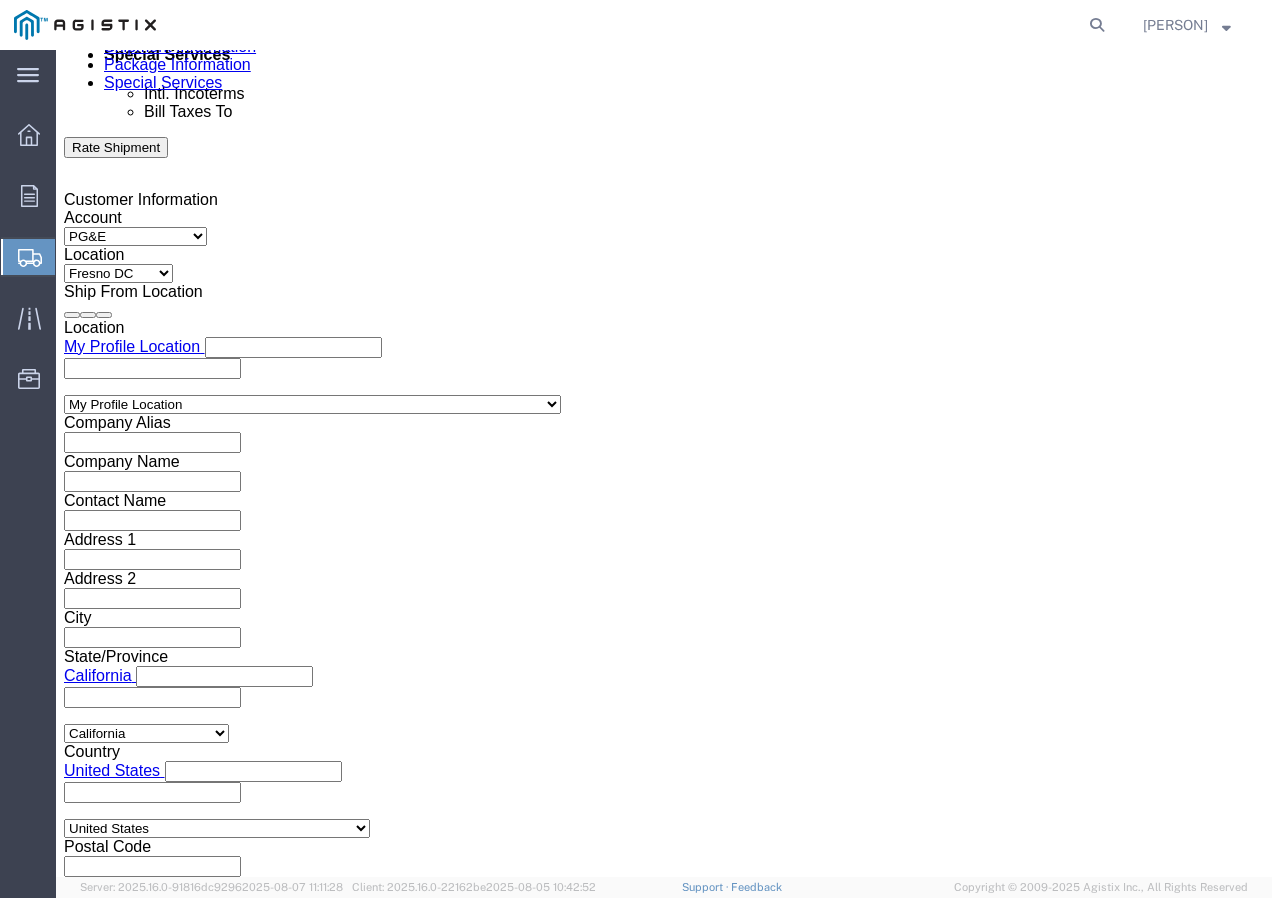 type on "[NUMBER]" 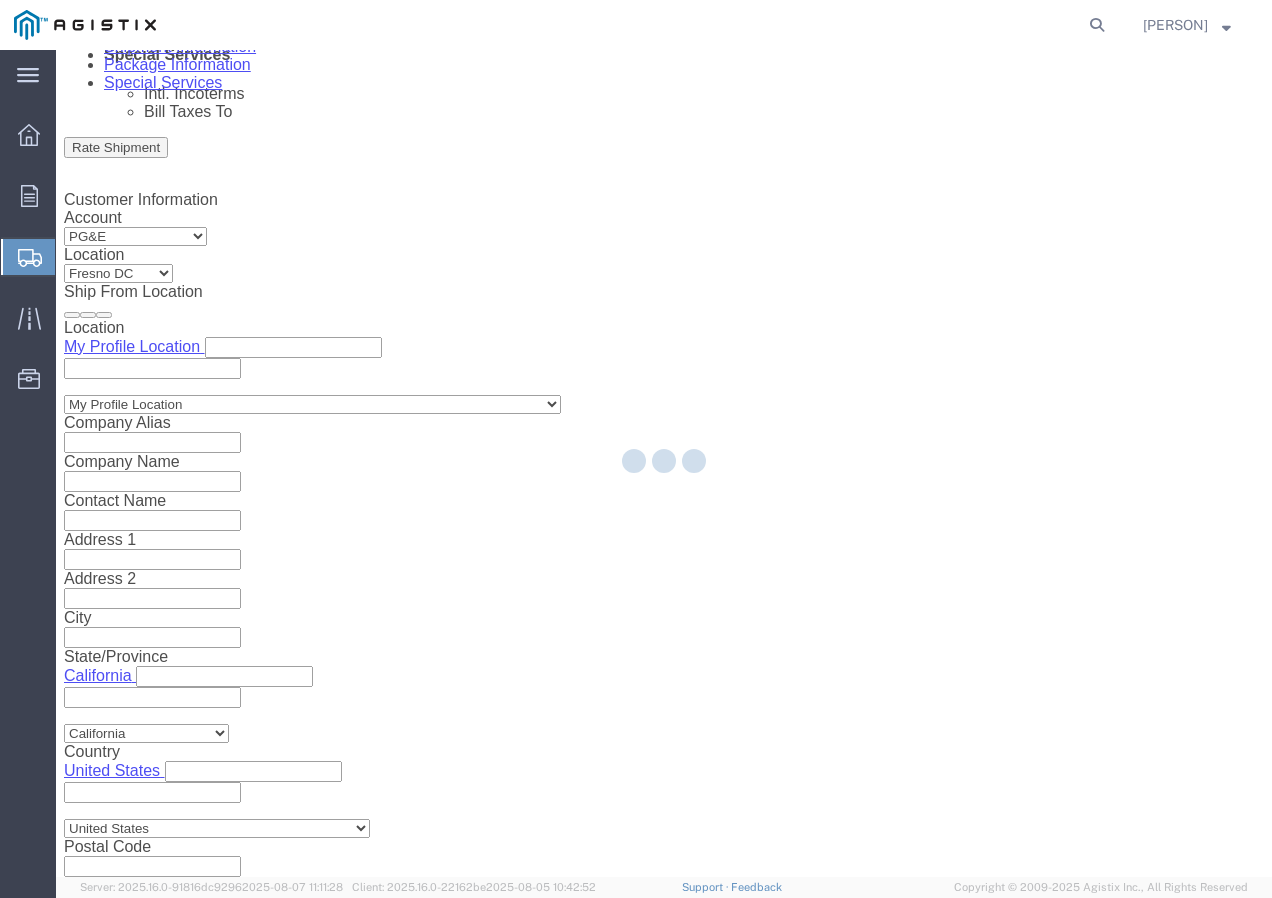 select 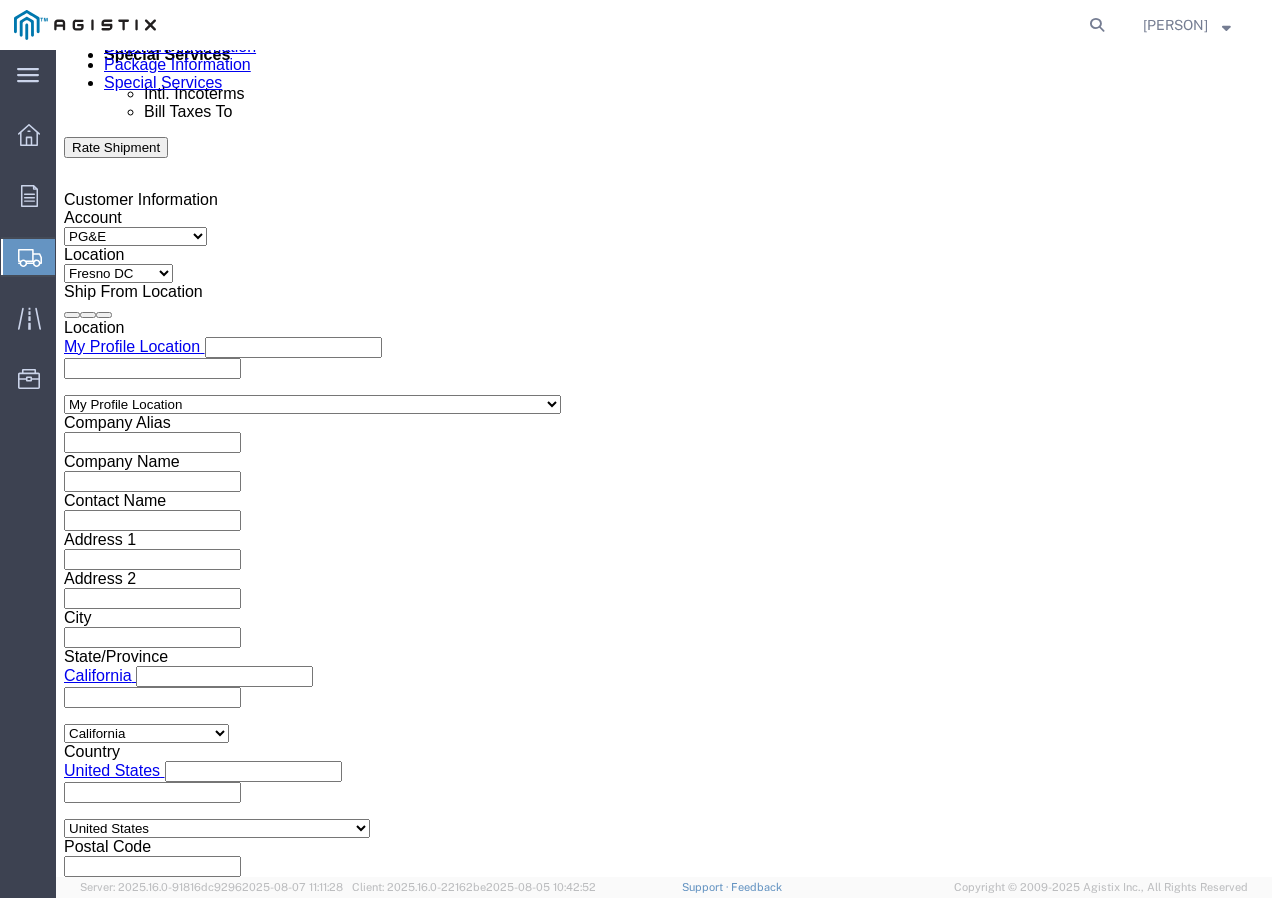 click on "Select 1-Ton (PSS) 10 Wheel 10 Yard Dump Truck 20 Yard Dump Truck Bobtail Bottom Dump Box Van Container Truck Curtain side DBL Bottom Dromedary Dry Bulk Tanker Dump End Dump Flat Bed Low Boy Lowboy 4-Axle Lowboy 5-Axle Muck Out - Mini excavator Padded Van line Pickup Pickup Truck (1 ton) Pickup Truck (2 ton) Pickup/PSS Portable Sub and Dredge Puri-Vac Refrigerated Trailer Resin Resin Car Rocket Launcher Roll-Off Truck Semi Bottom Standard Dry Van Step Deck Straight Super 10 Super Dump Tanker Transfer Truck Vacuum Truck" 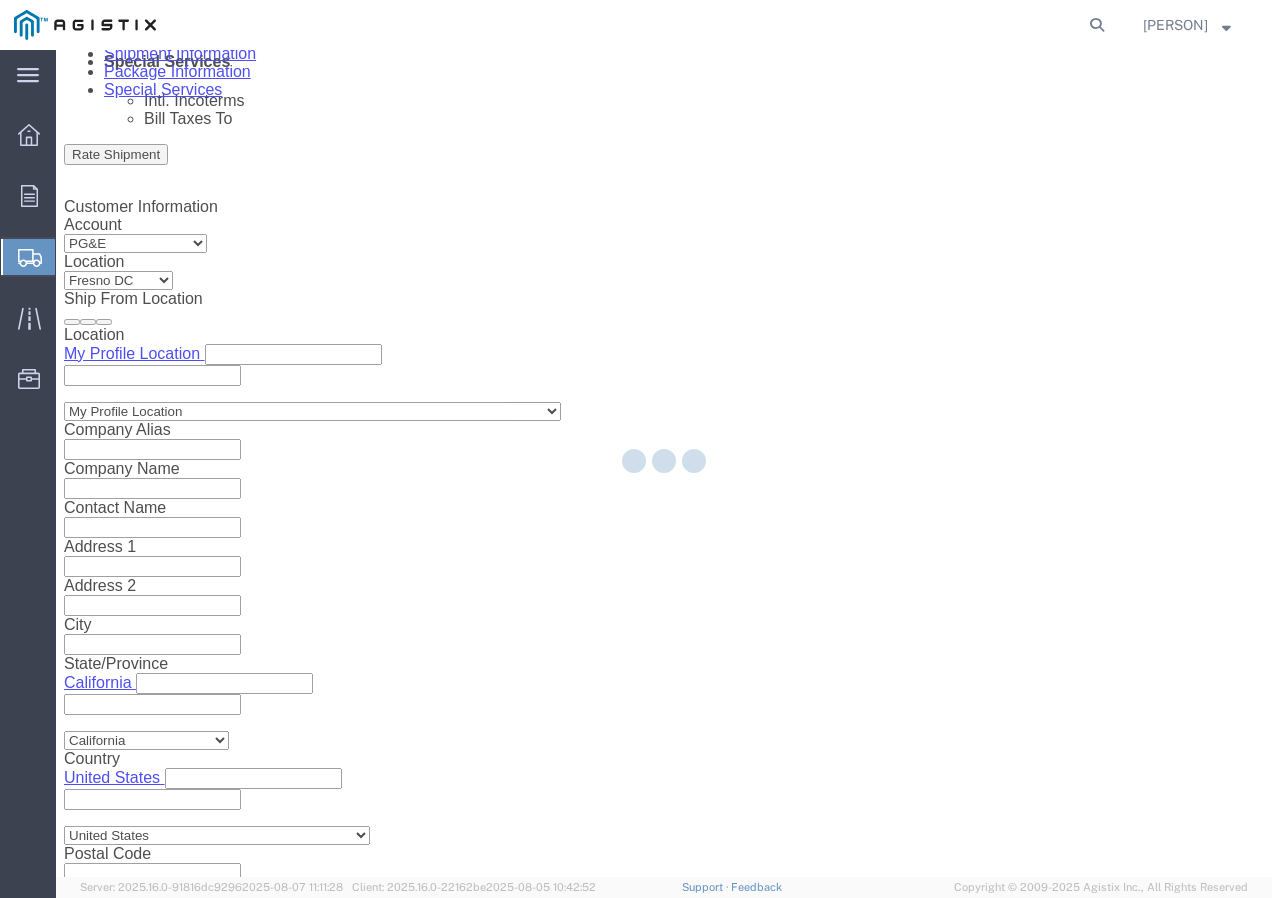 scroll, scrollTop: 0, scrollLeft: 0, axis: both 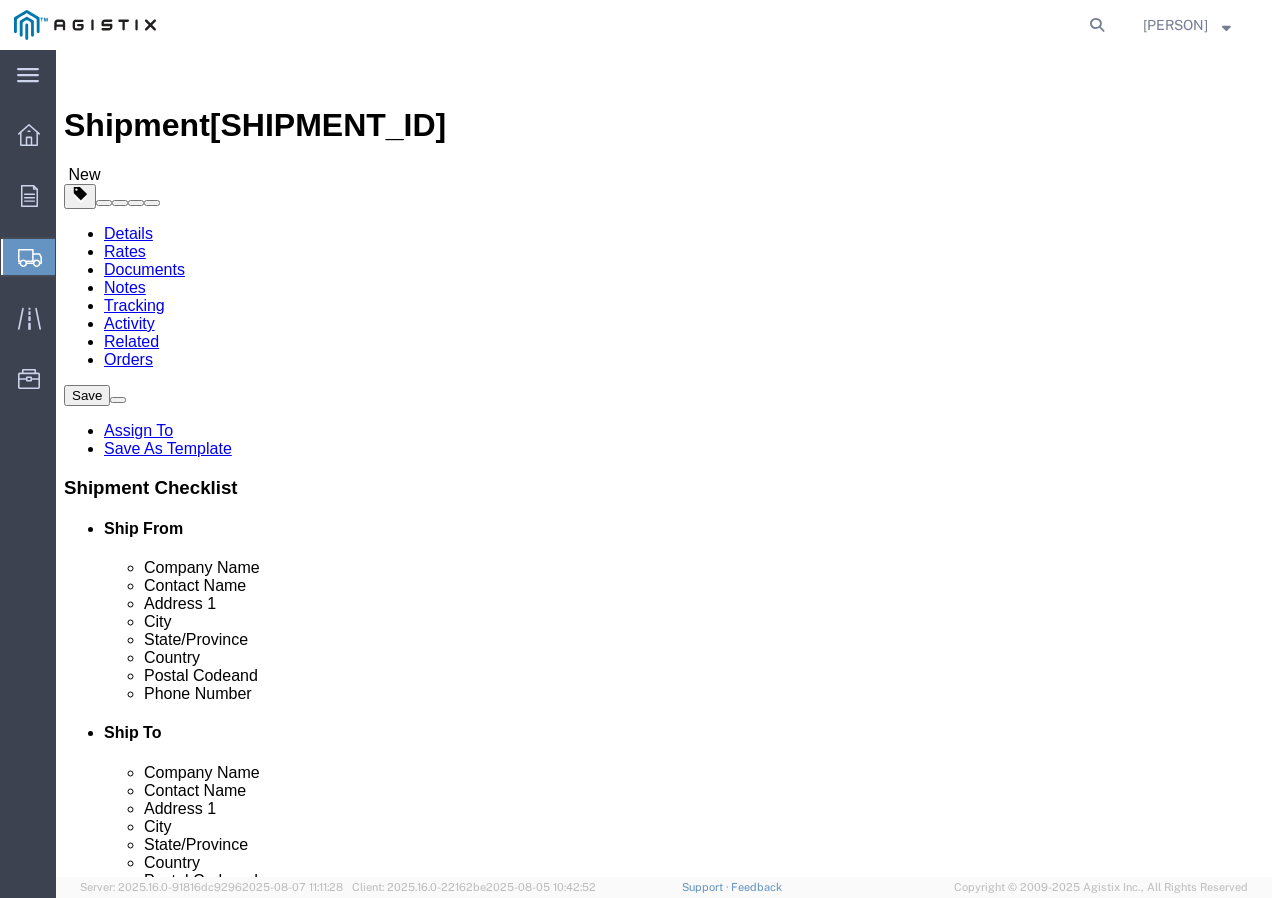 click on "Select Bulk Bundle(s) Cardboard Box(es) Carton(s) Crate(s) Drum(s) (Fiberboard) Drum(s) (Metal) Drum(s) (Plastic) Envelope Naked Cargo (UnPackaged) Pallet(s) Oversized (Not Stackable) Pallet(s) Oversized (Stackable) Pallet(s) Standard (Not Stackable) Pallet(s) Standard (Stackable) Roll(s) Your Packaging" 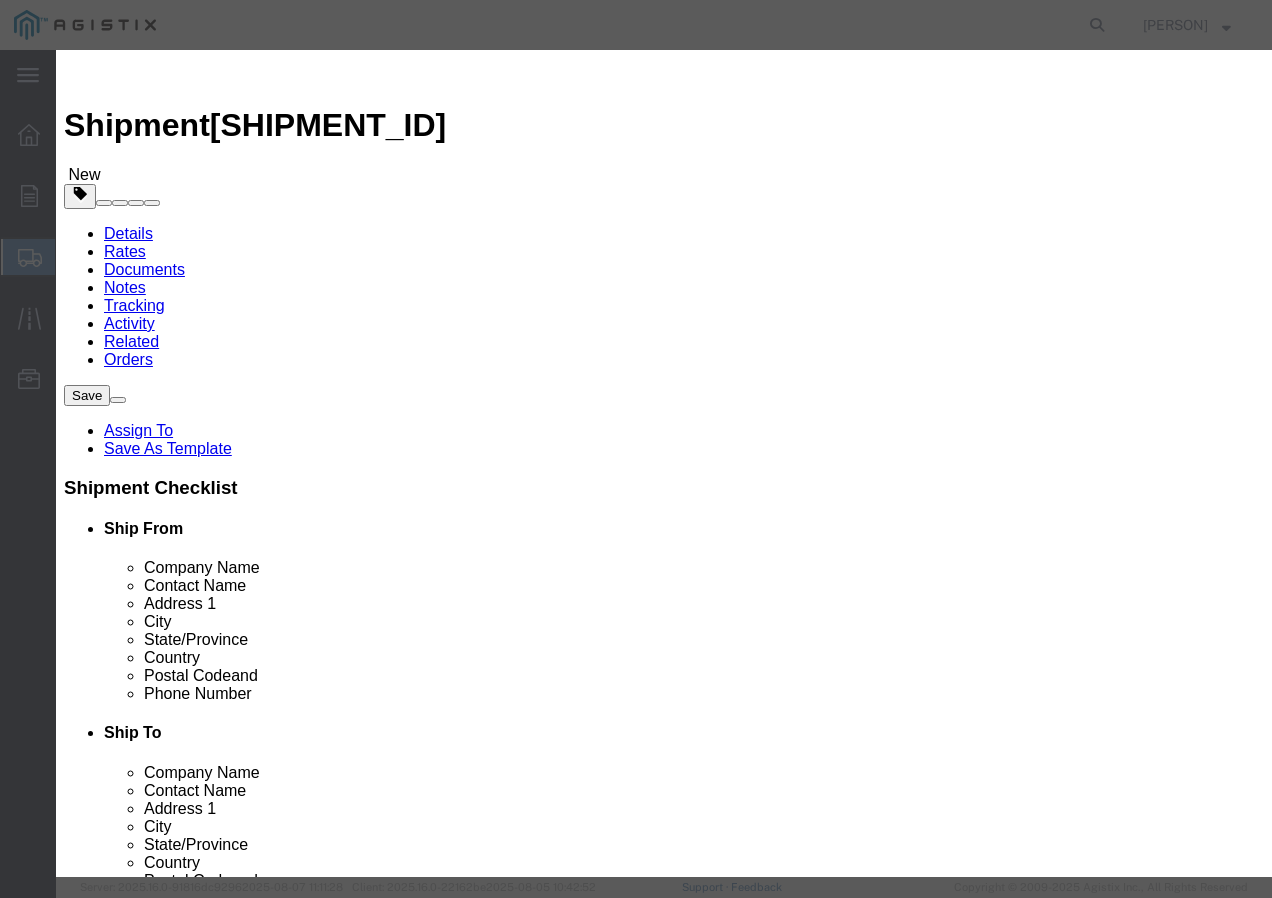 click 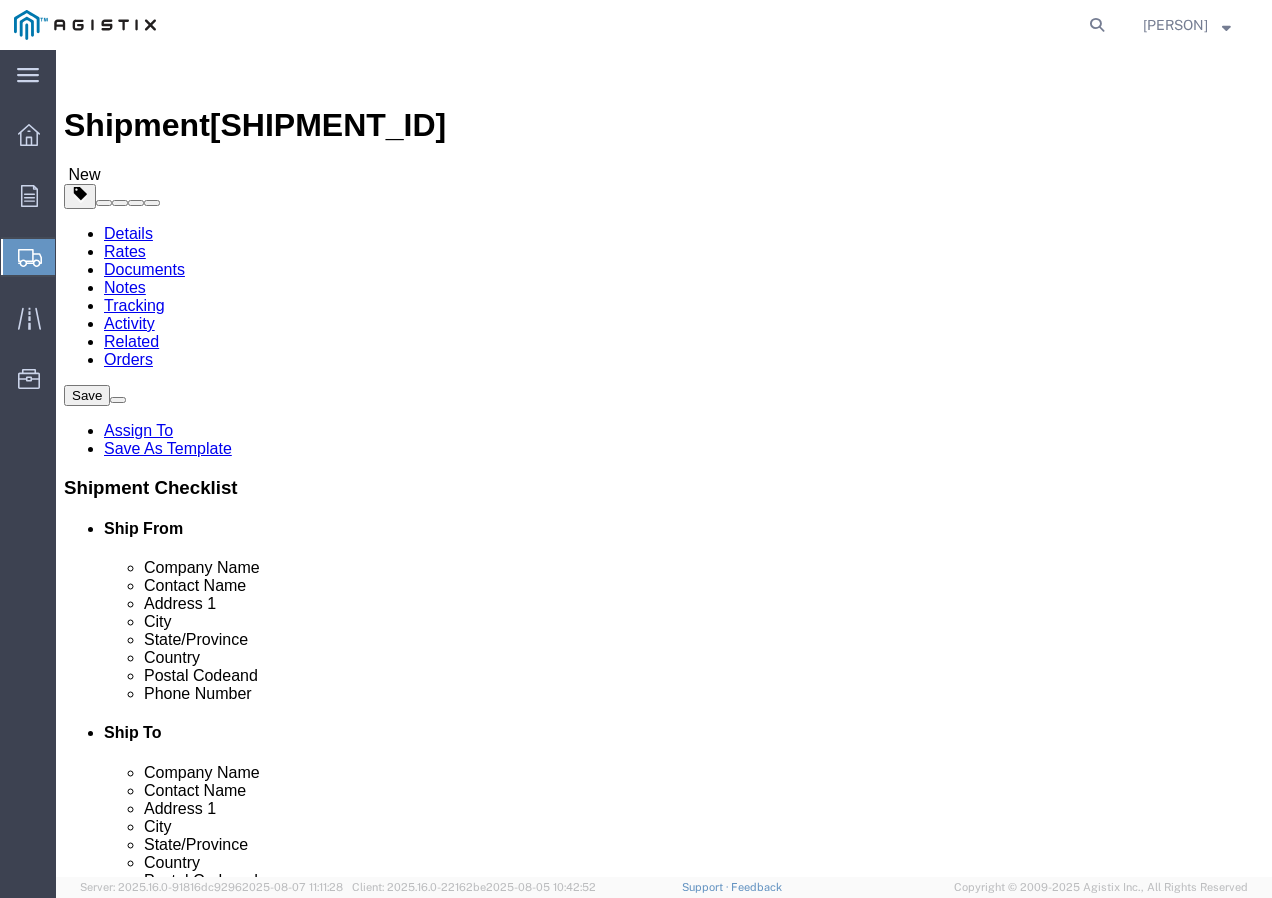 click on "1" 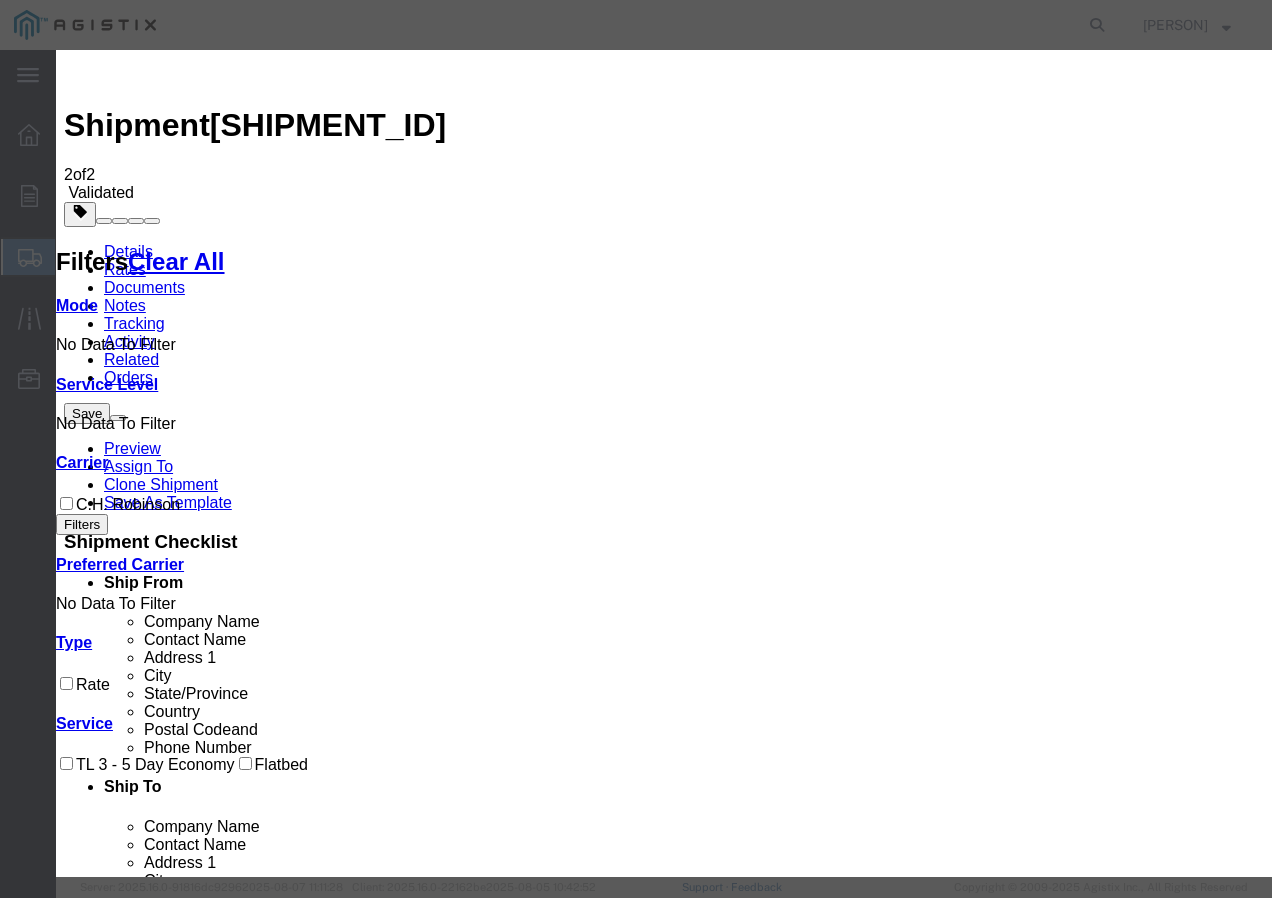 click at bounding box center (72, 3761) 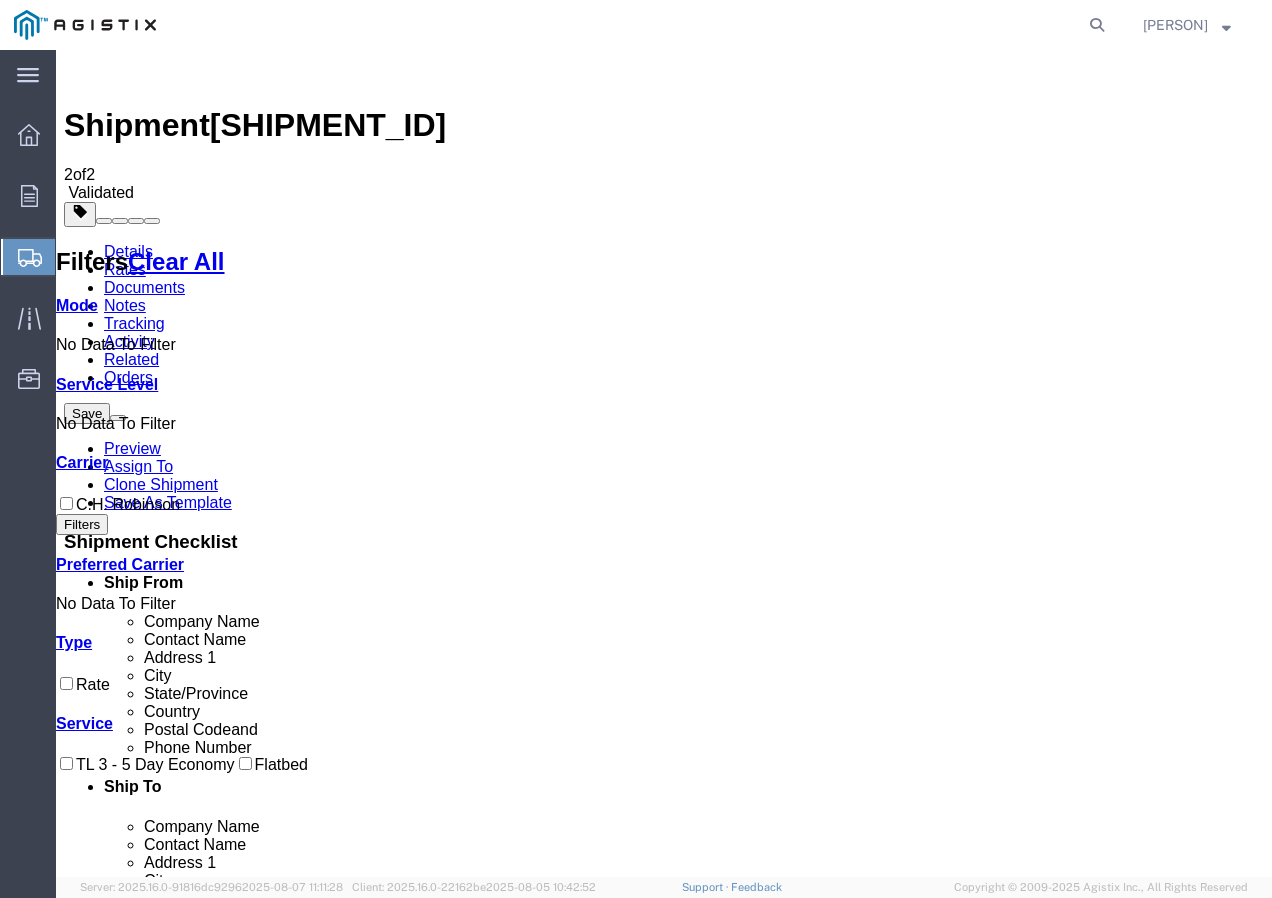 click on "Book" at bounding box center [979, 1850] 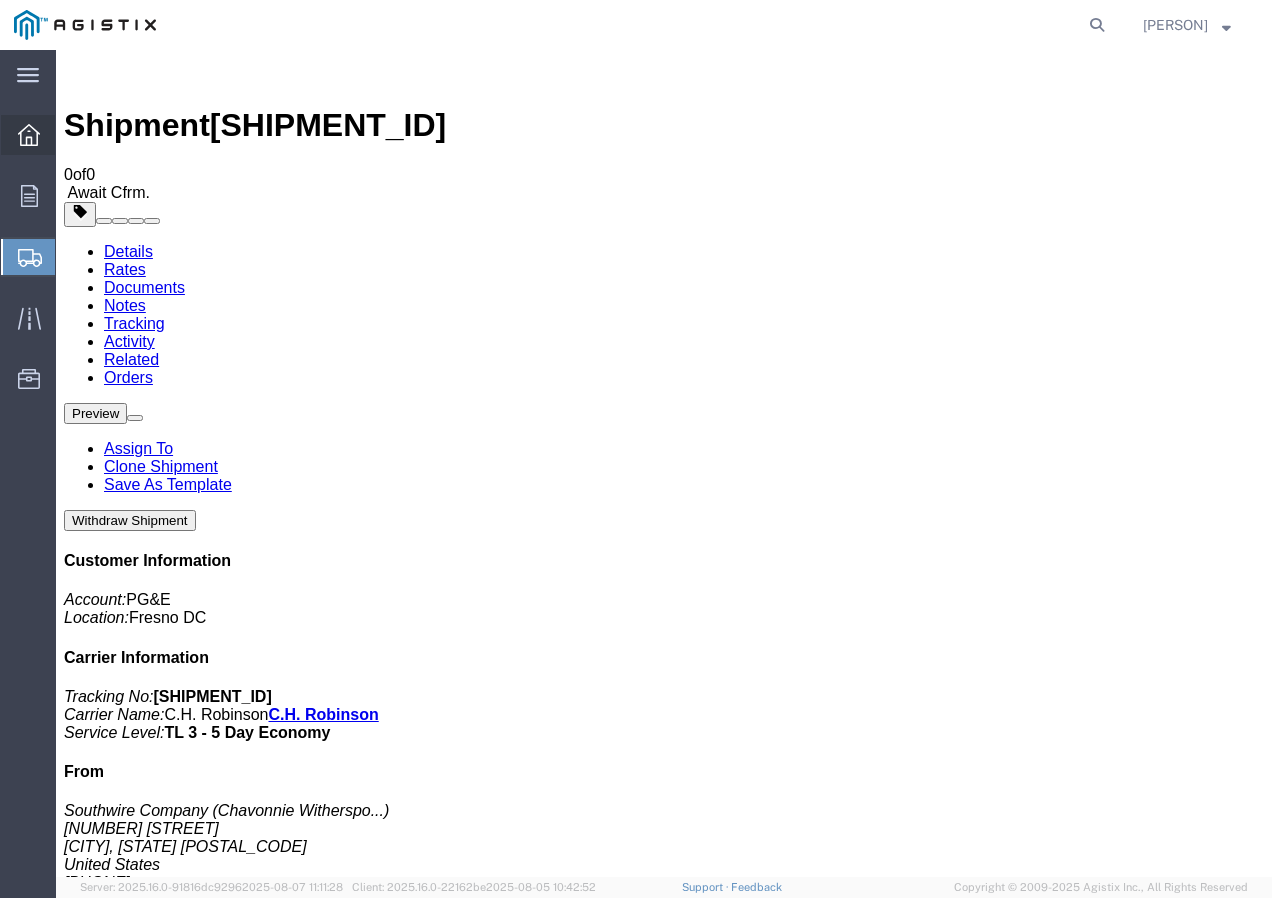click 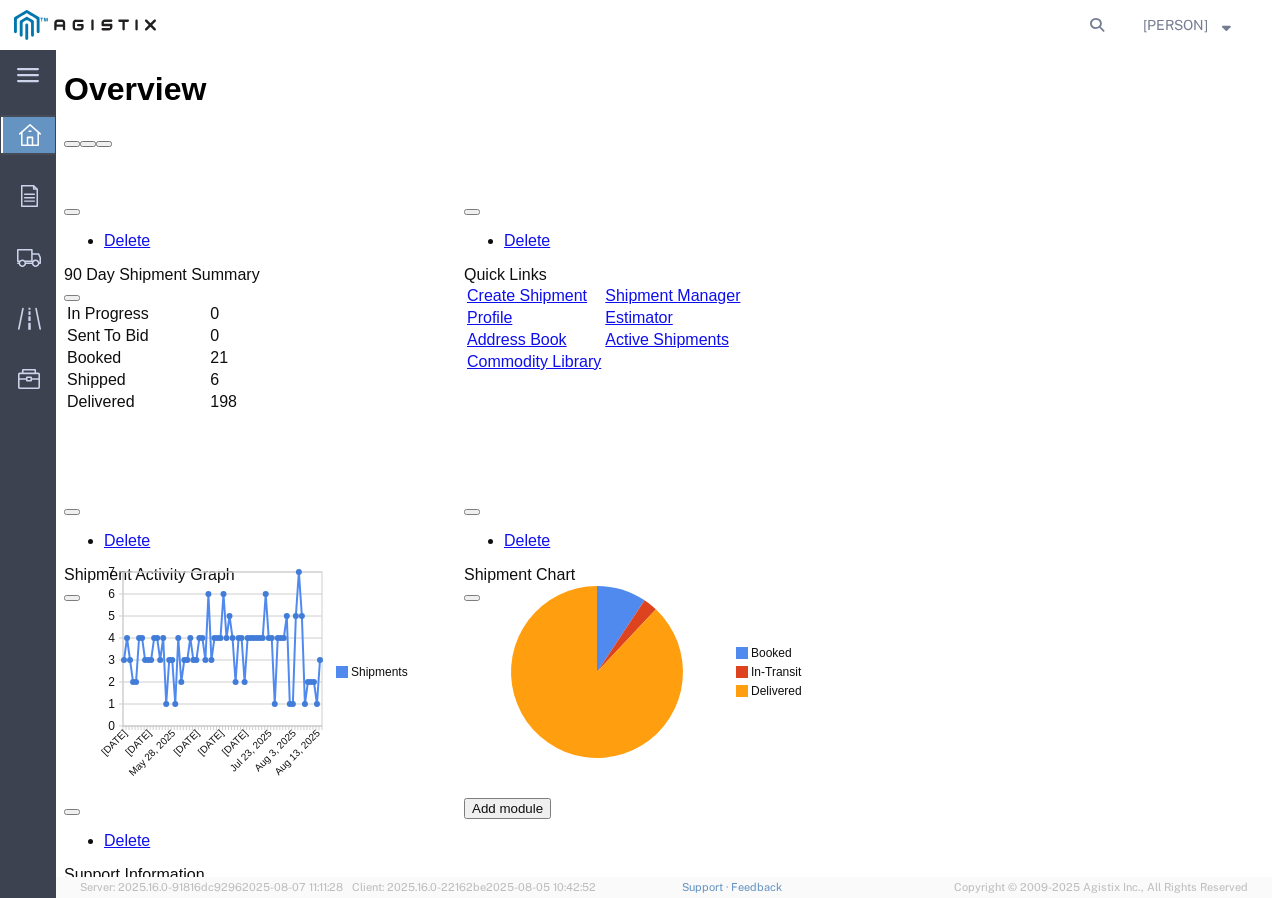 scroll, scrollTop: 0, scrollLeft: 0, axis: both 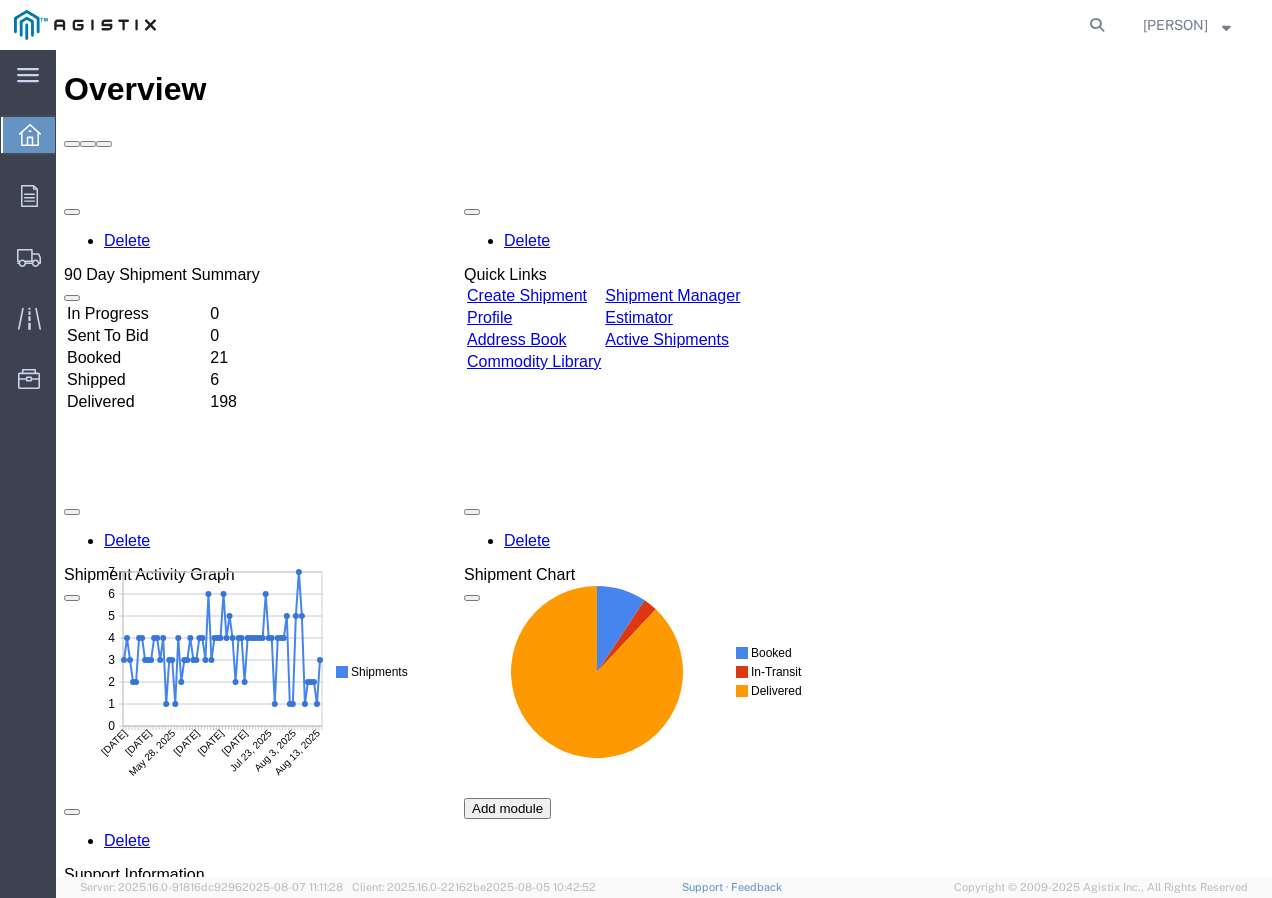 click on "Create Shipment" at bounding box center [527, 295] 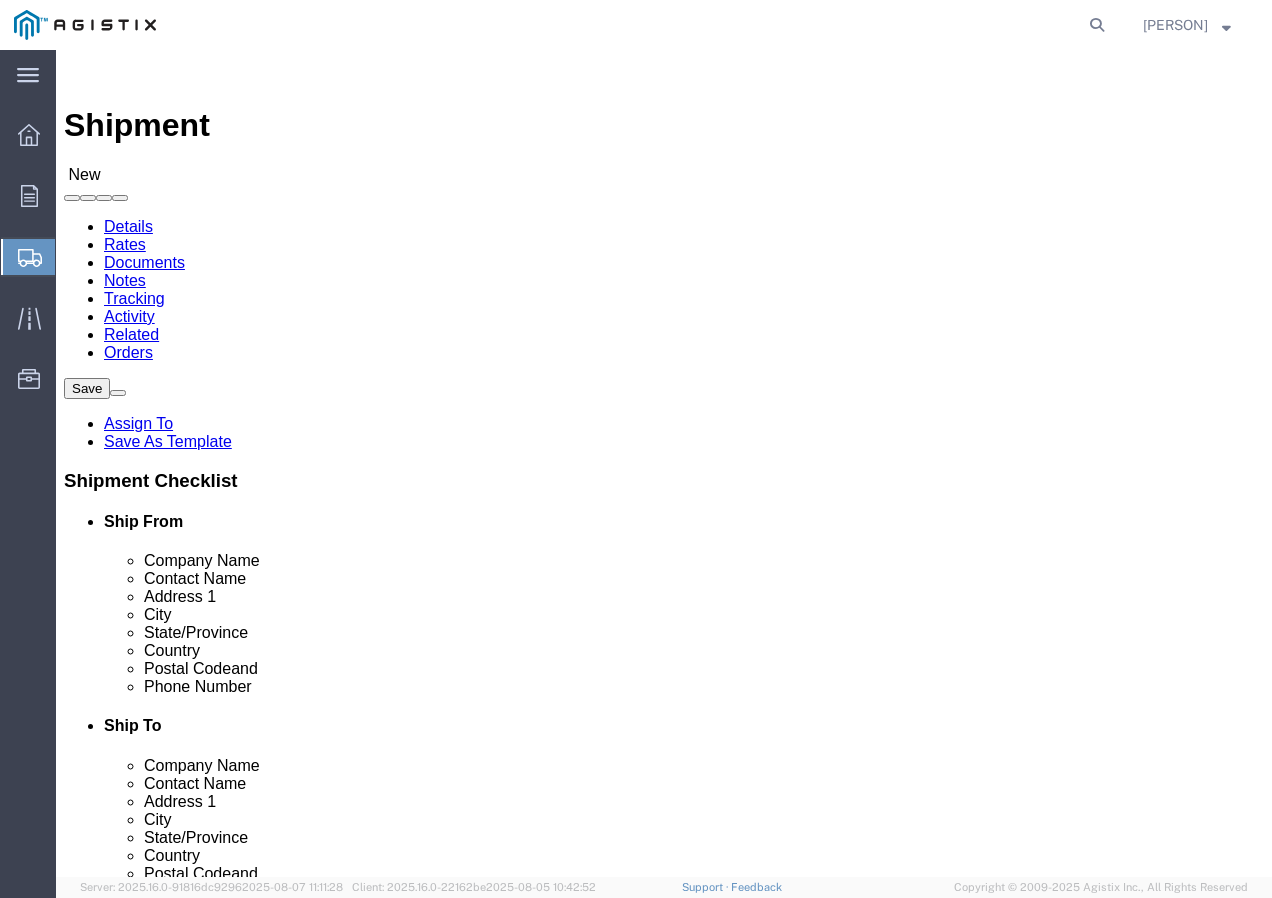 click on "Select PG&E Southwire Company" 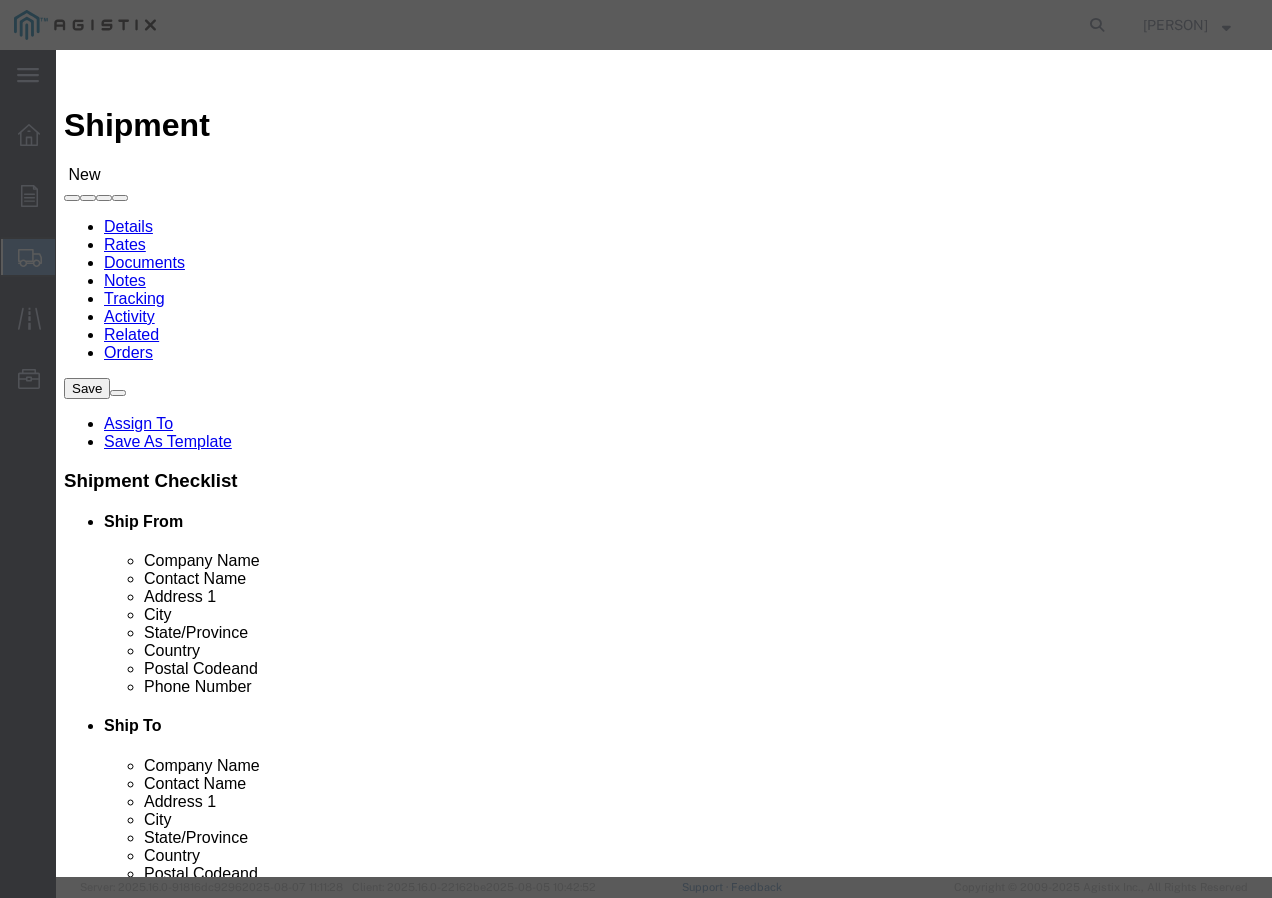 click on "Search by Address Book Name City Company Name Contact Name Country CustomerAlias DPL Days To Expire DPL Last Update DPL Status Email Address Location Type Notes Phone Number Role State Zip" 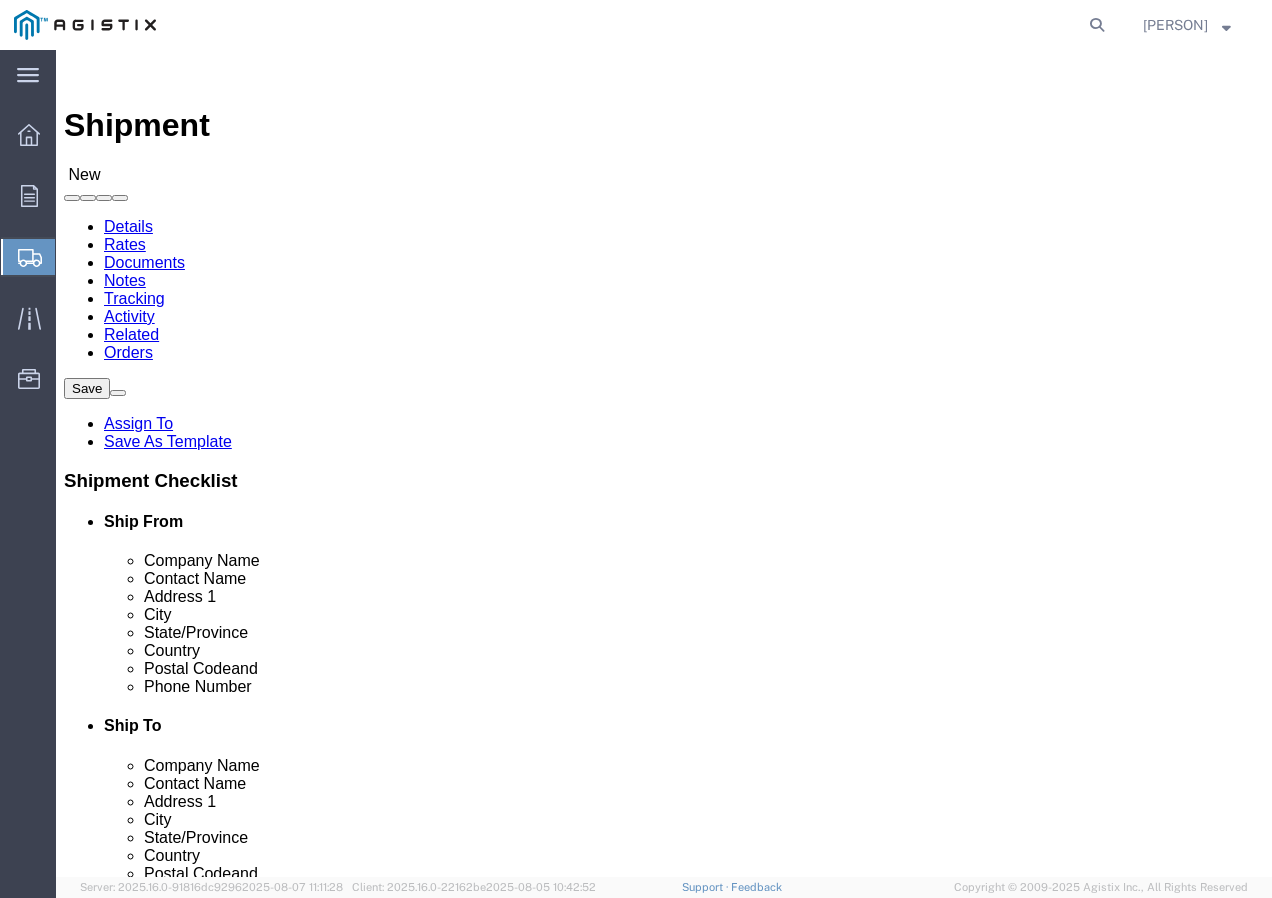 click 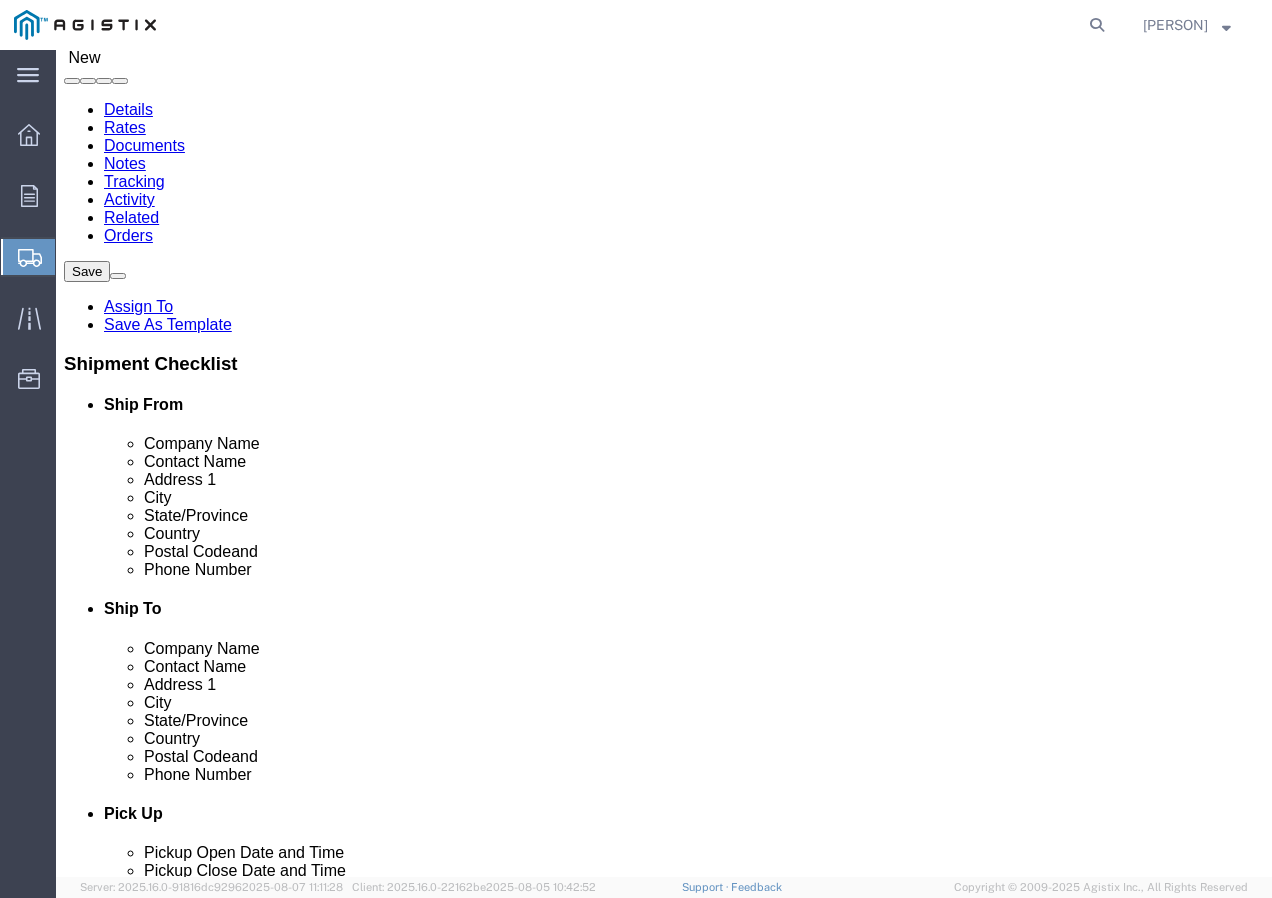 scroll, scrollTop: 300, scrollLeft: 0, axis: vertical 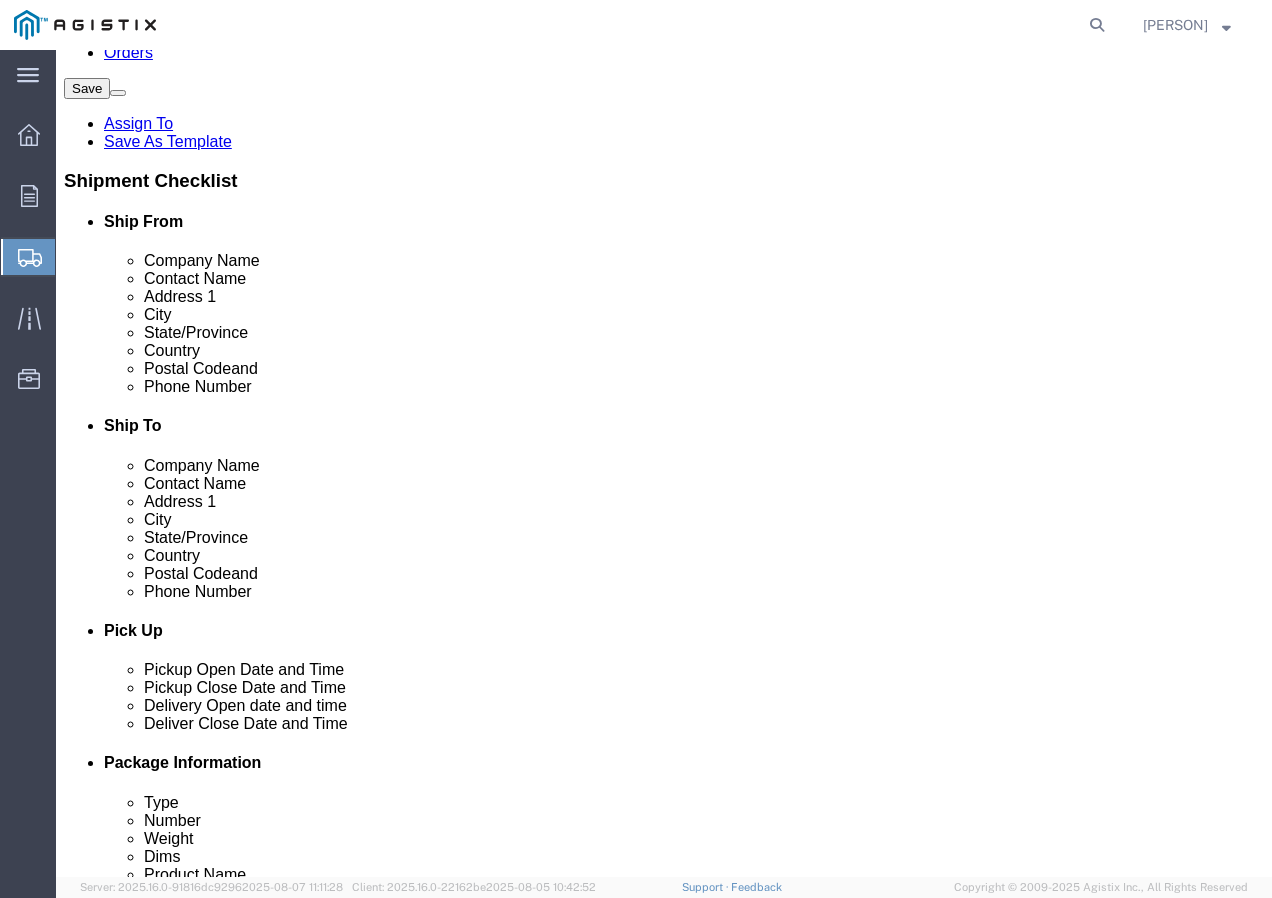 type on "Receiving Department" 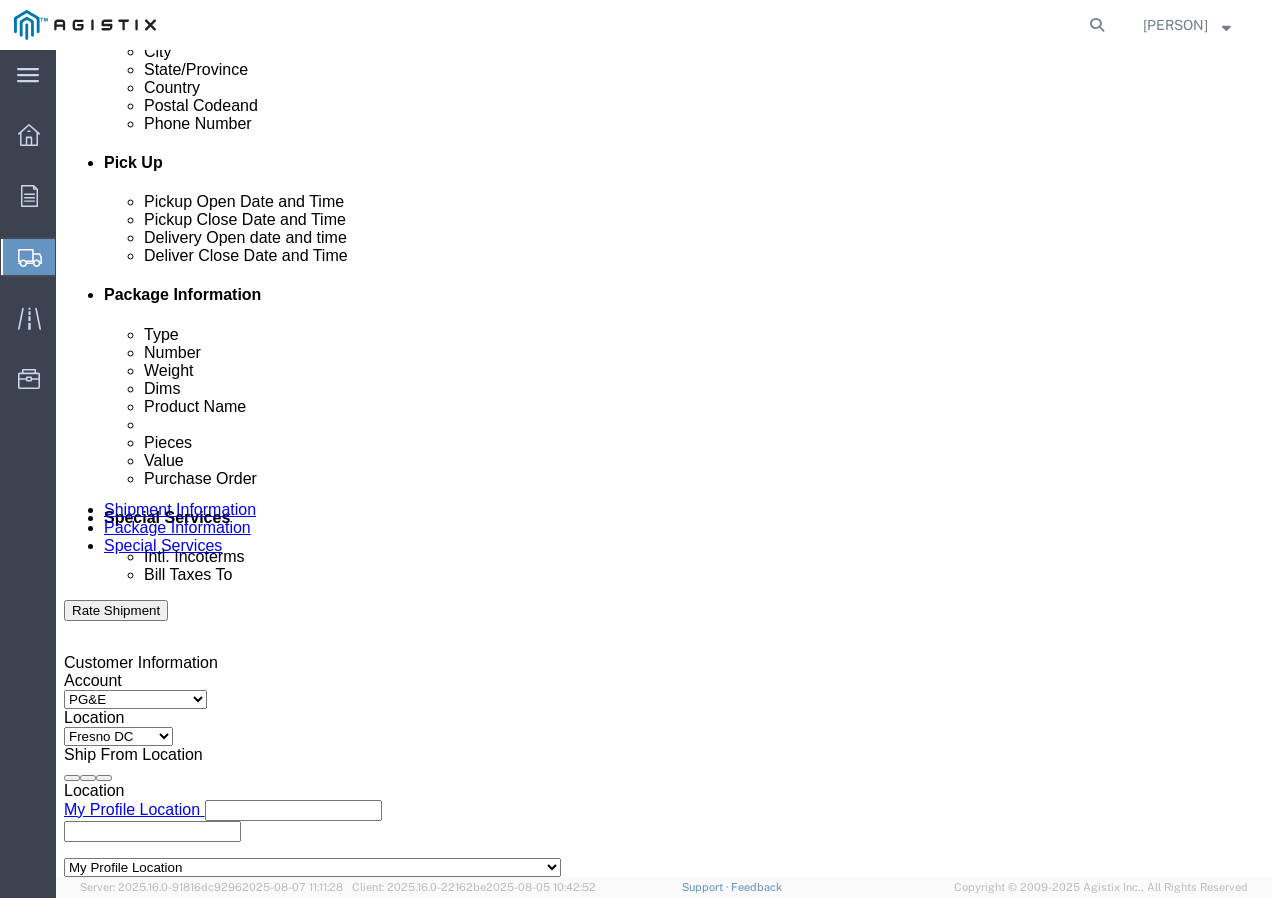 scroll, scrollTop: 800, scrollLeft: 0, axis: vertical 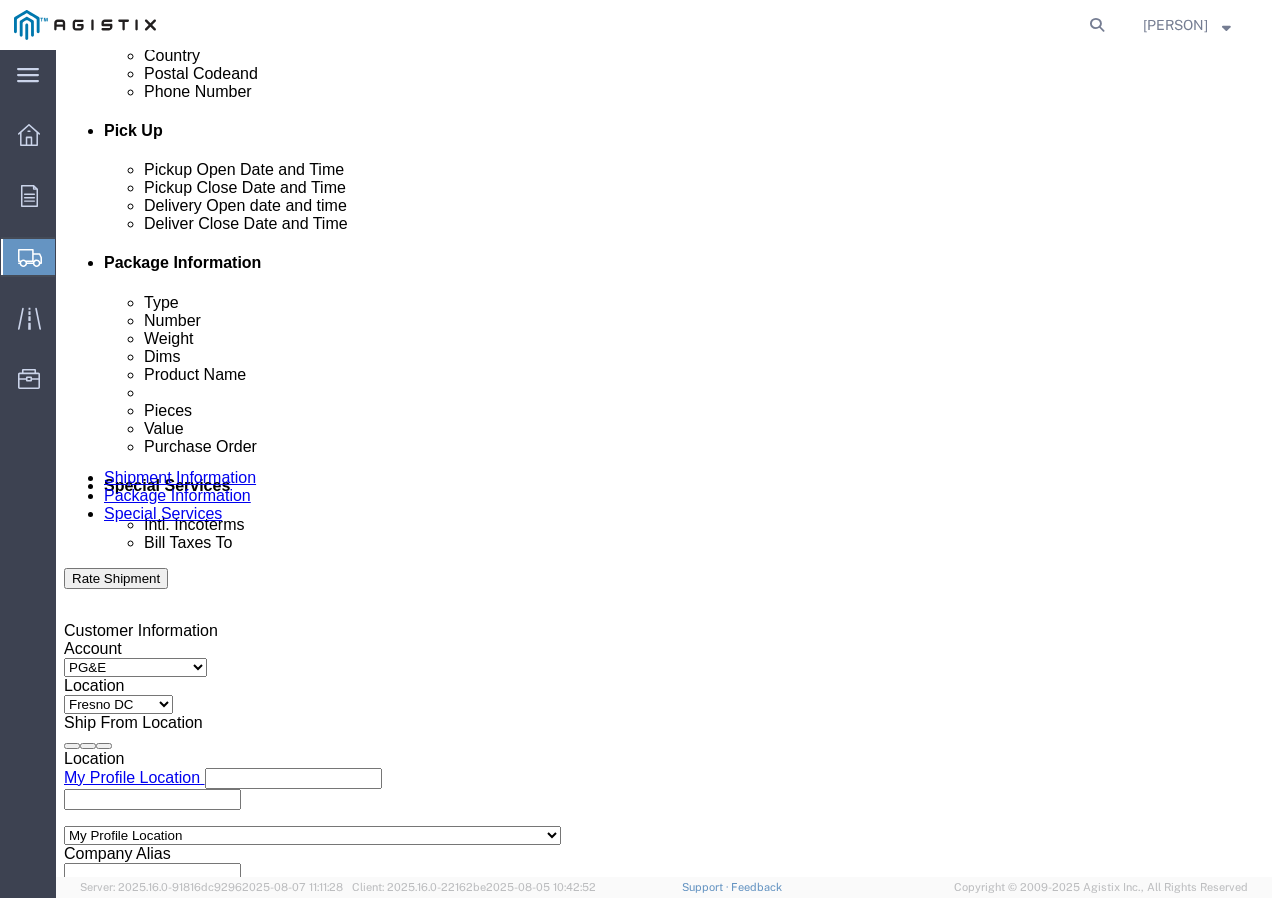 type on "[PHONE]" 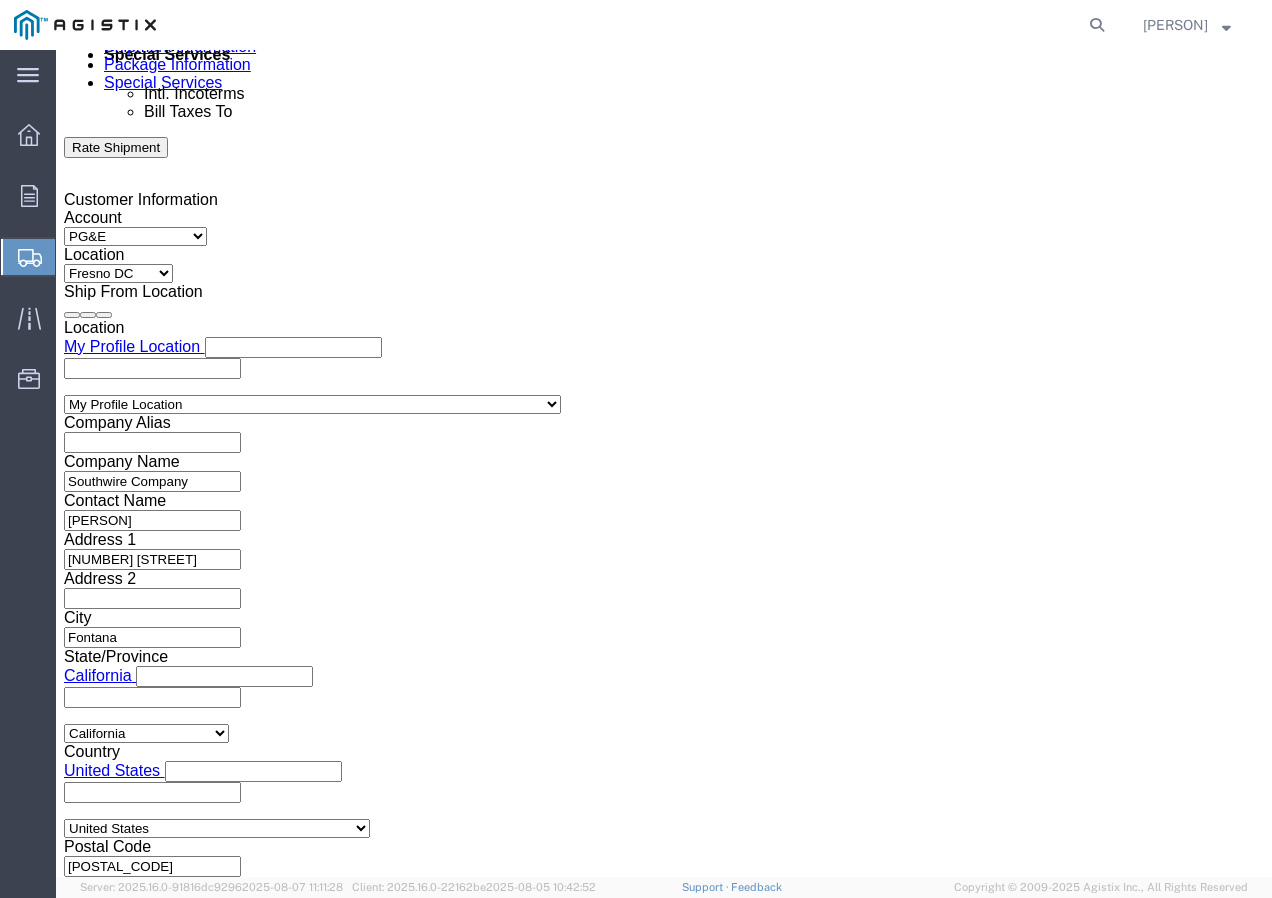 click on "Apply" 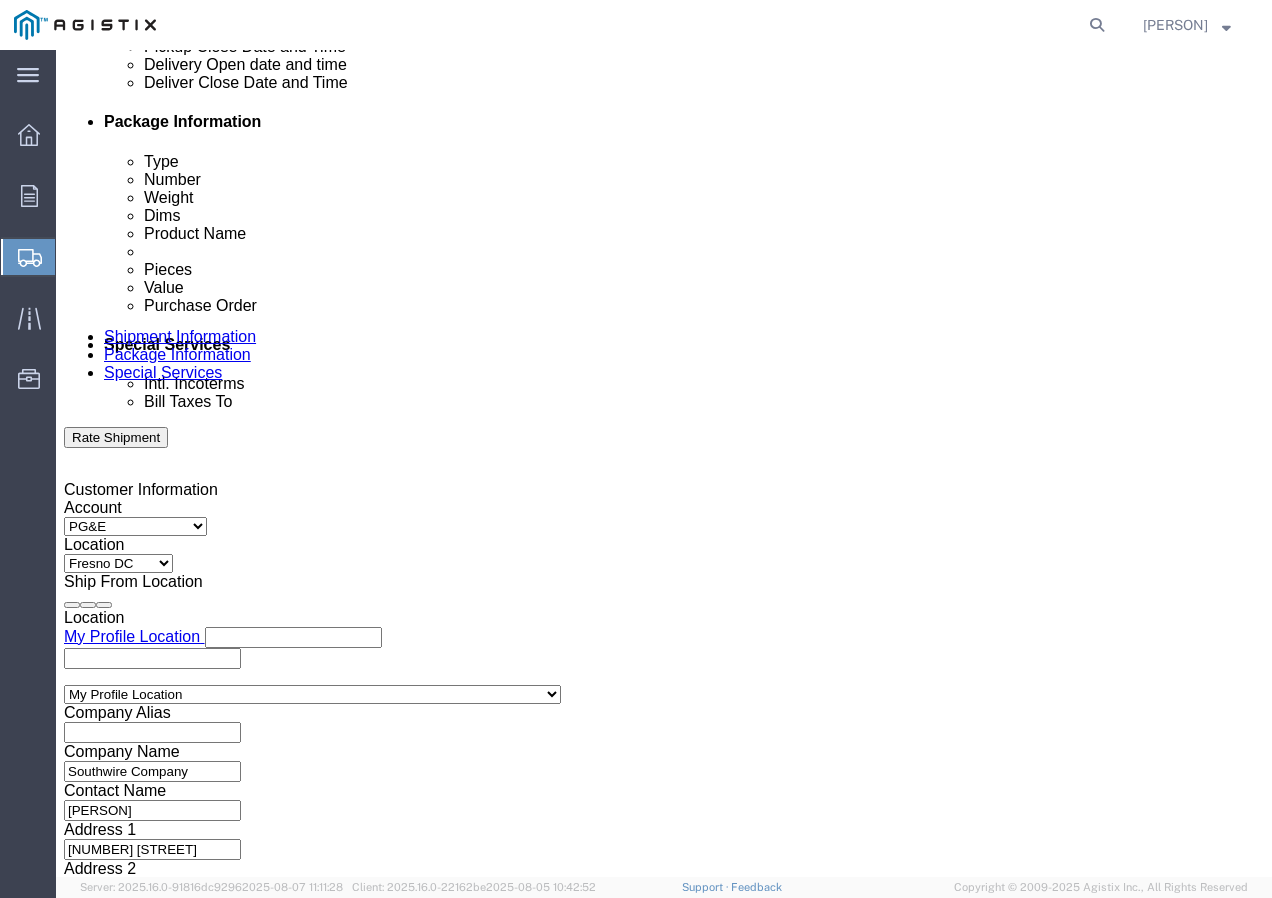 scroll, scrollTop: 931, scrollLeft: 0, axis: vertical 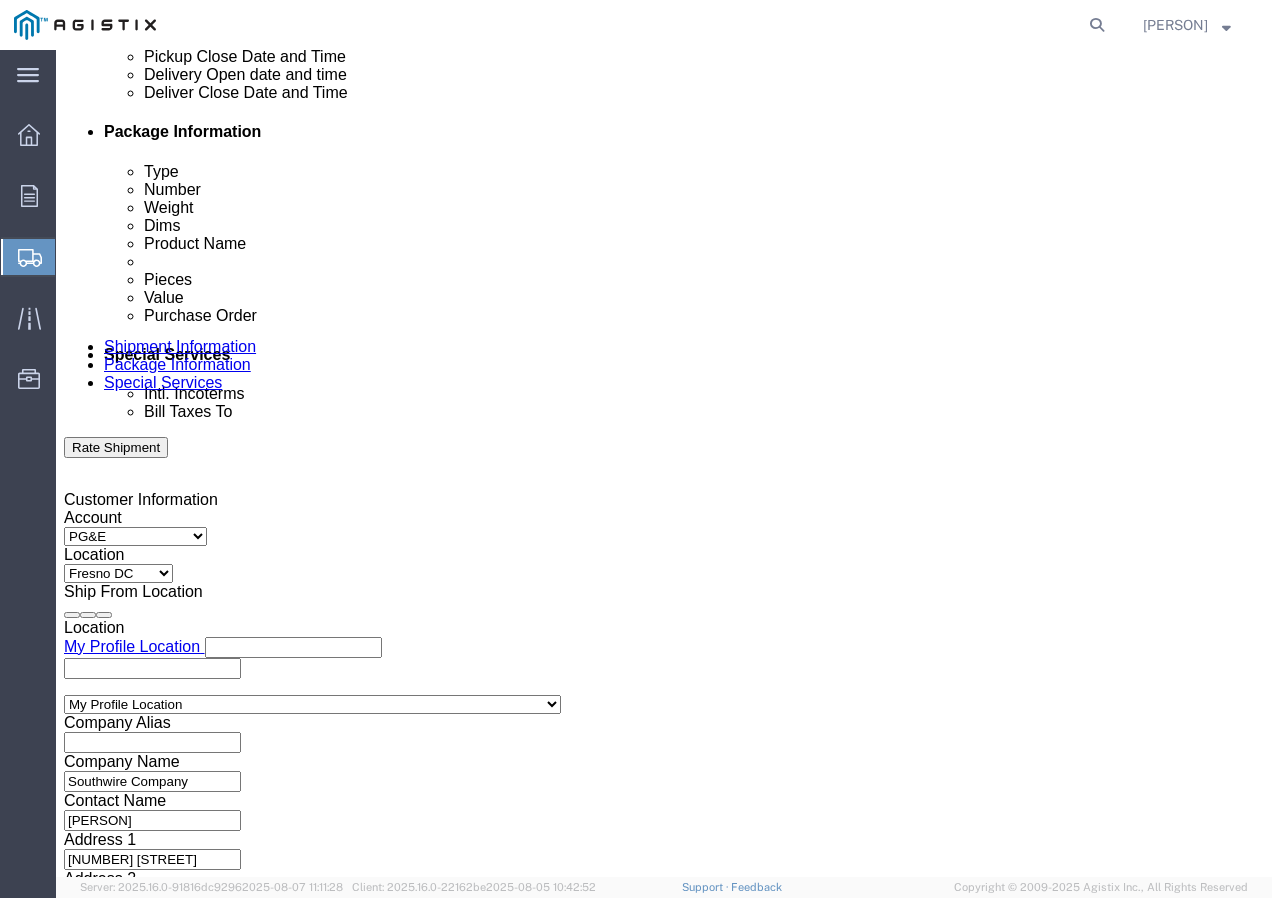 click 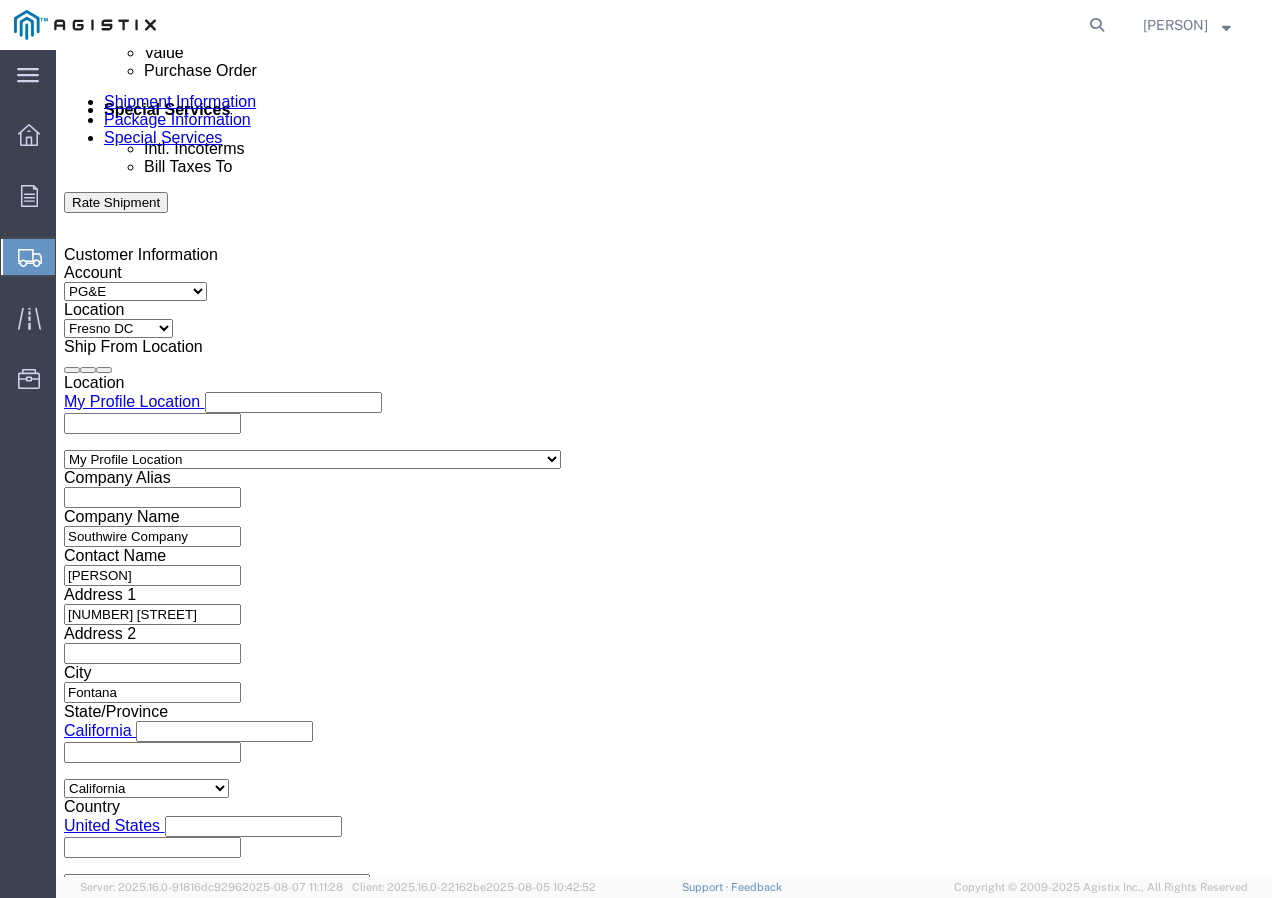 scroll, scrollTop: 1231, scrollLeft: 0, axis: vertical 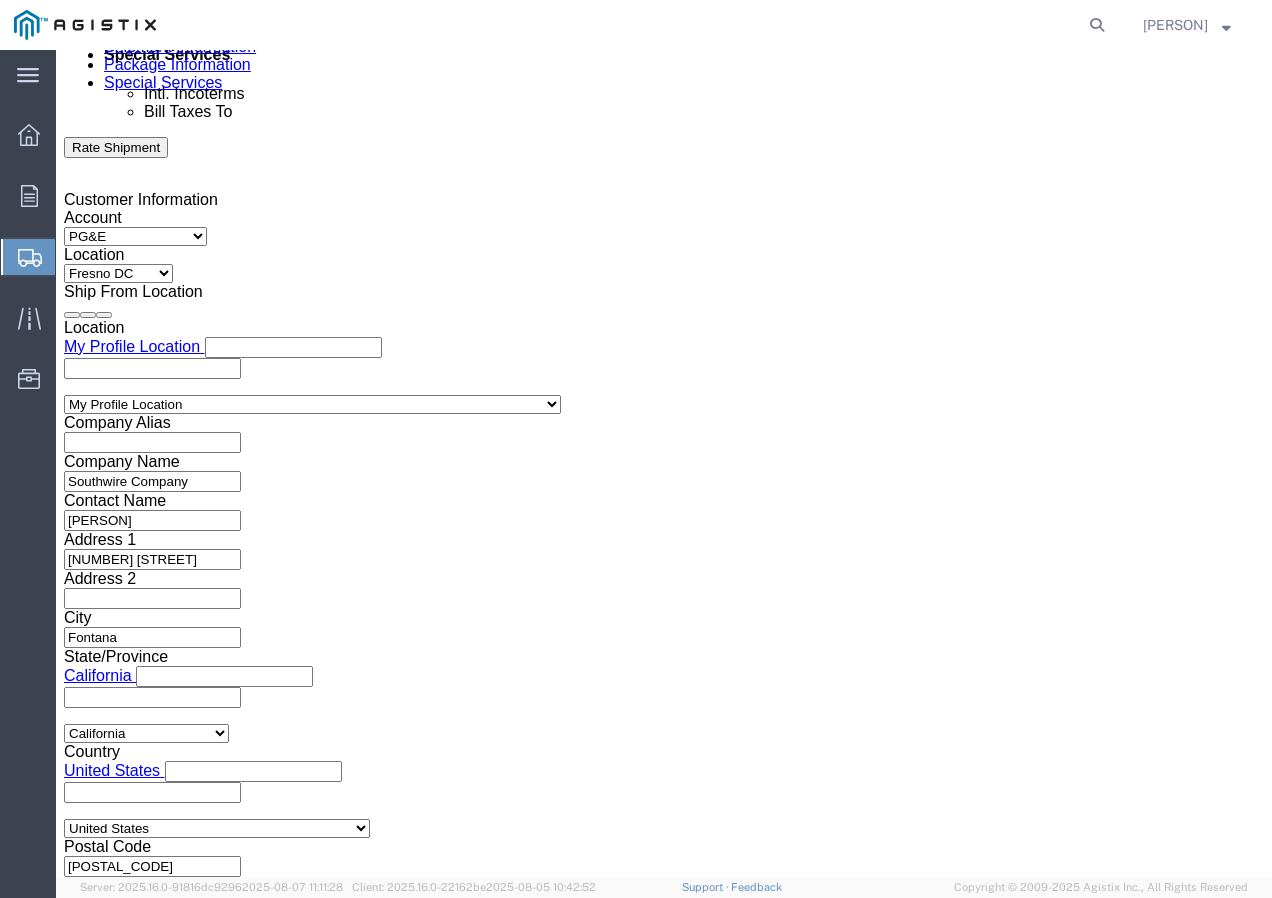 type on "7417935" 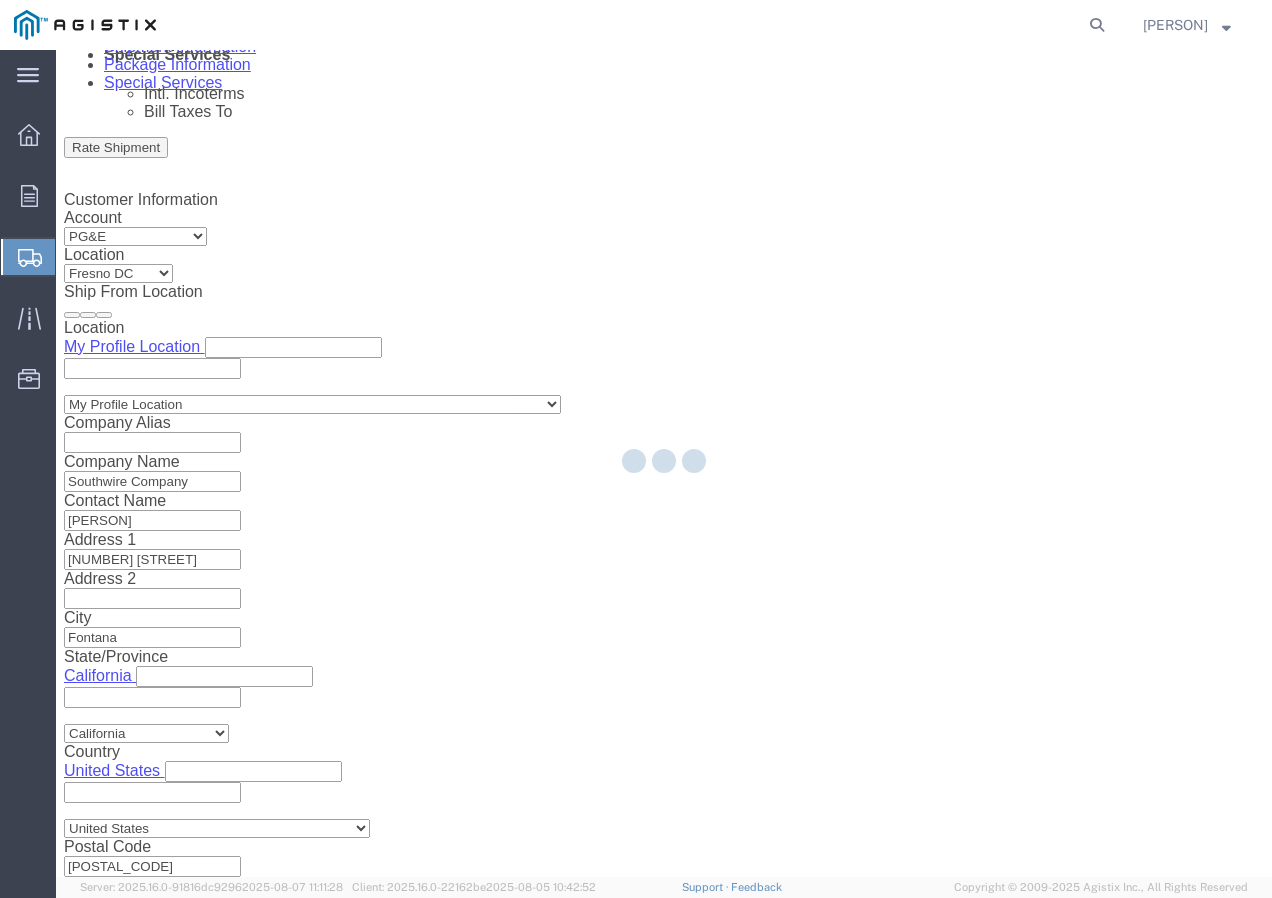 select 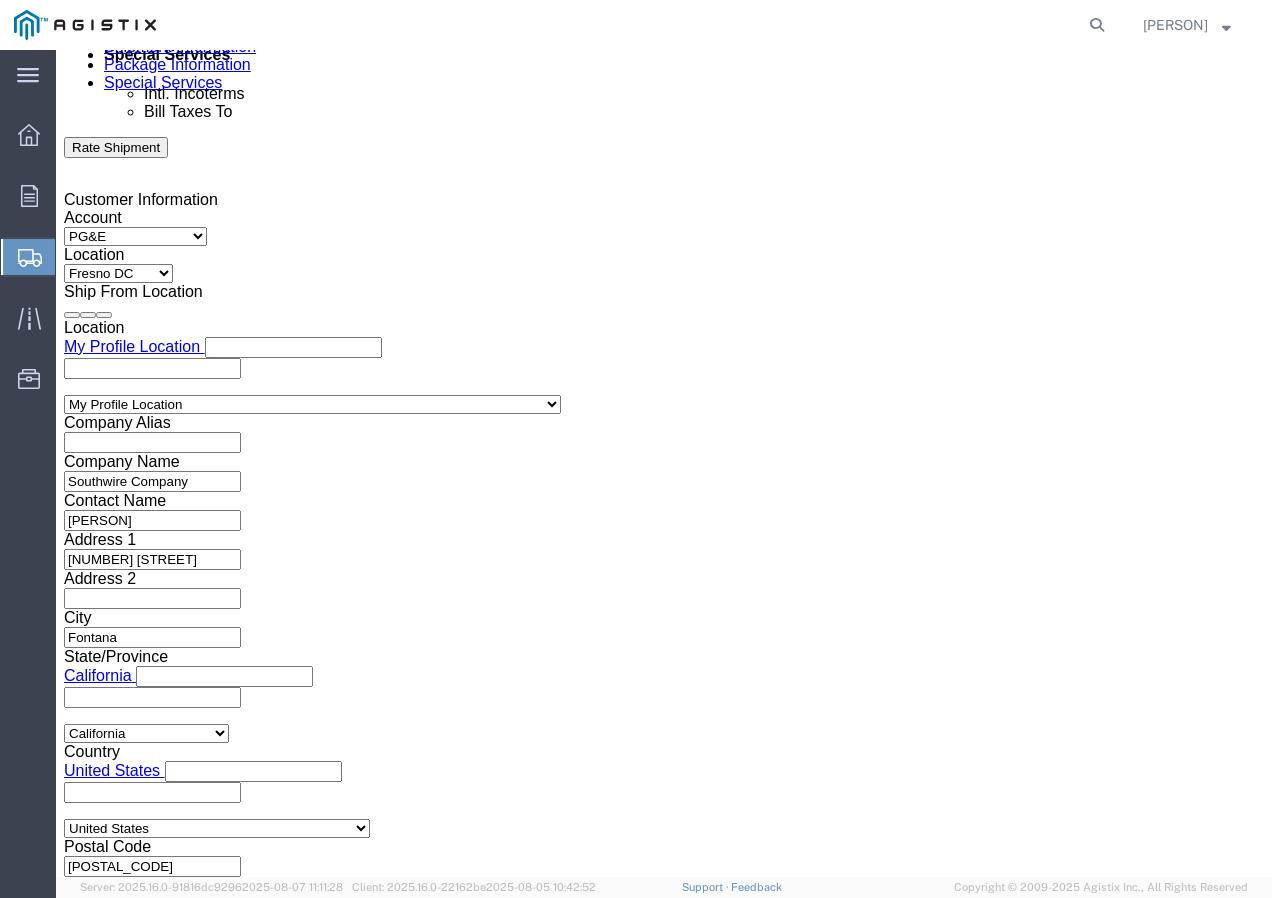 click on "Select 1-Ton (PSS) 10 Wheel 10 Yard Dump Truck 20 Yard Dump Truck Bobtail Bottom Dump Box Van Container Truck Curtain side DBL Bottom Dromedary Dry Bulk Tanker Dump End Dump Flat Bed Low Boy Lowboy 4-Axle Lowboy 5-Axle Muck Out - Mini excavator Padded Van line Pickup Pickup Truck (1 ton) Pickup Truck (2 ton) Pickup/PSS Portable Sub and Dredge Puri-Vac Refrigerated Trailer Resin Resin Car Rocket Launcher Roll-Off Truck Semi Bottom Standard Dry Van Step Deck Straight Super 10 Super Dump Tanker Transfer Truck Vacuum Truck" 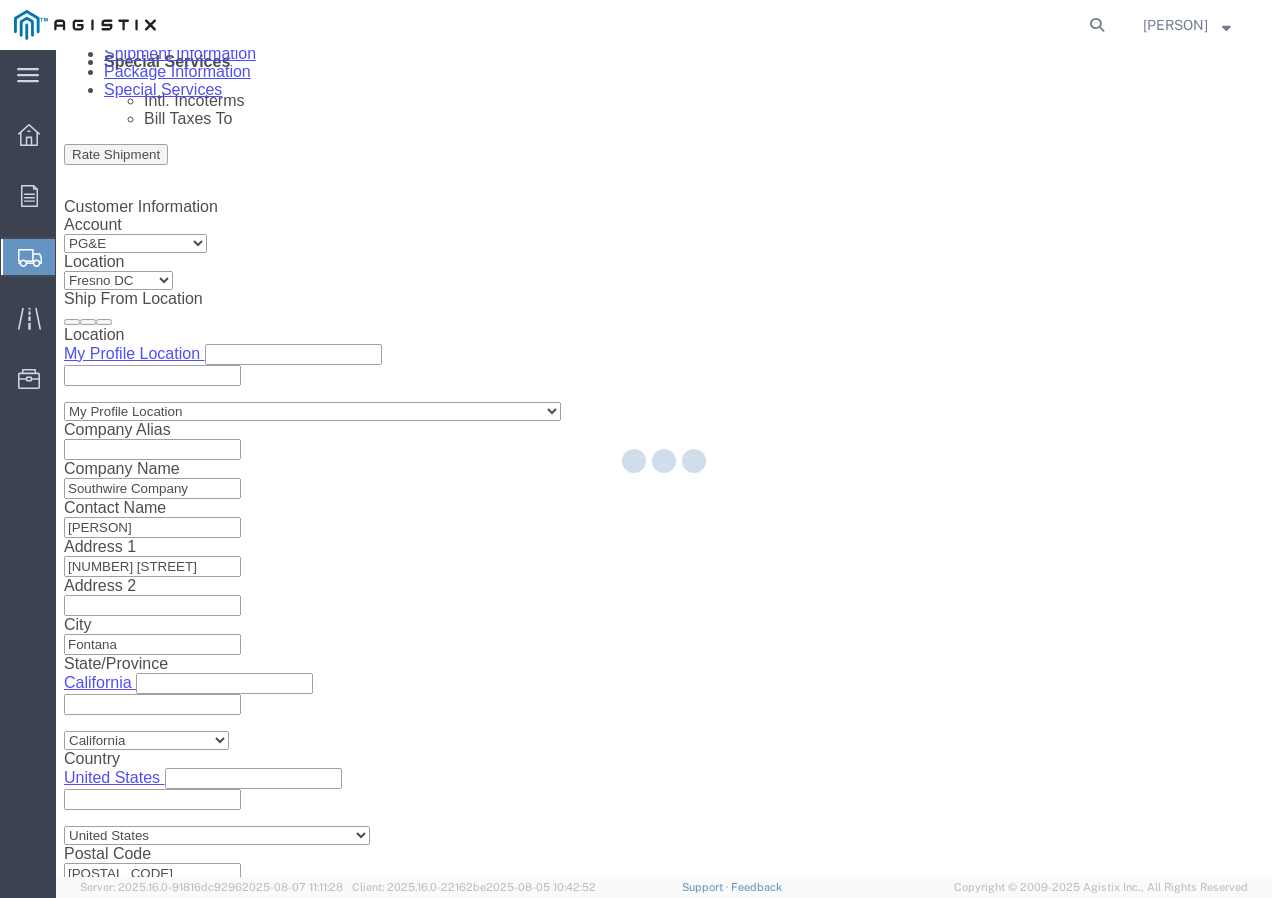 scroll, scrollTop: 0, scrollLeft: 0, axis: both 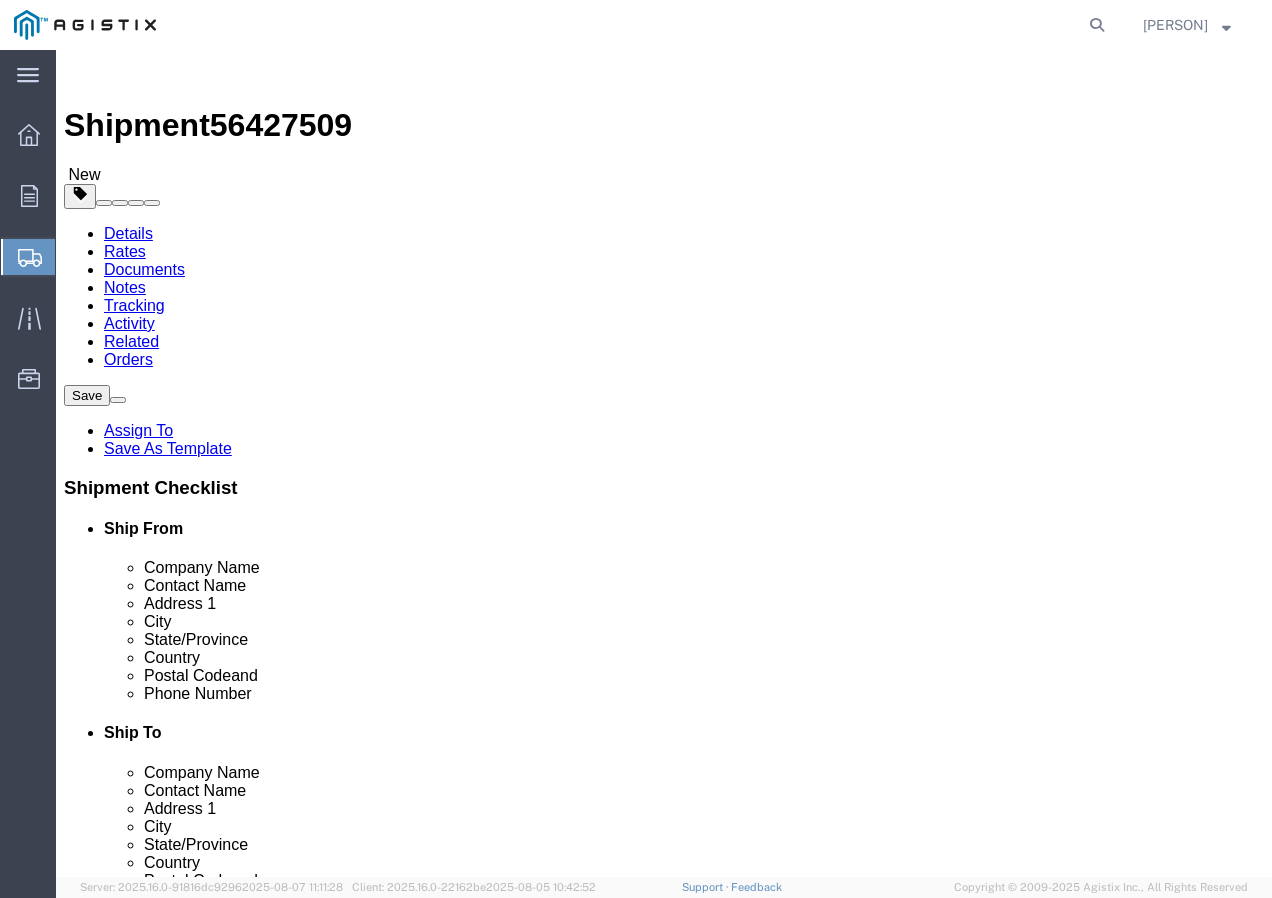 click on "[PACKAGE_TYPE] [NUMBER] [DIMENSIONS] [WEIGHT]" 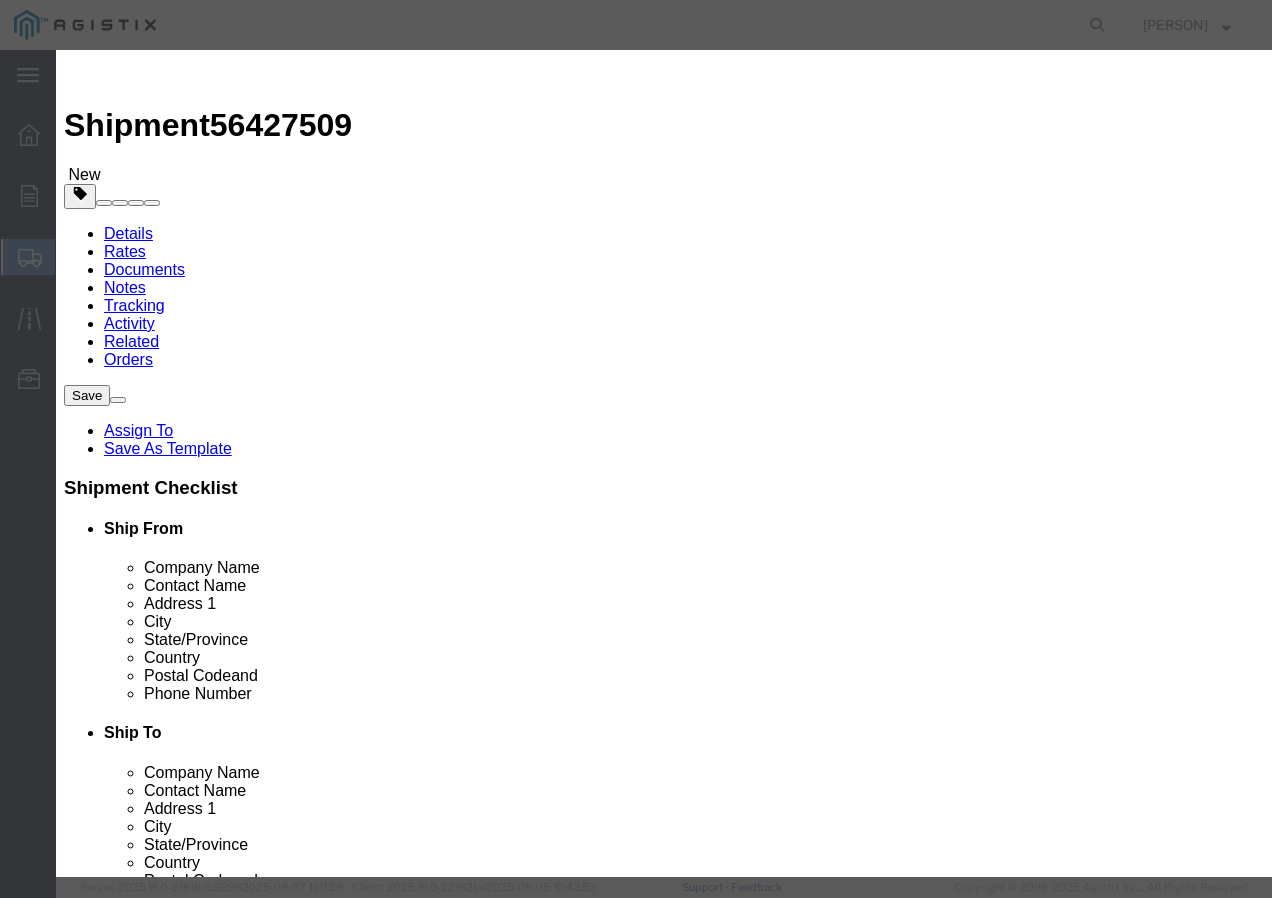 click 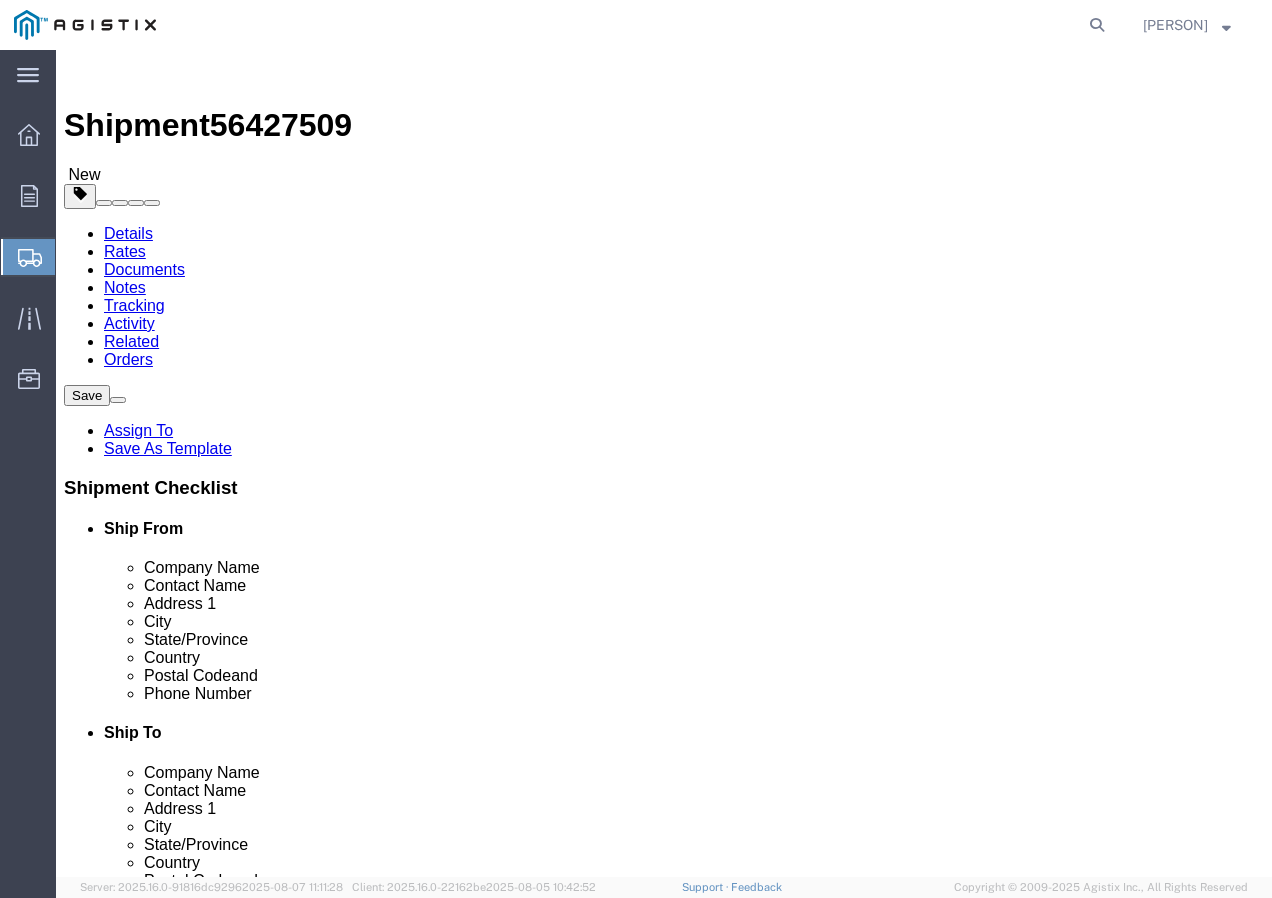click on "1" 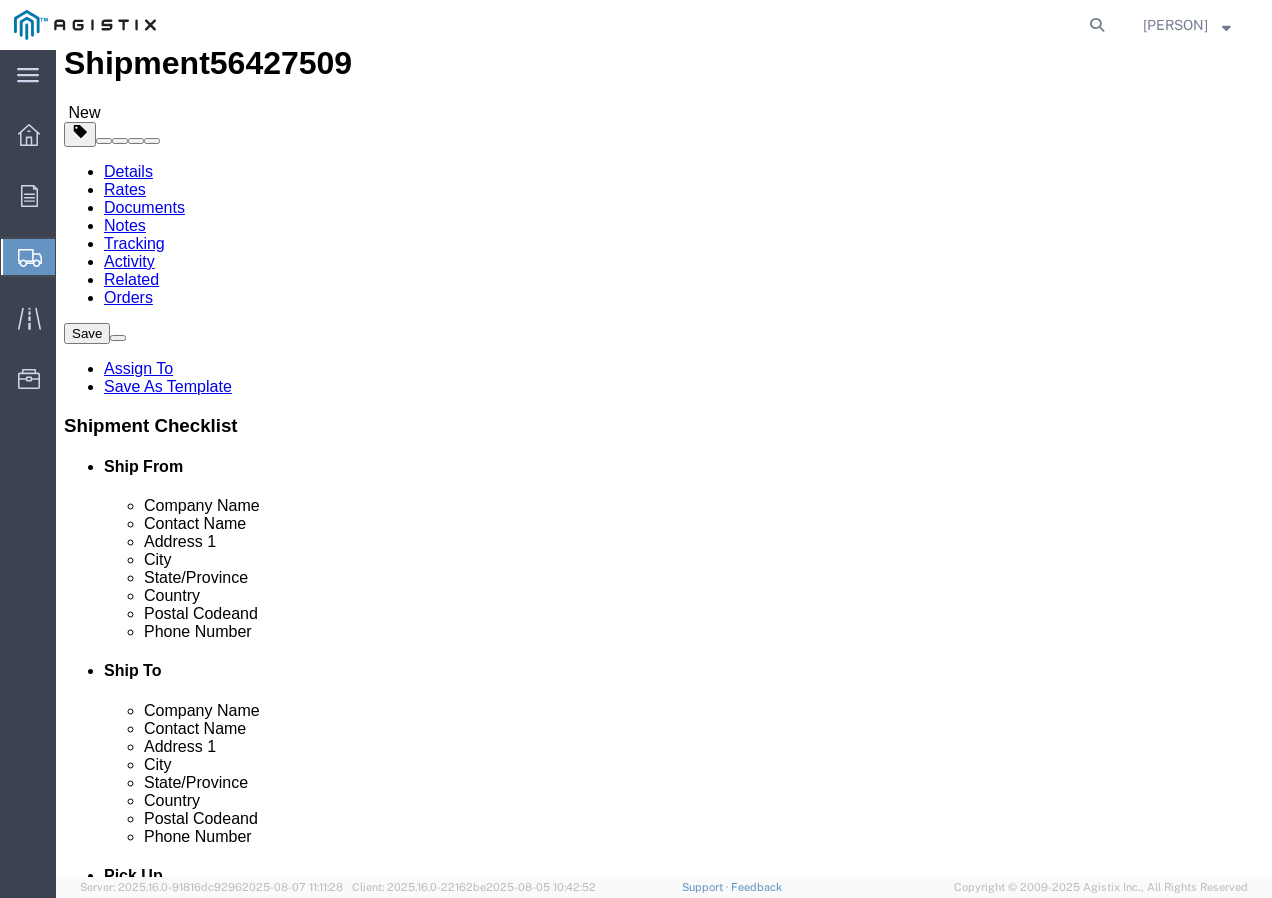scroll, scrollTop: 88, scrollLeft: 0, axis: vertical 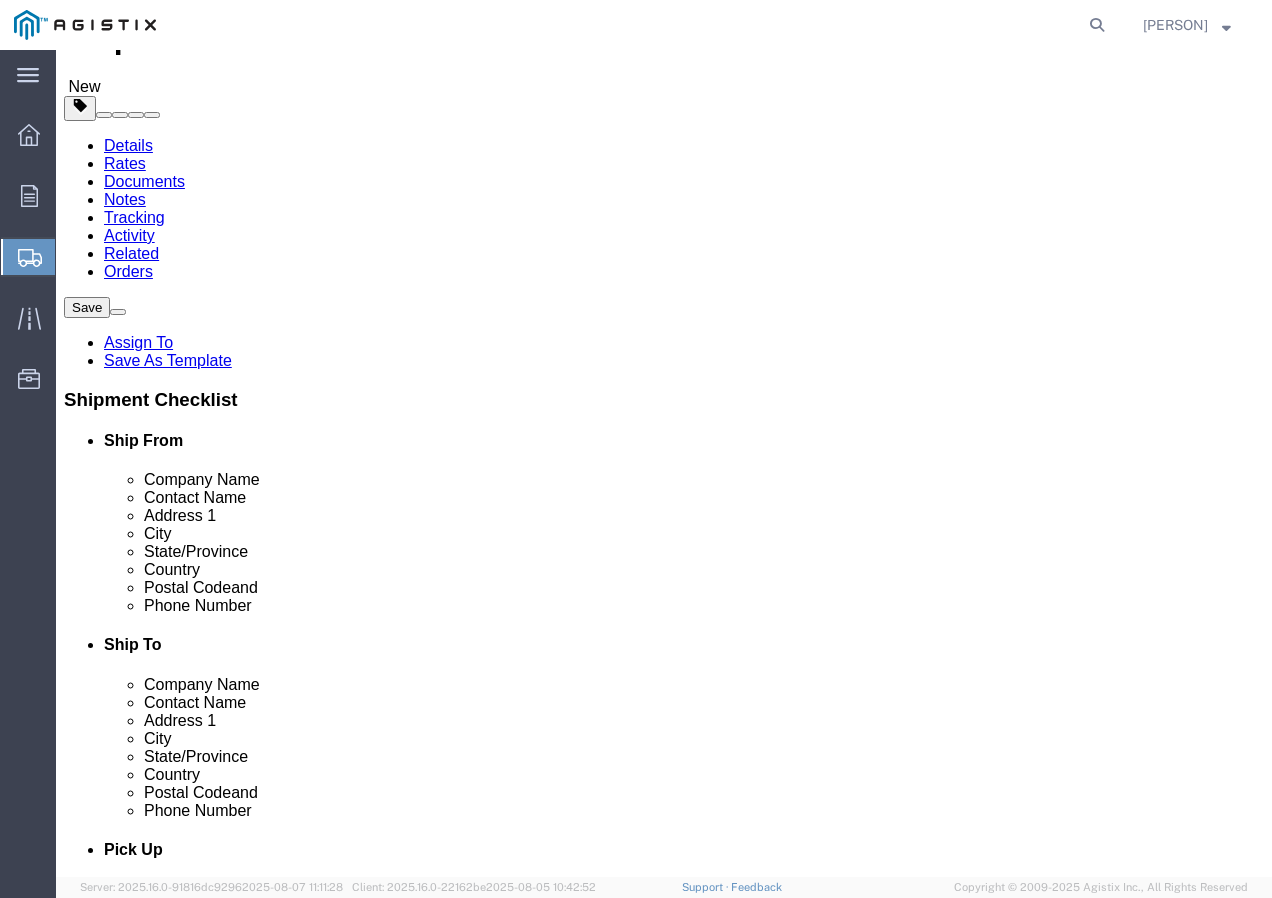 type on "30" 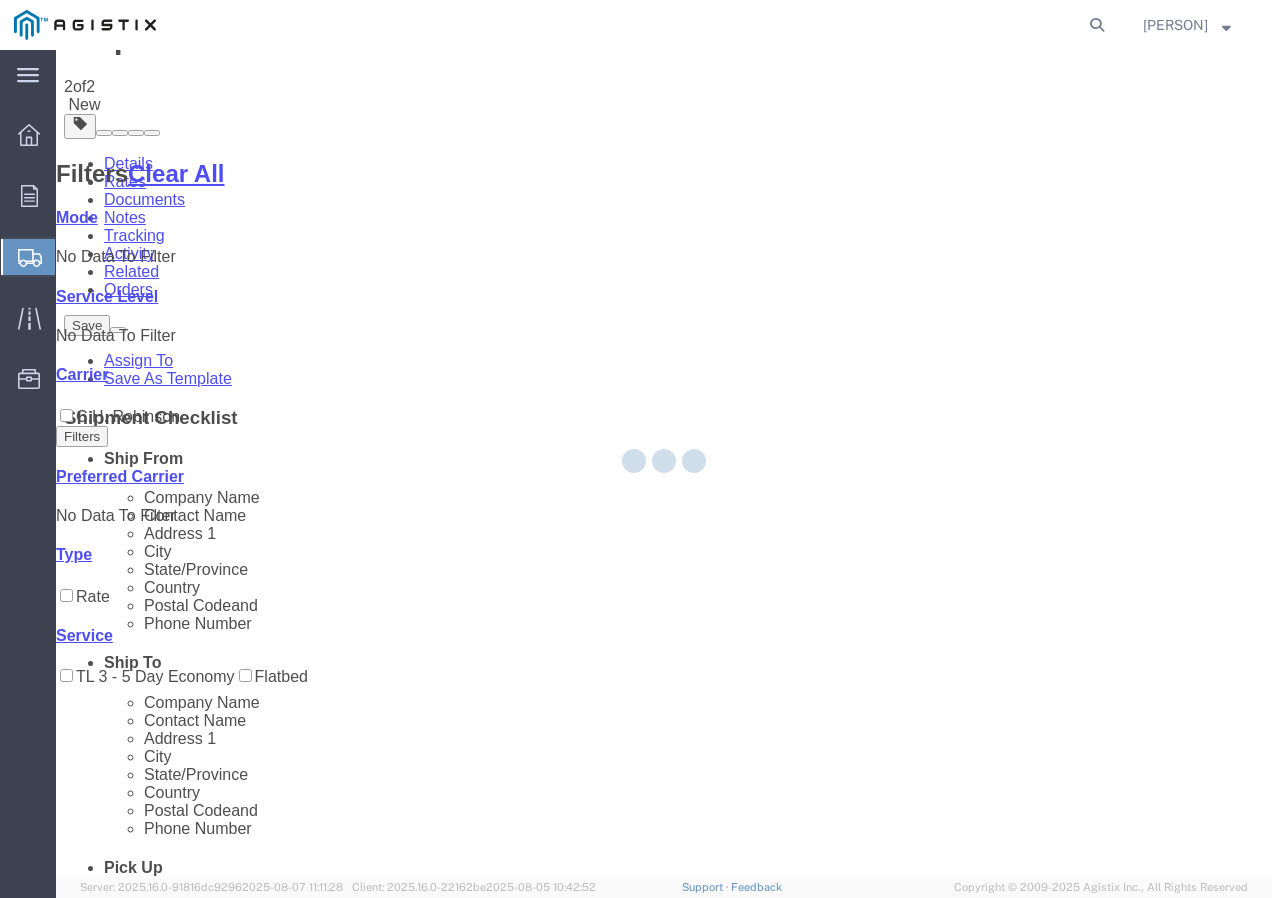 scroll, scrollTop: 0, scrollLeft: 0, axis: both 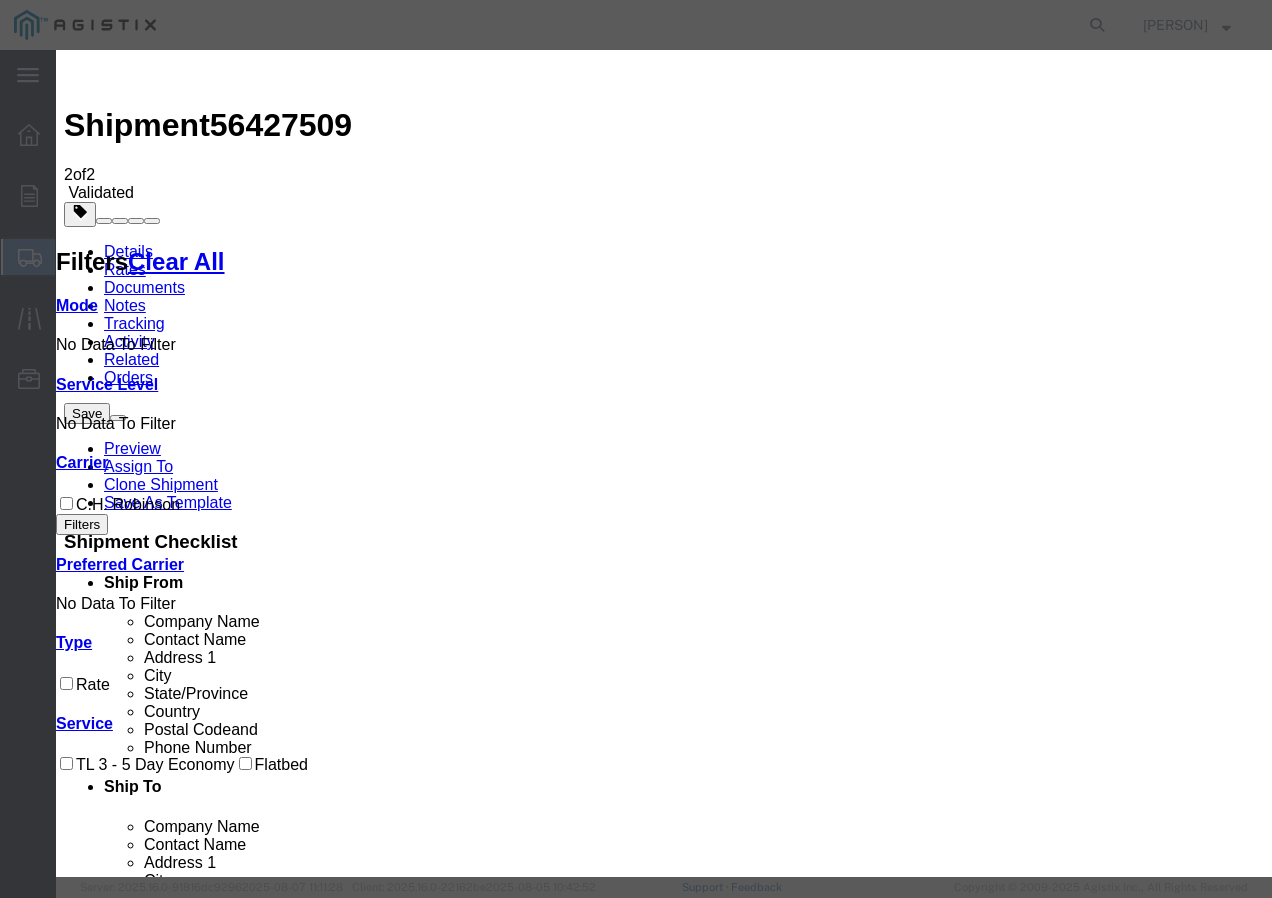 click at bounding box center [72, 3821] 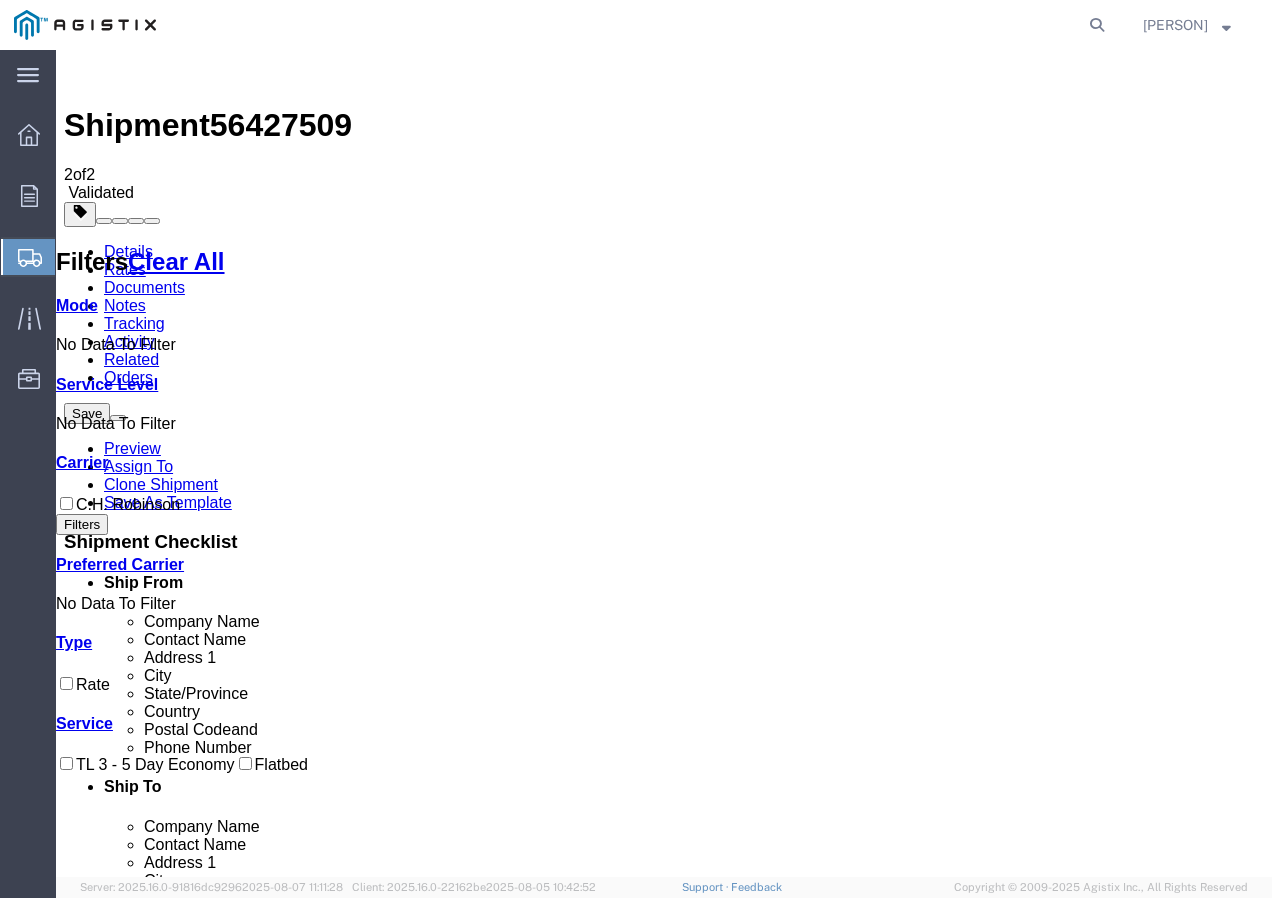 click on "Book" at bounding box center [979, 1850] 